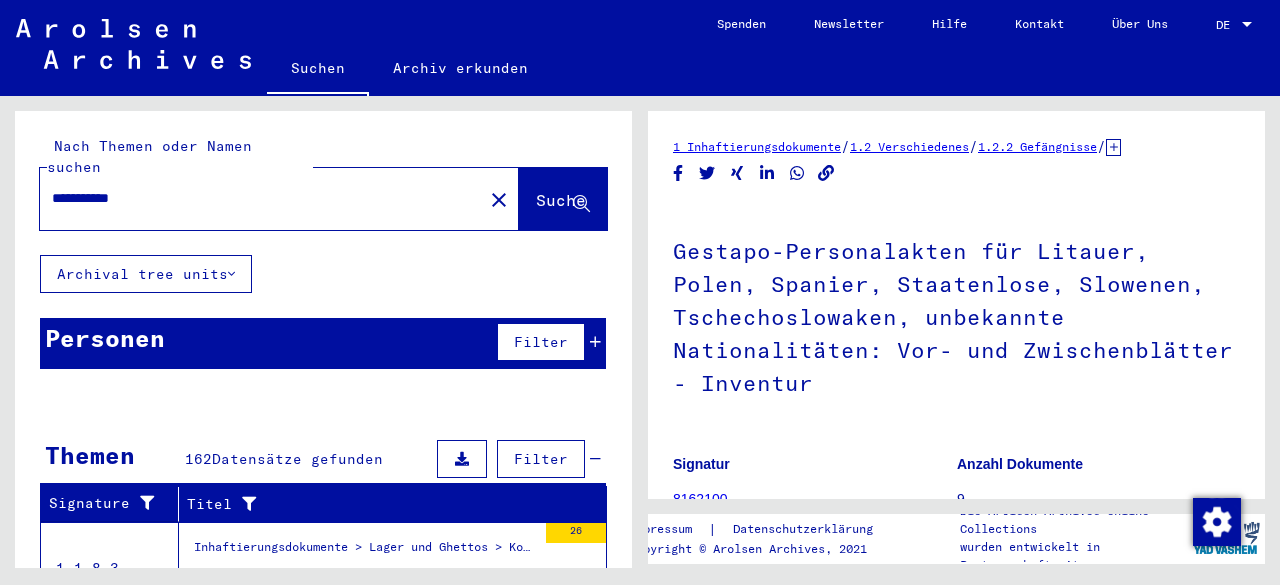 scroll, scrollTop: 0, scrollLeft: 0, axis: both 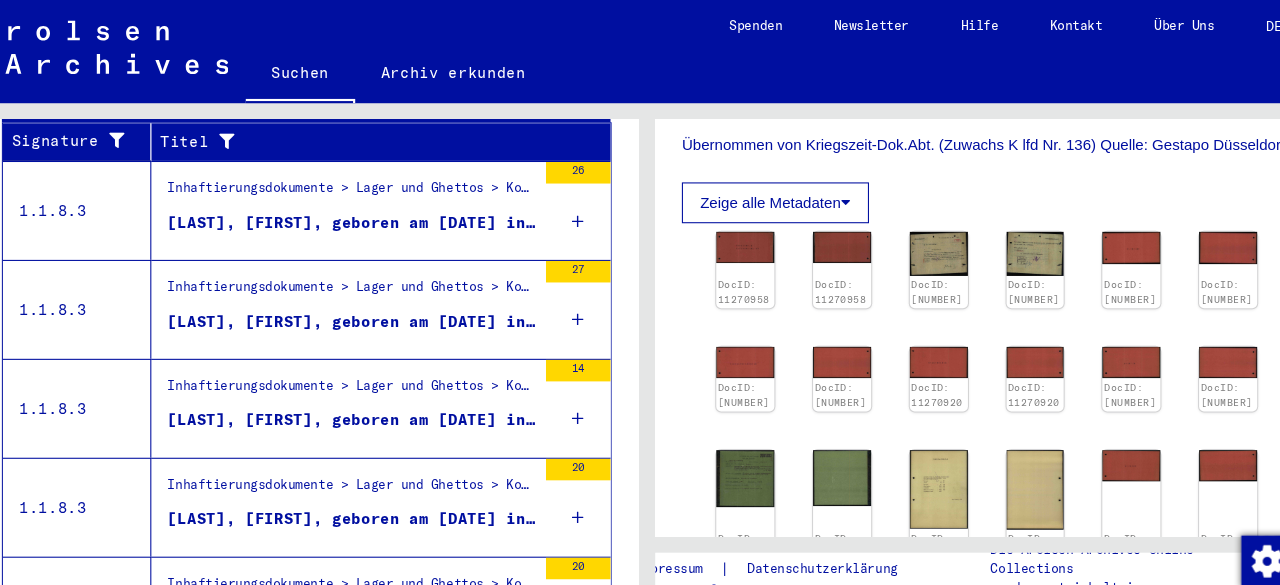 click on "[LAST], [FIRST], geboren am [DATE] in [CITY]" at bounding box center [365, 299] 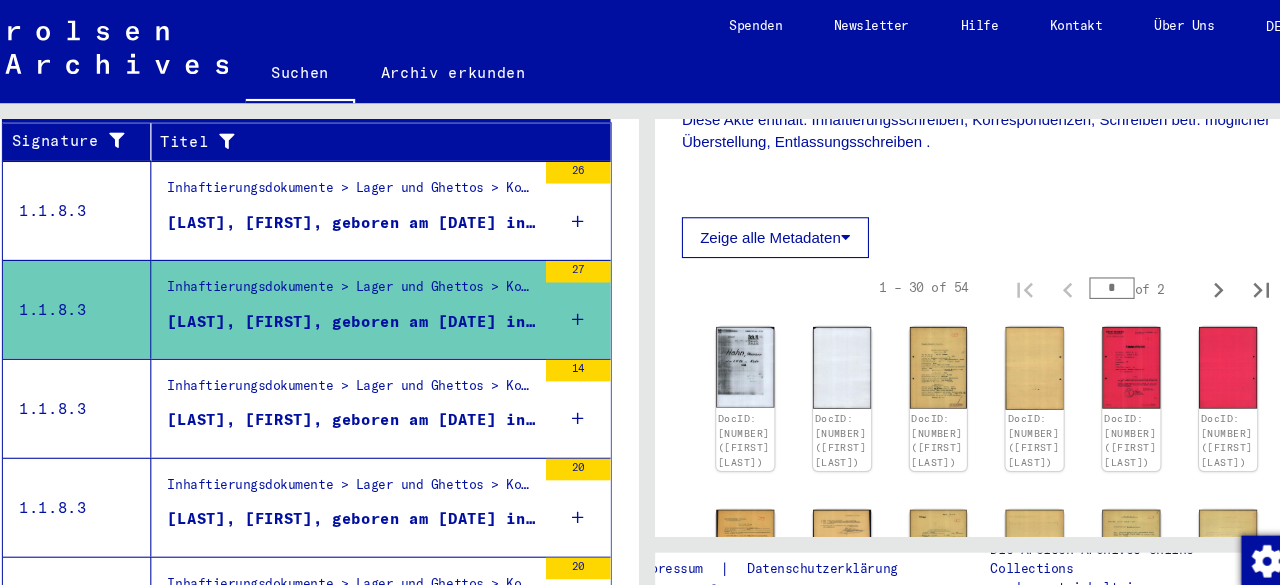 scroll, scrollTop: 558, scrollLeft: 0, axis: vertical 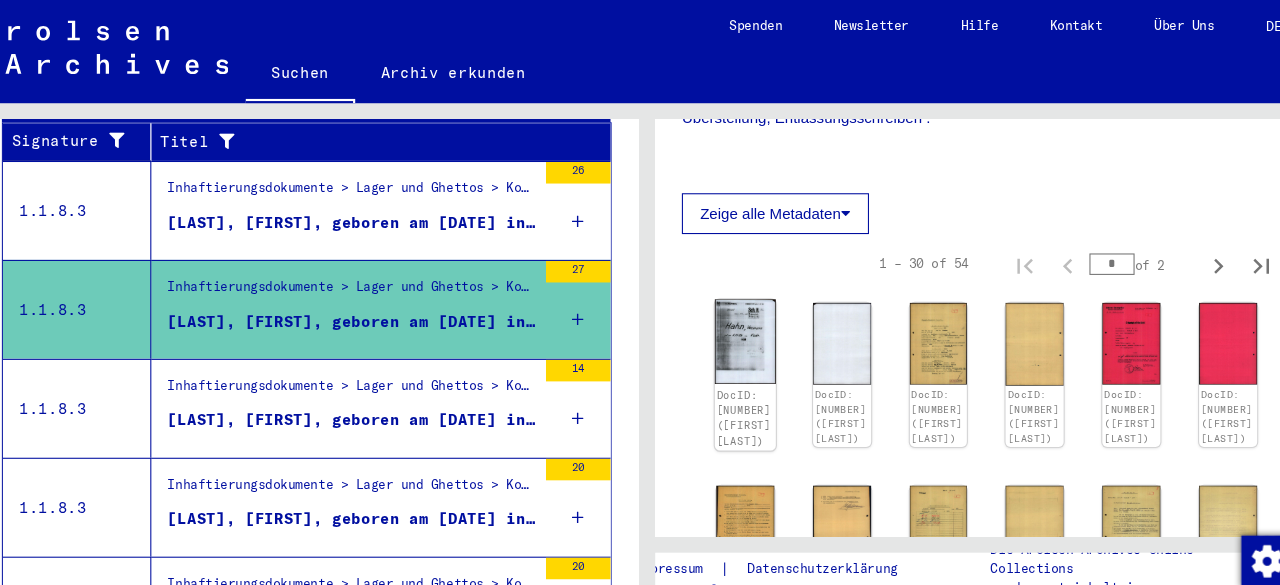click 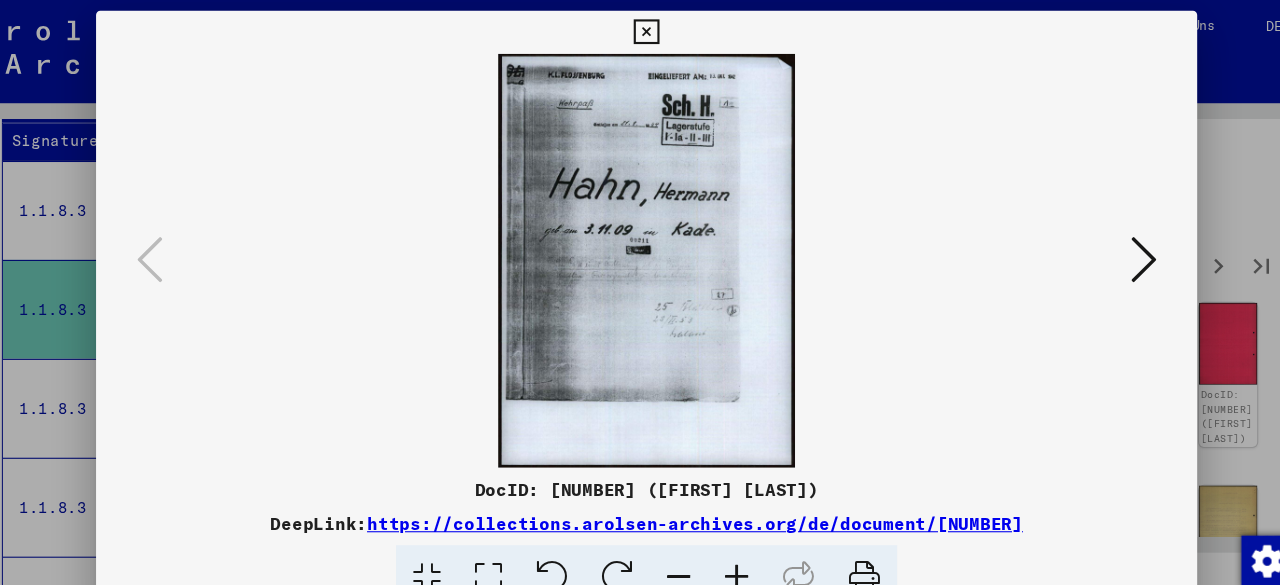 click at bounding box center [1102, 242] 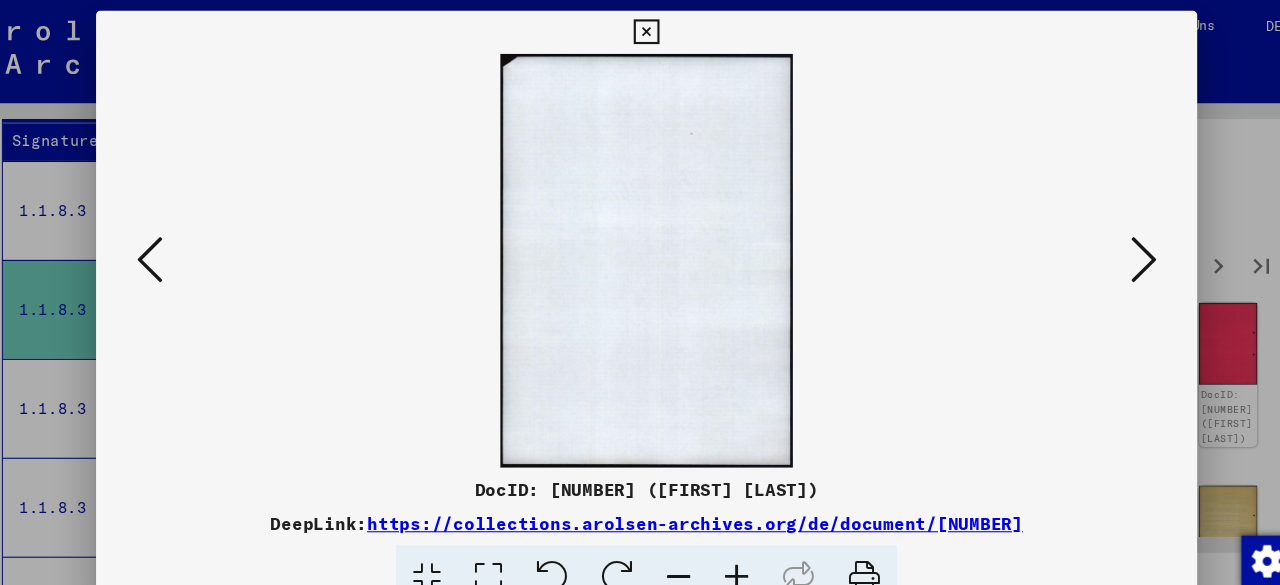 click at bounding box center (1102, 241) 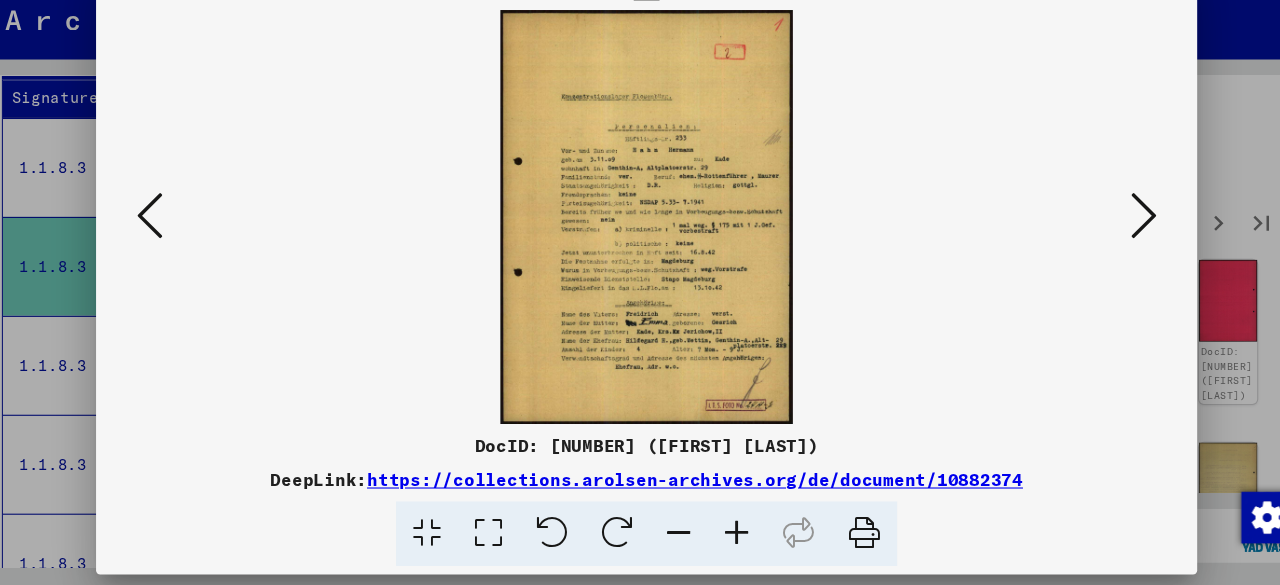 click at bounding box center (842, 537) 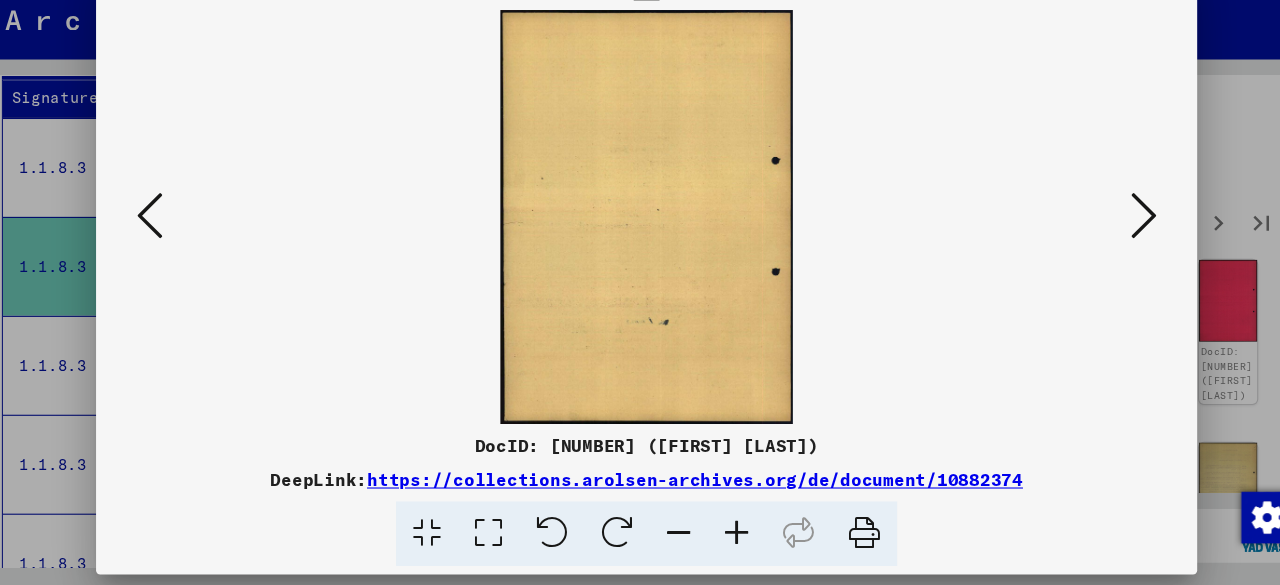click at bounding box center [640, 242] 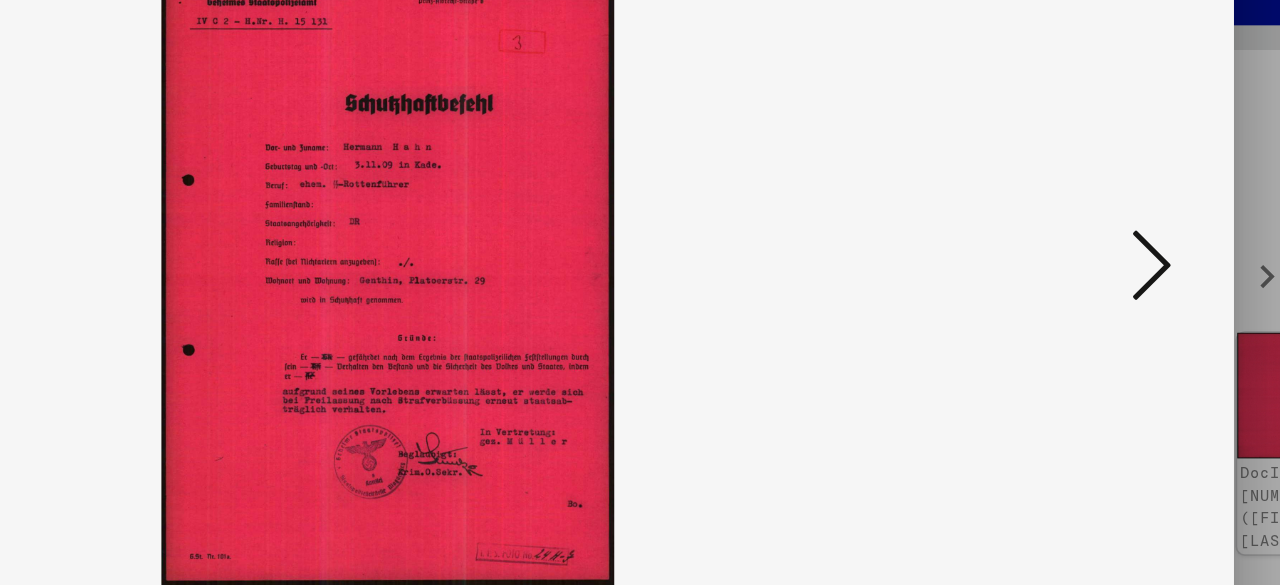 click at bounding box center (1102, 242) 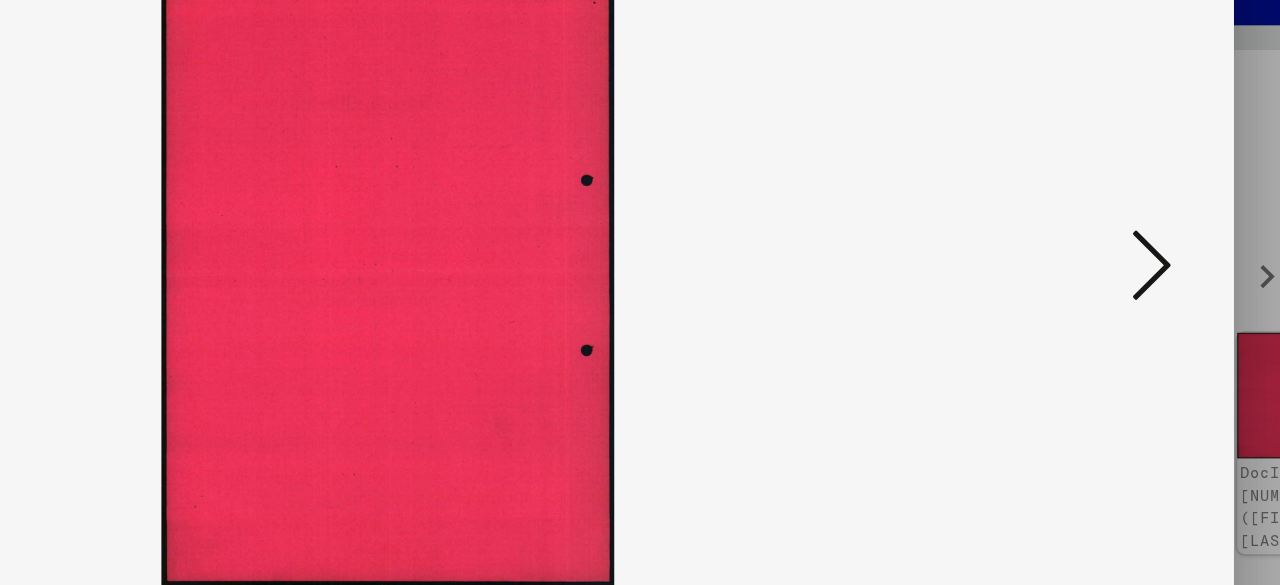 click at bounding box center (1102, 242) 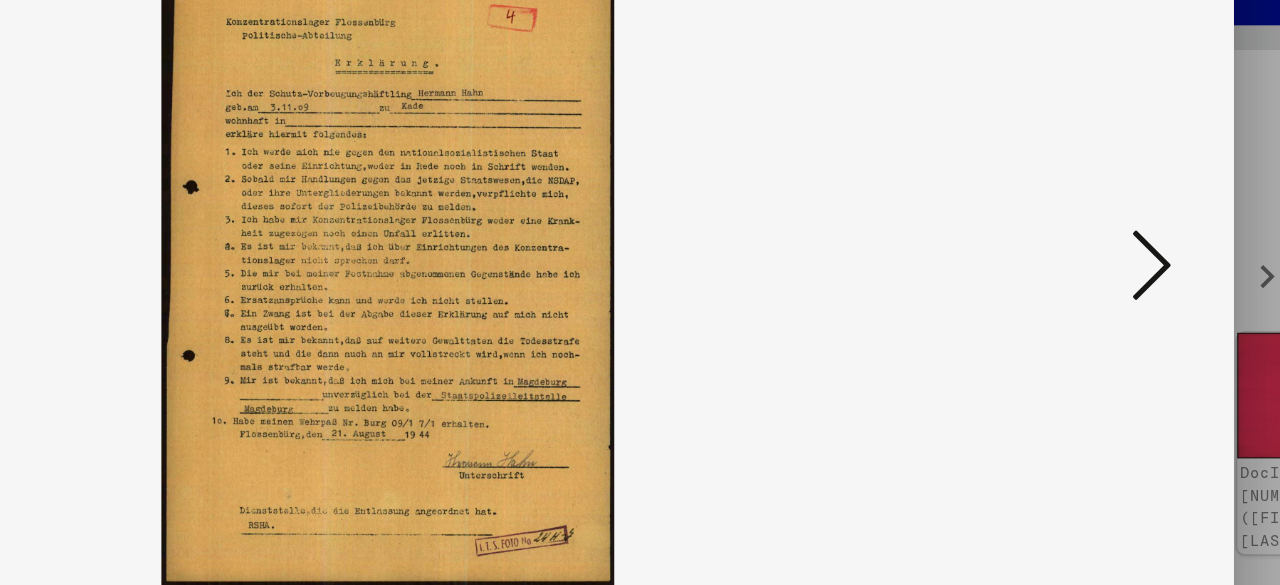 click at bounding box center [1102, 241] 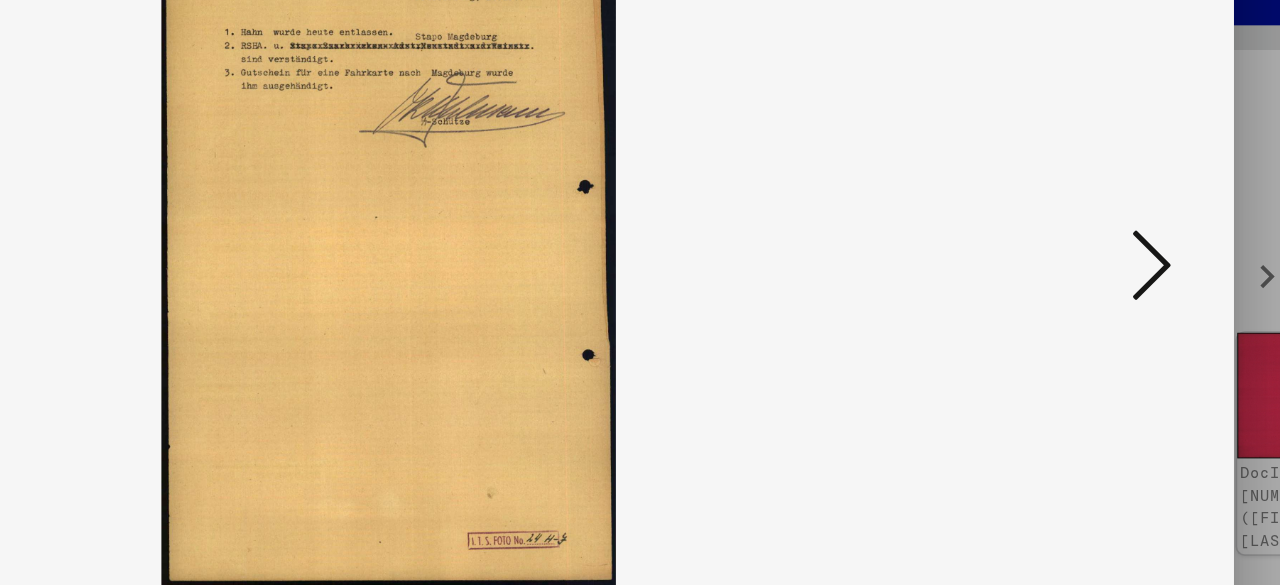 click at bounding box center [1102, 241] 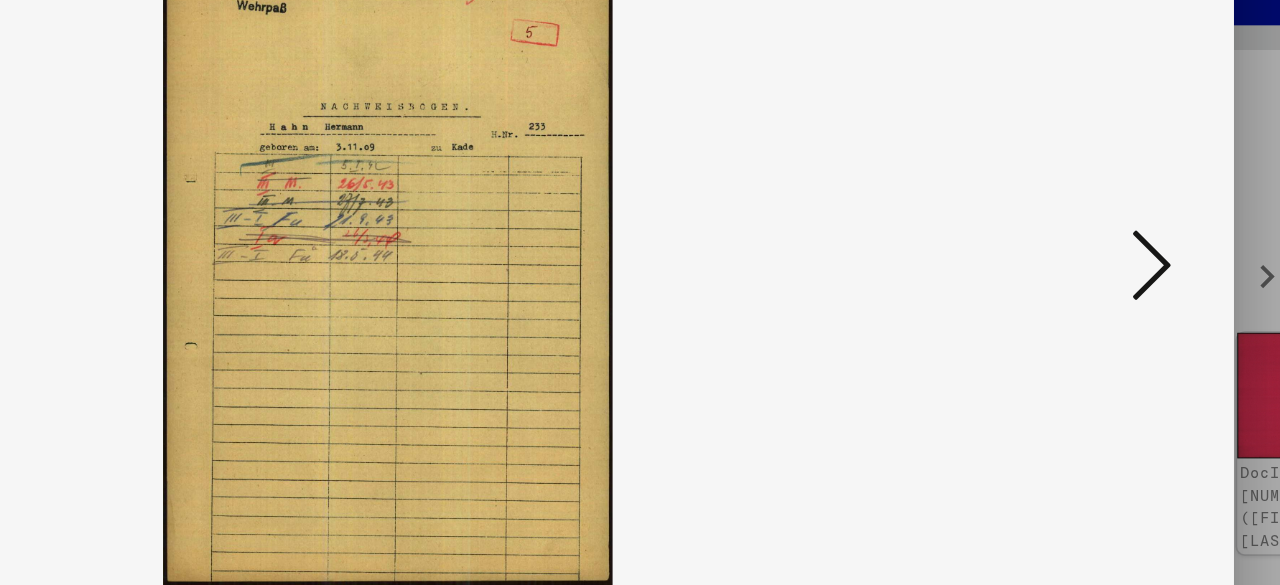 click at bounding box center (1102, 241) 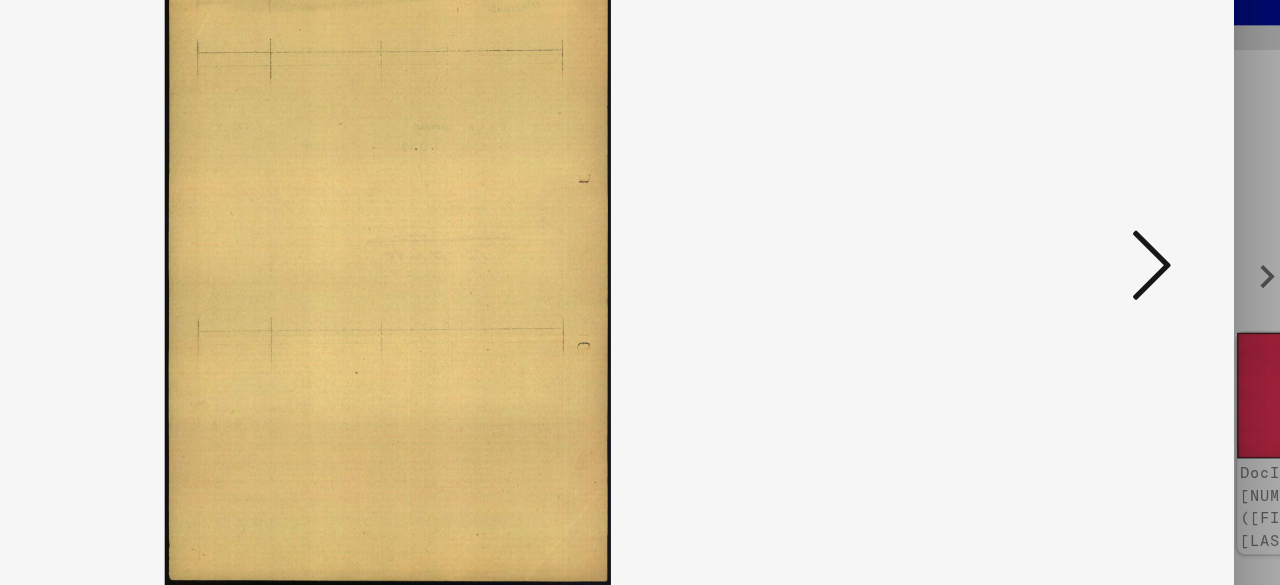 click at bounding box center [1102, 241] 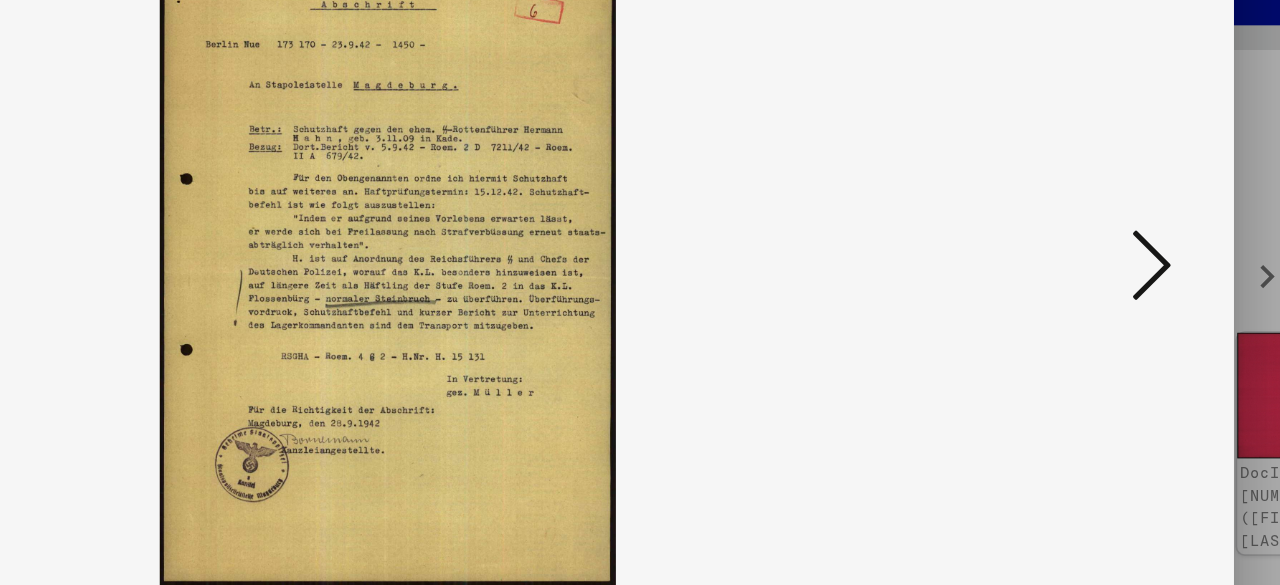 click at bounding box center [1102, 241] 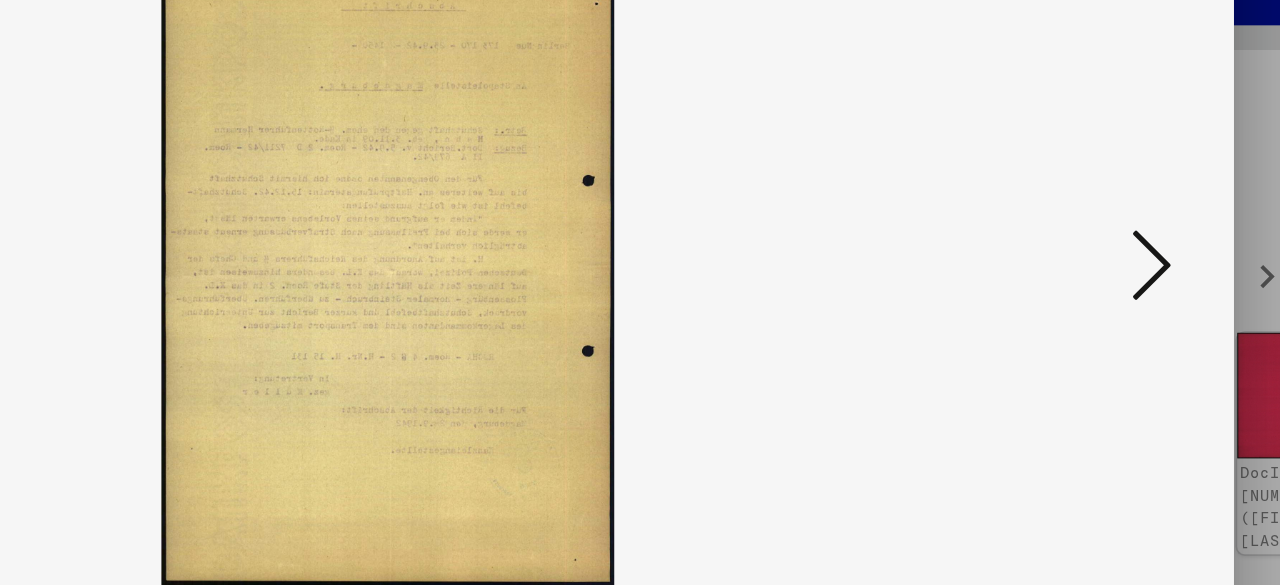 click at bounding box center (1102, 241) 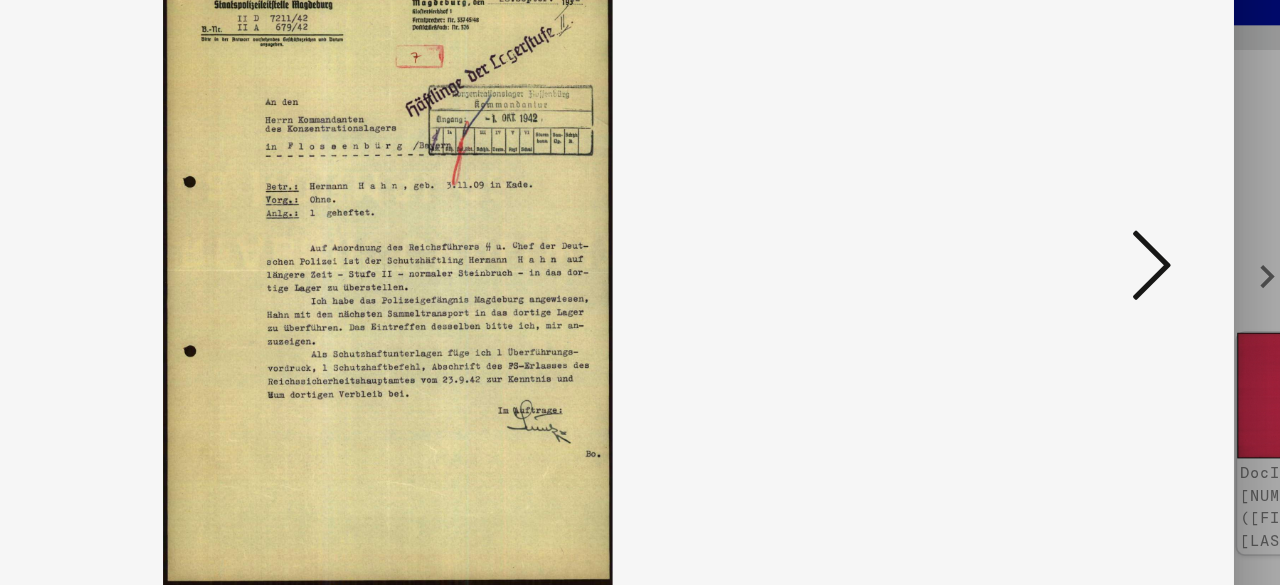 click at bounding box center [1102, 241] 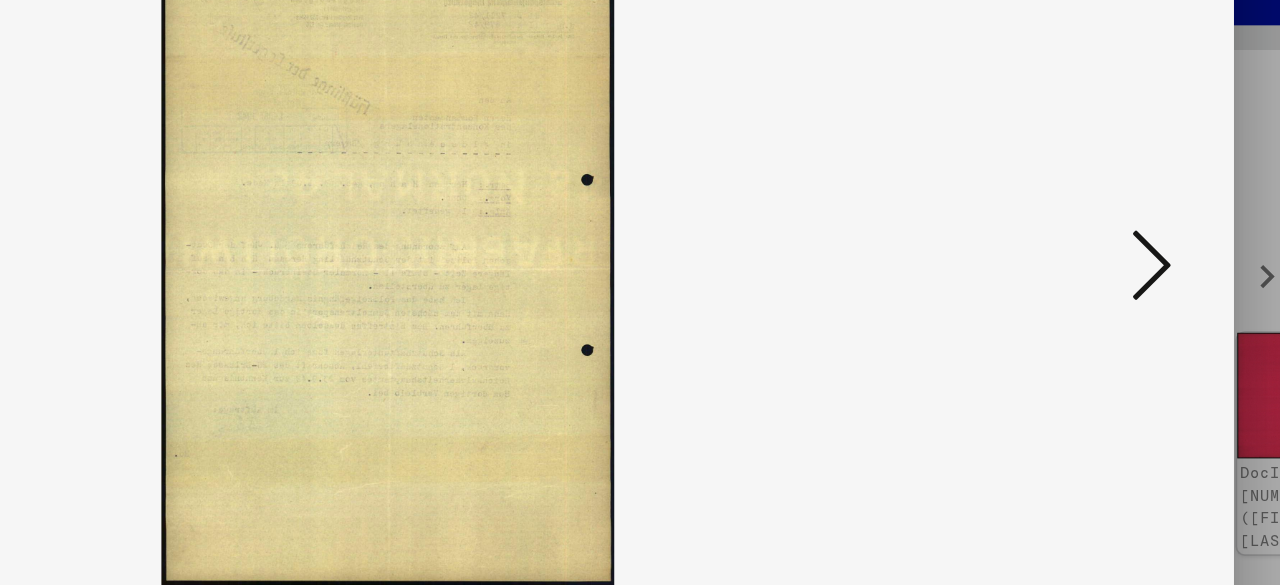 click at bounding box center (1102, 241) 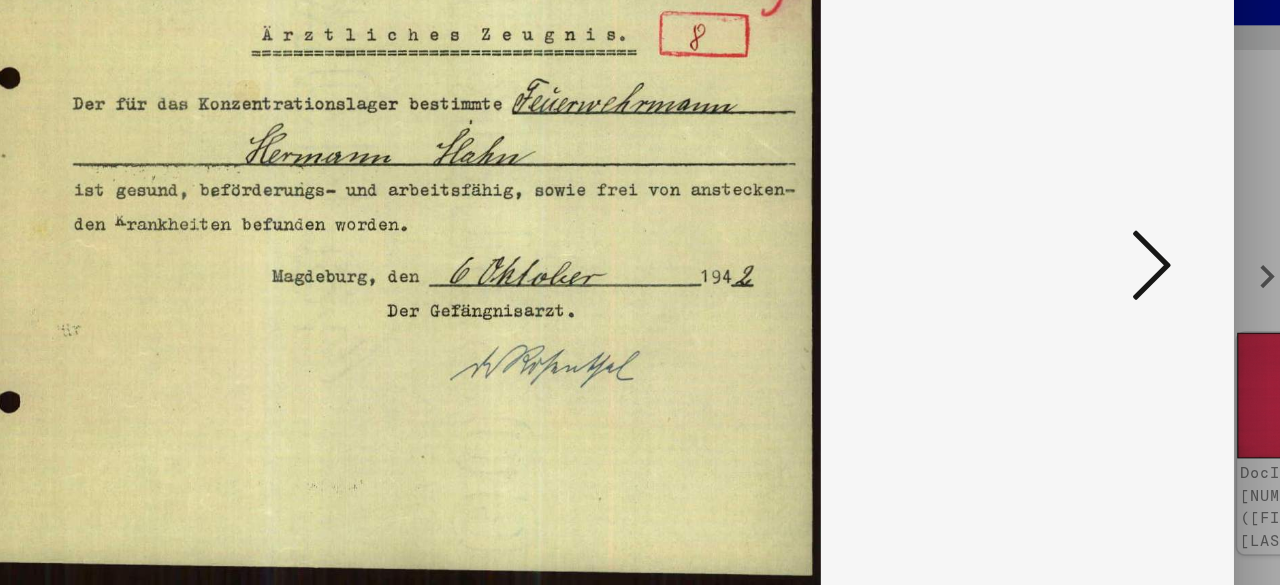 click at bounding box center (1102, 241) 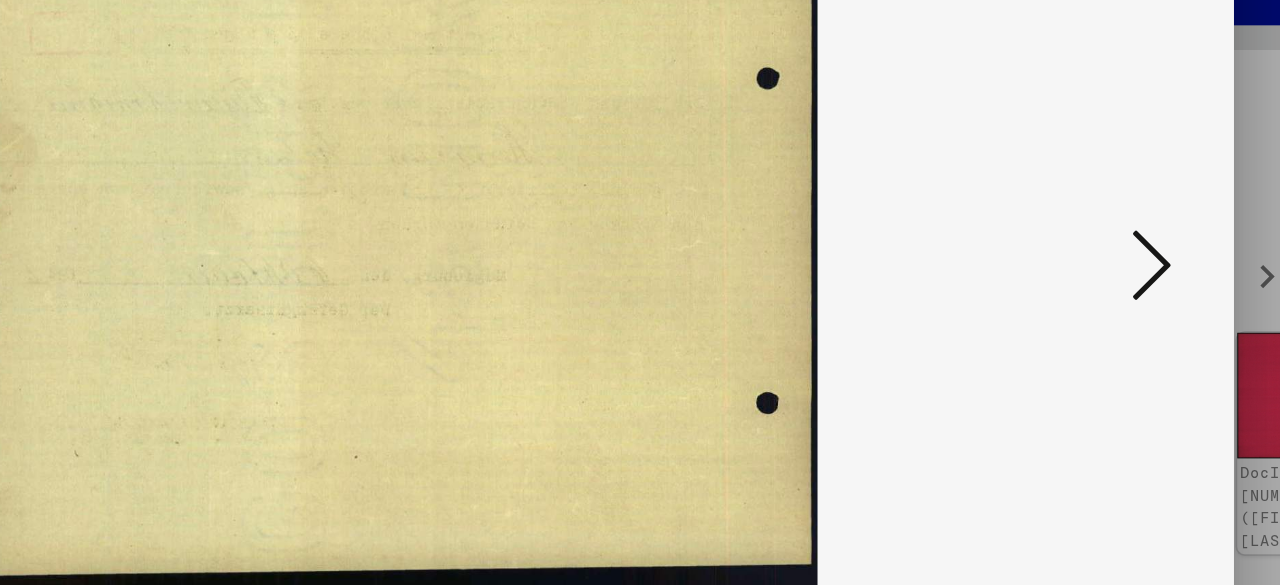 click at bounding box center (1102, 241) 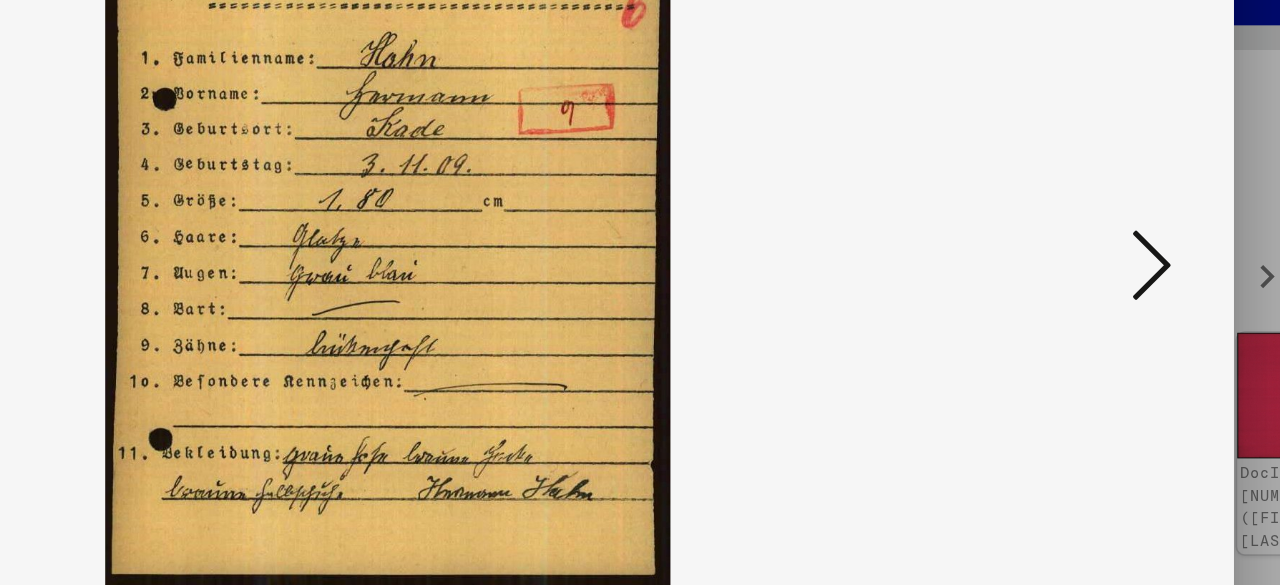 click at bounding box center (1102, 241) 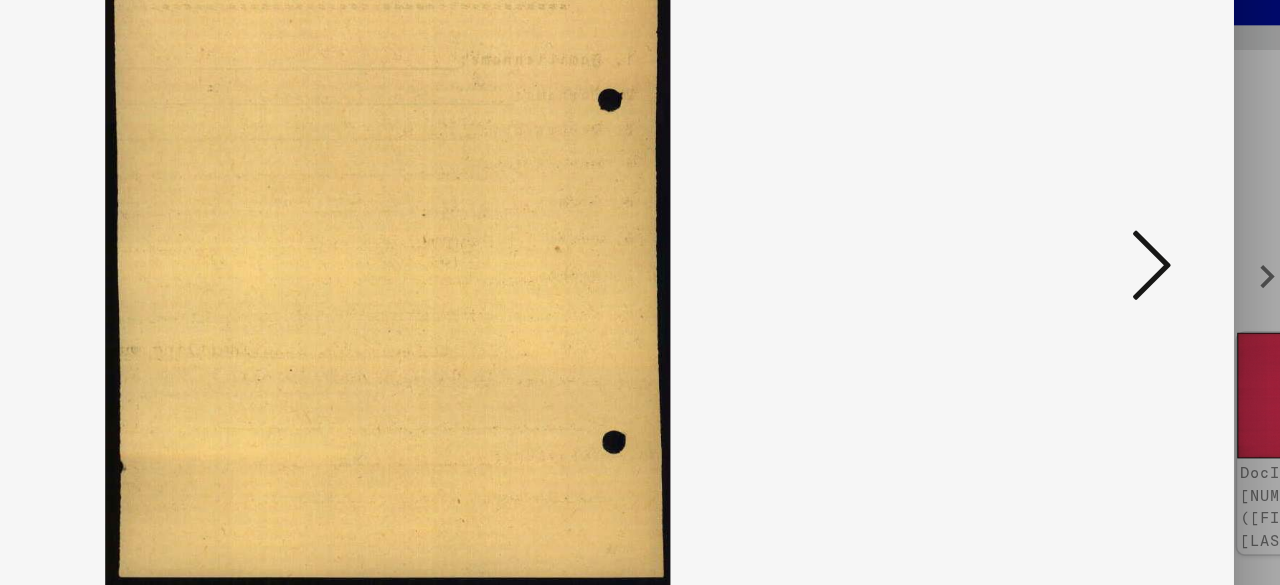 click at bounding box center [1102, 241] 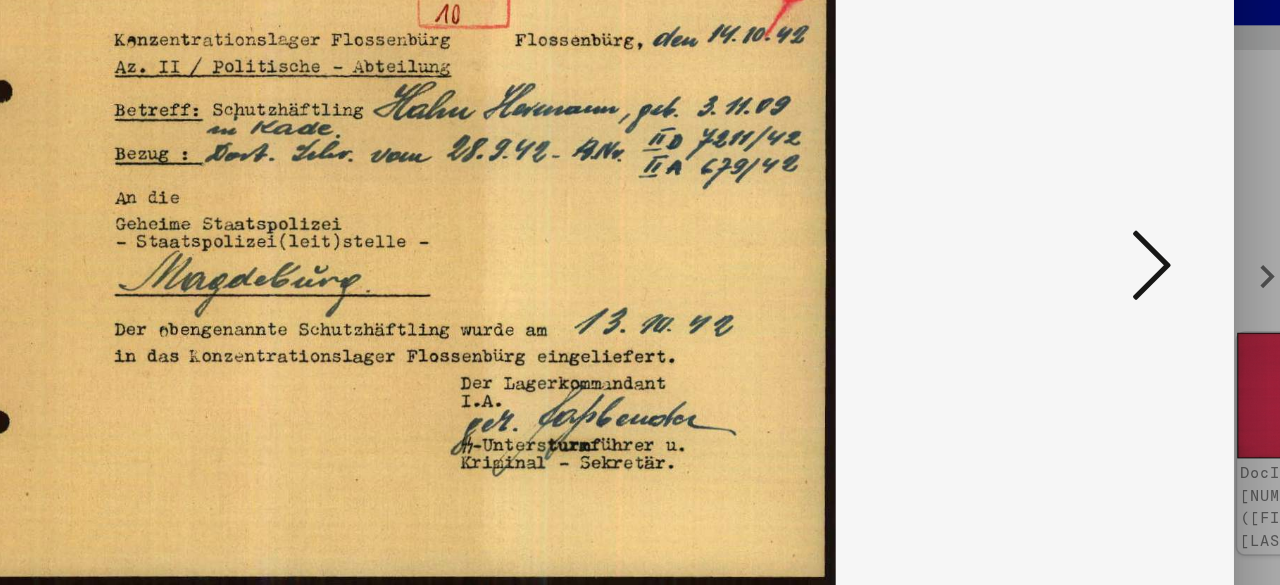 click at bounding box center (1102, 241) 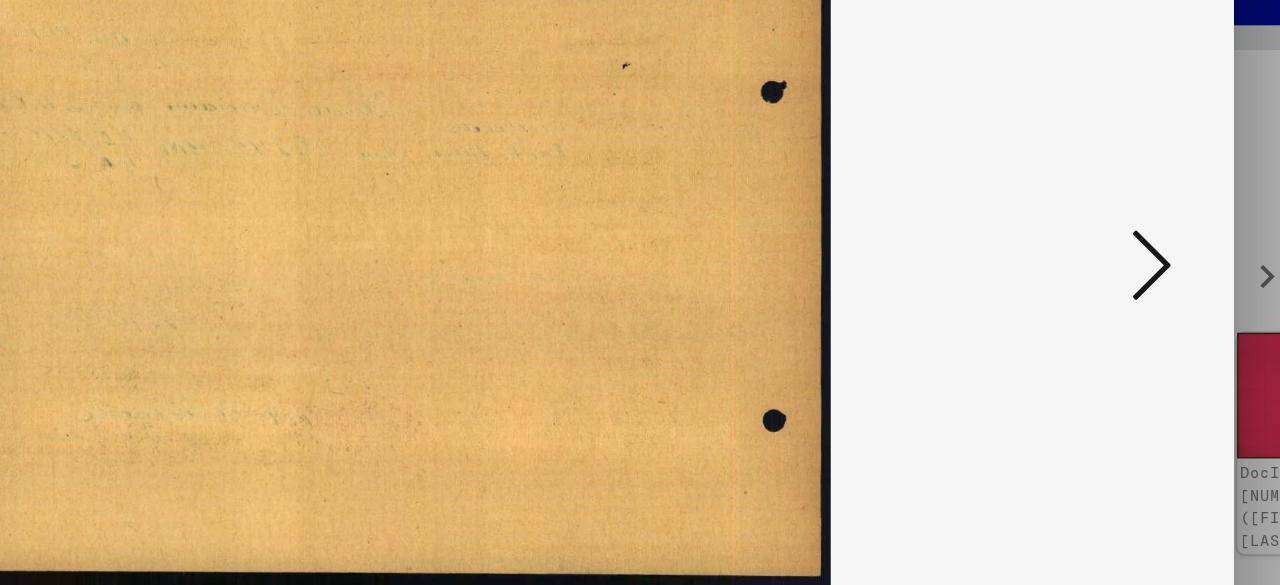 click at bounding box center [1102, 241] 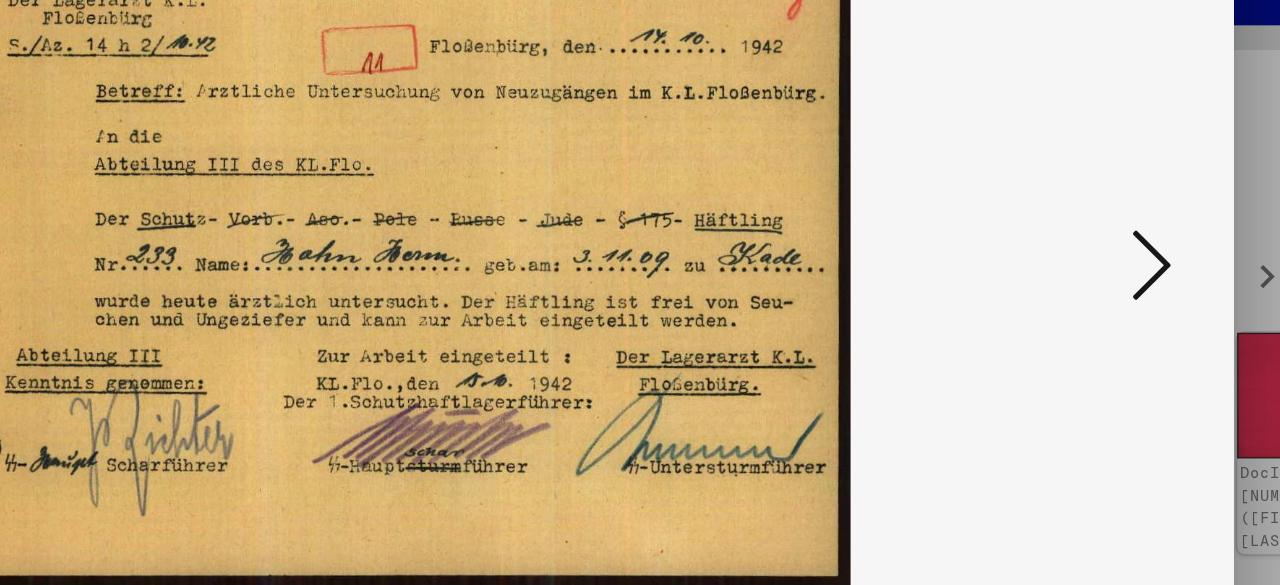 click at bounding box center (1102, 241) 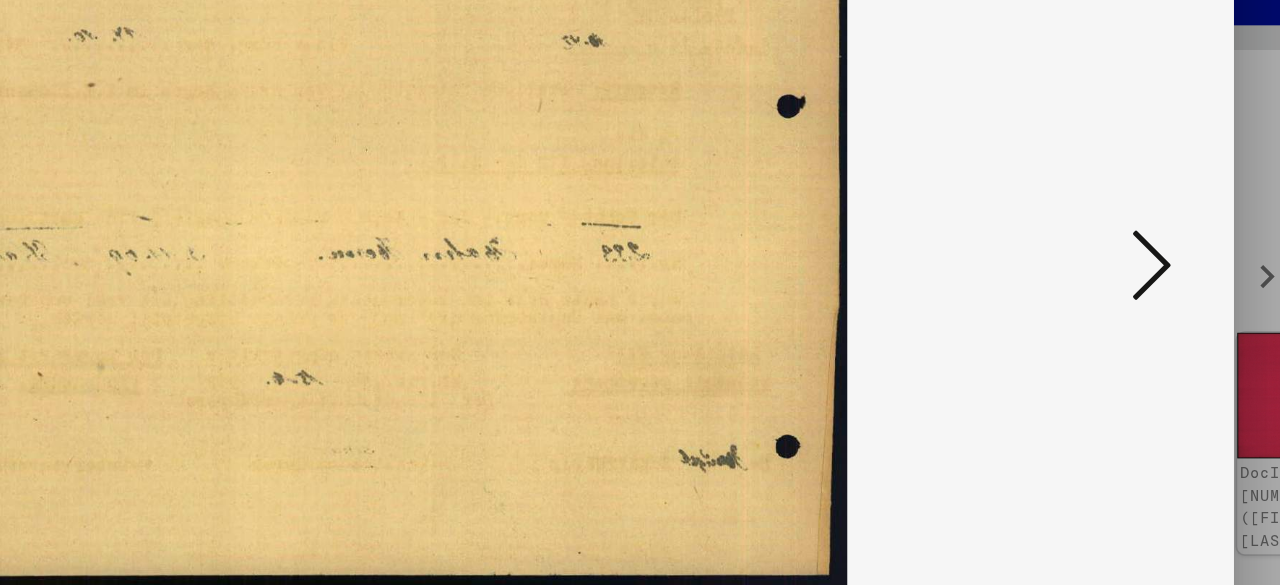 click at bounding box center [1102, 241] 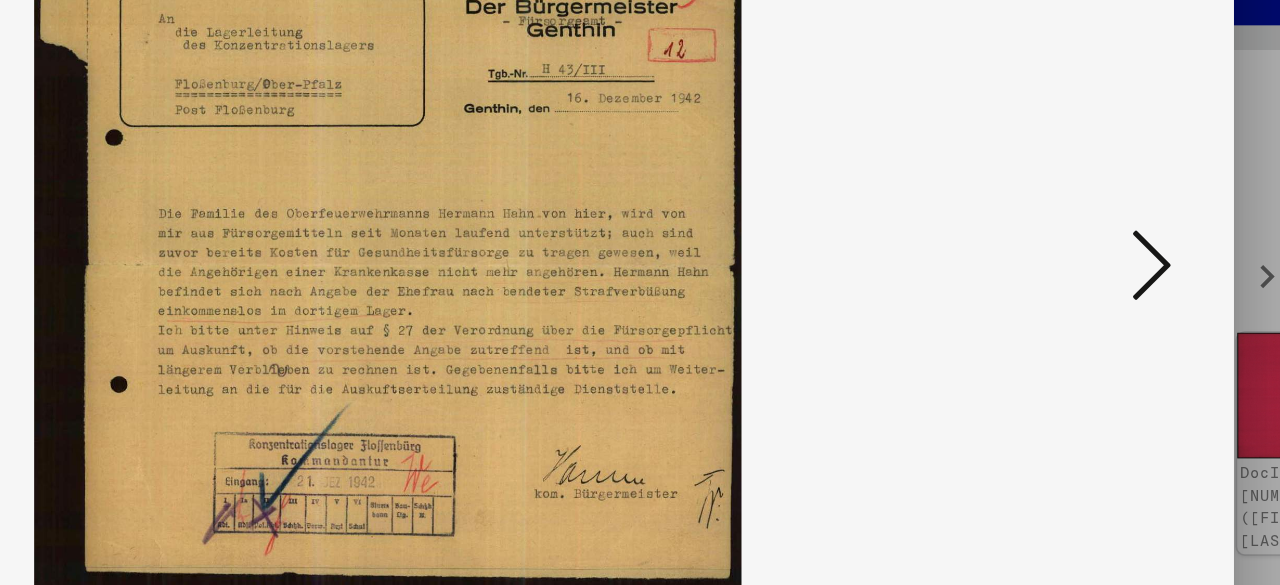 click at bounding box center (1102, 241) 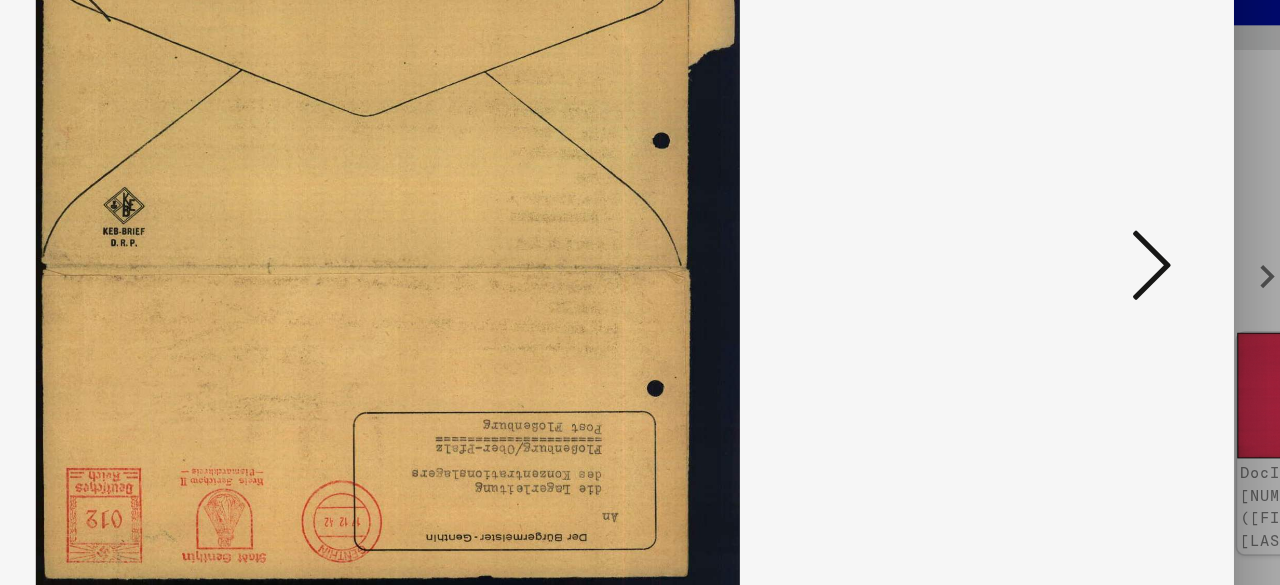 click at bounding box center [1102, 241] 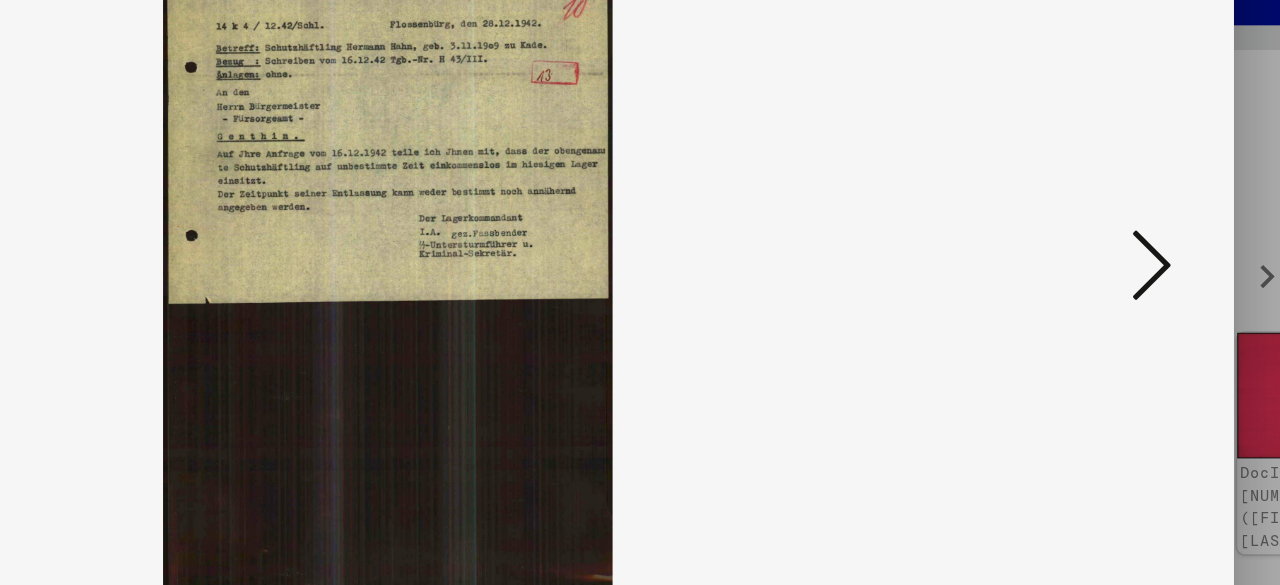click at bounding box center [1102, 241] 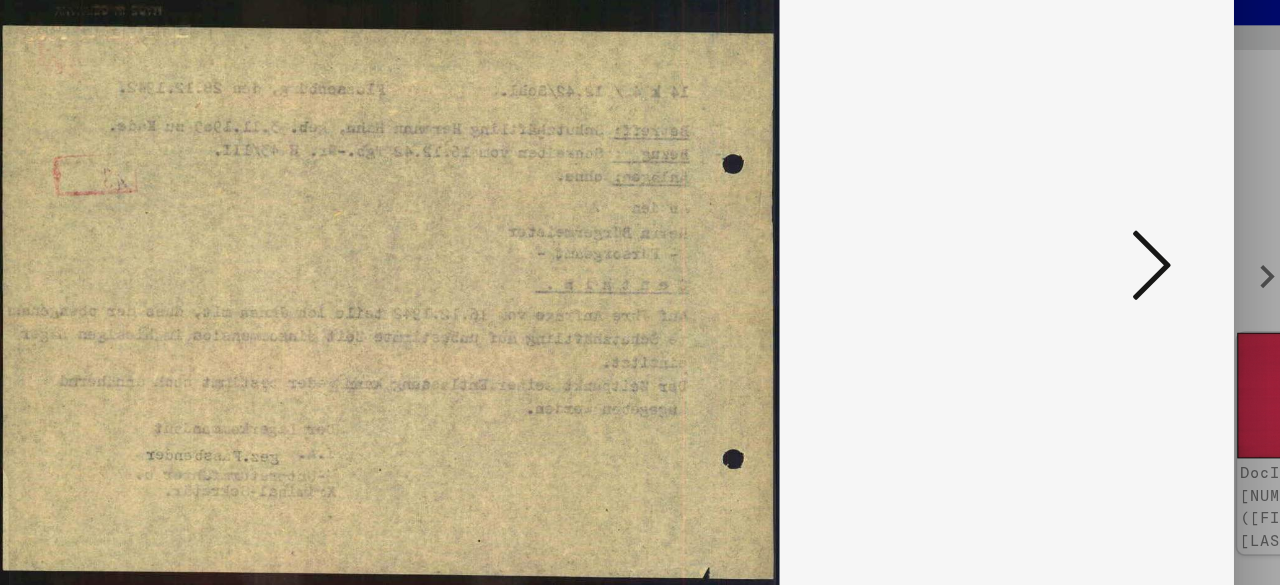 click at bounding box center [1102, 241] 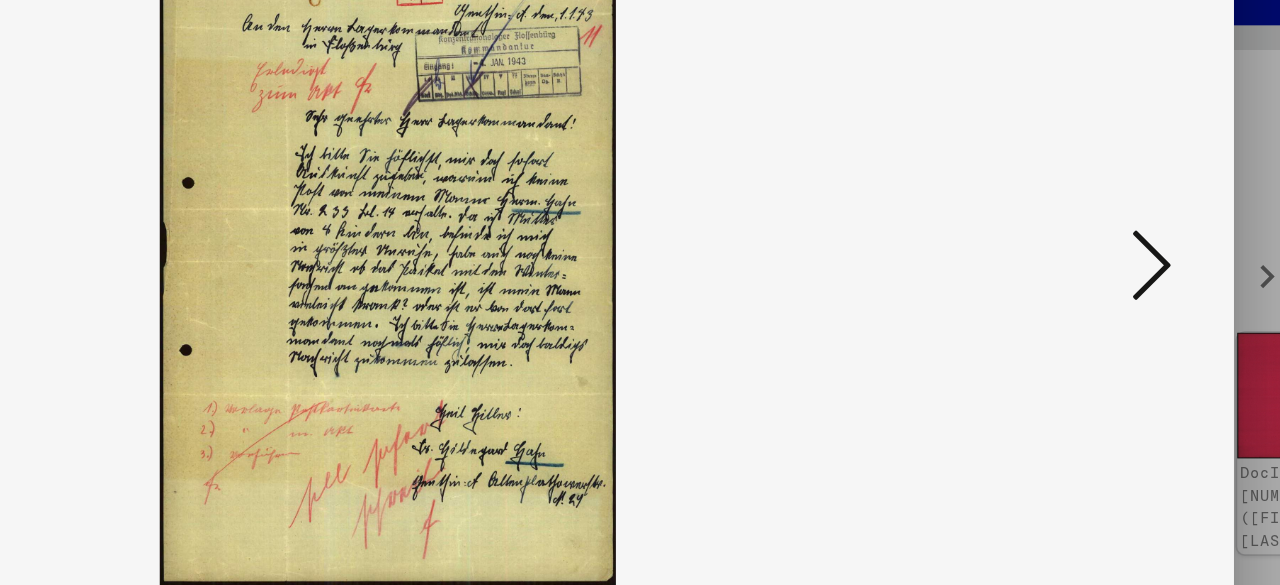 click at bounding box center (1102, 241) 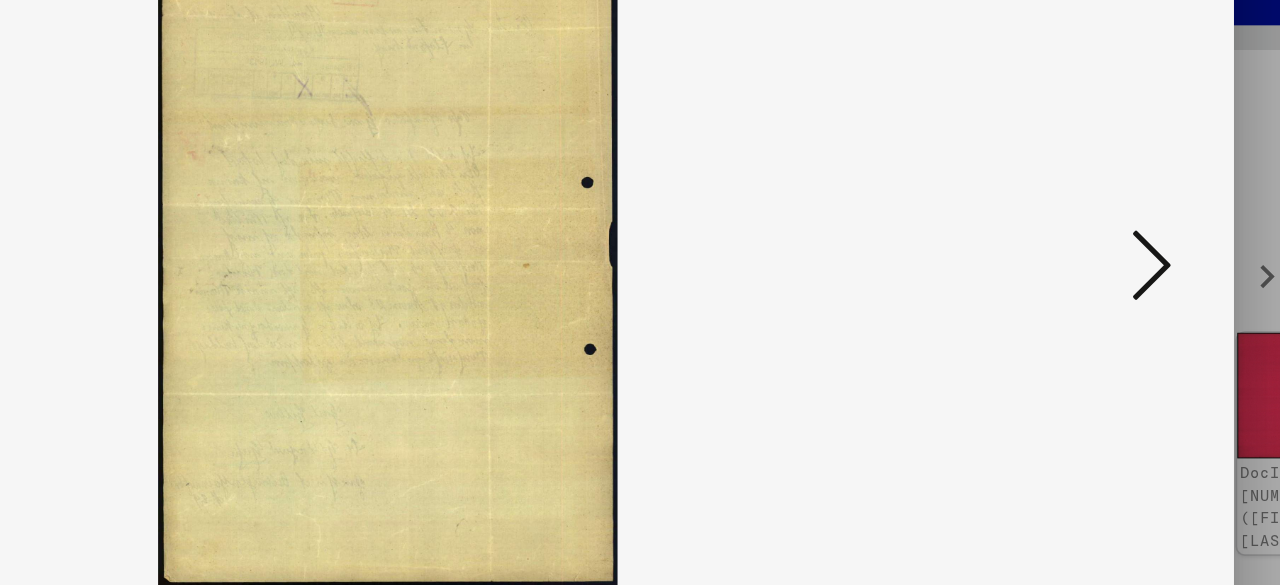 click at bounding box center (1102, 241) 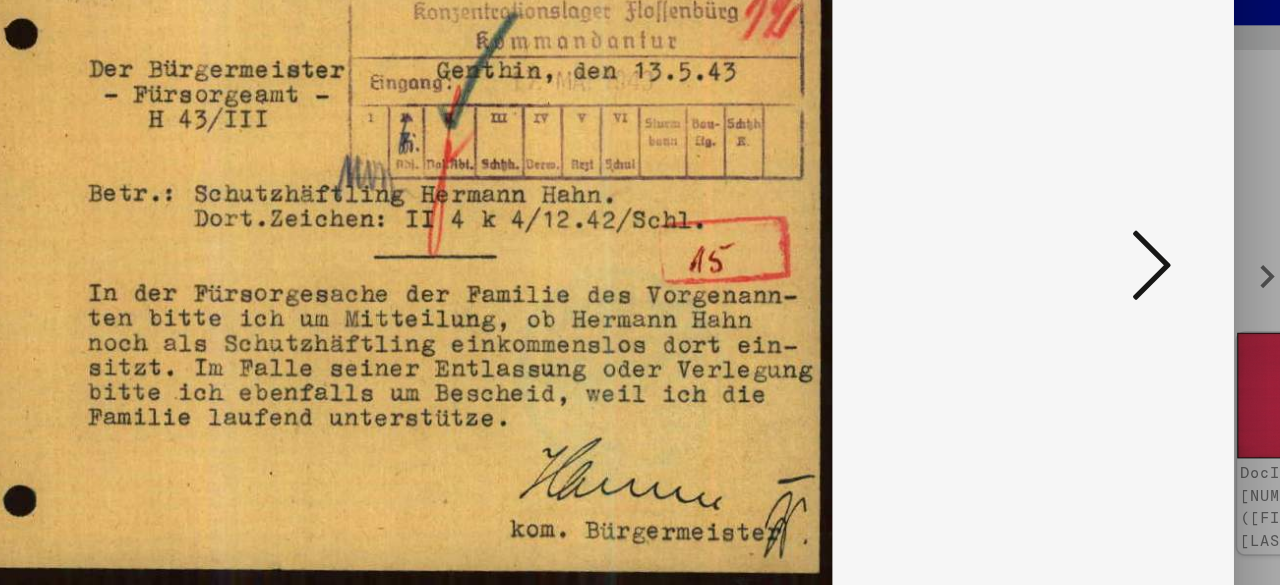 click at bounding box center [1102, 241] 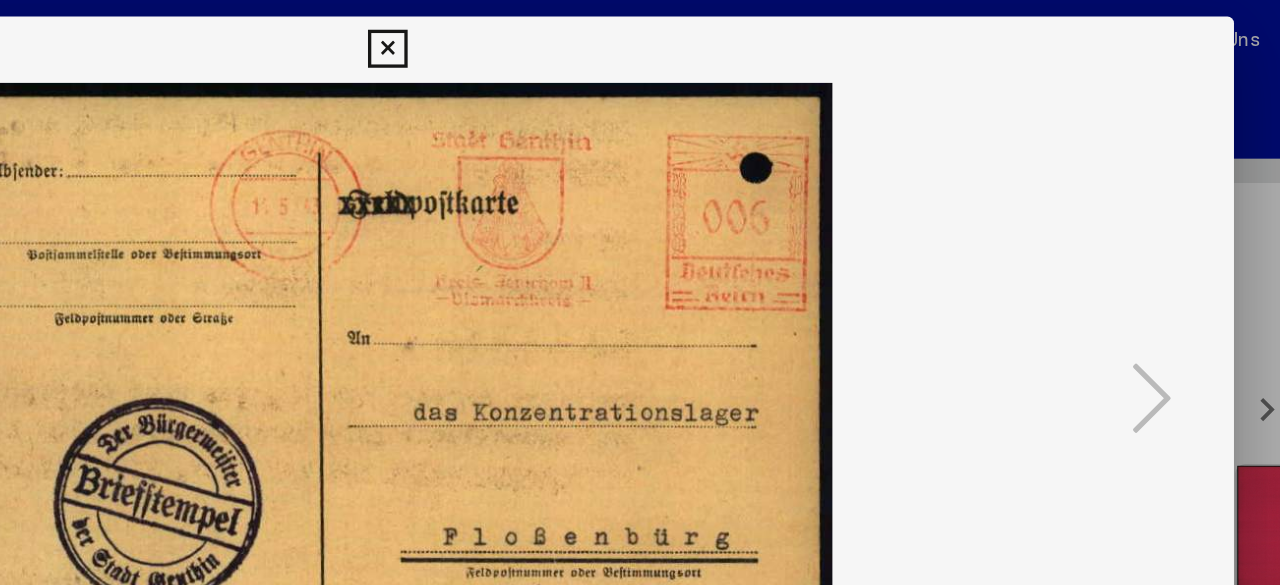 click at bounding box center (639, 30) 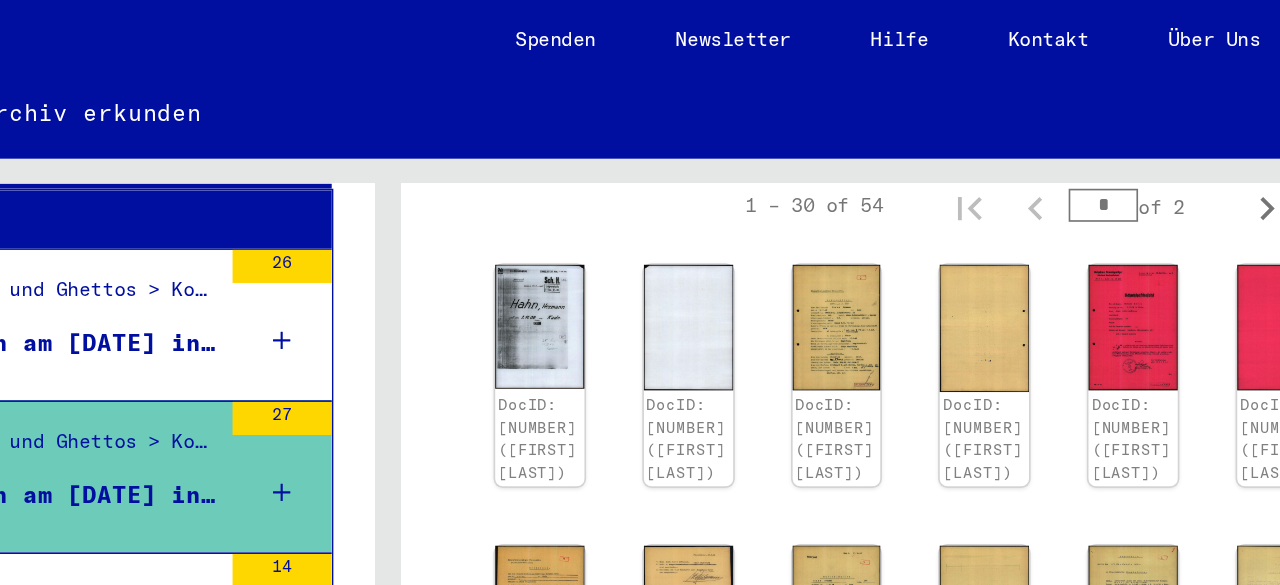 scroll, scrollTop: 618, scrollLeft: 0, axis: vertical 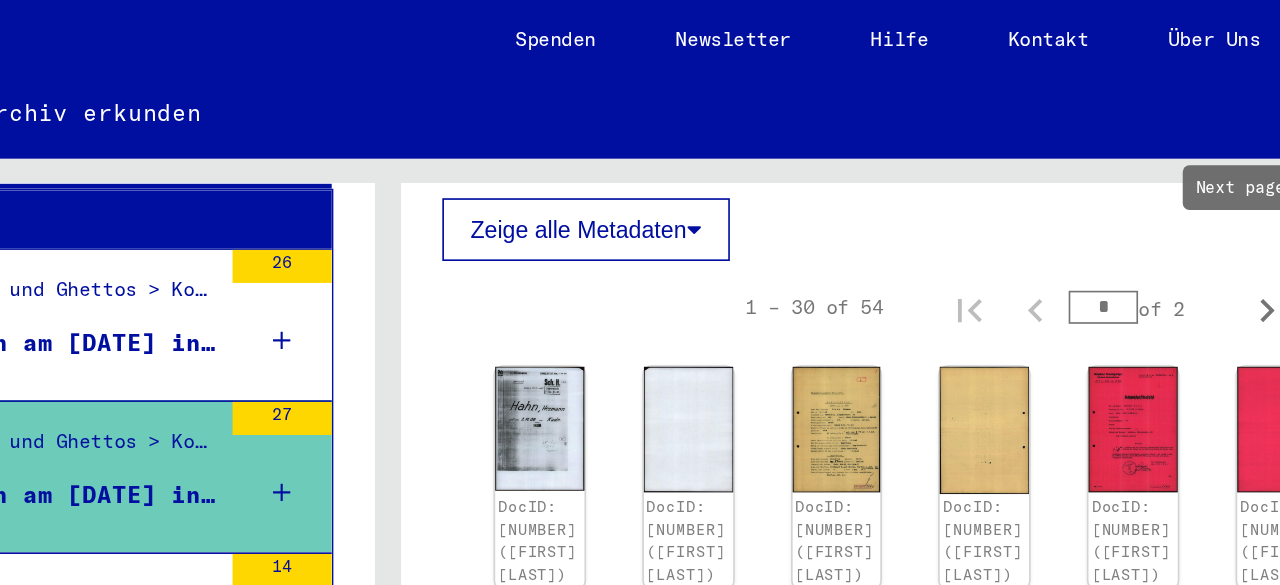 click 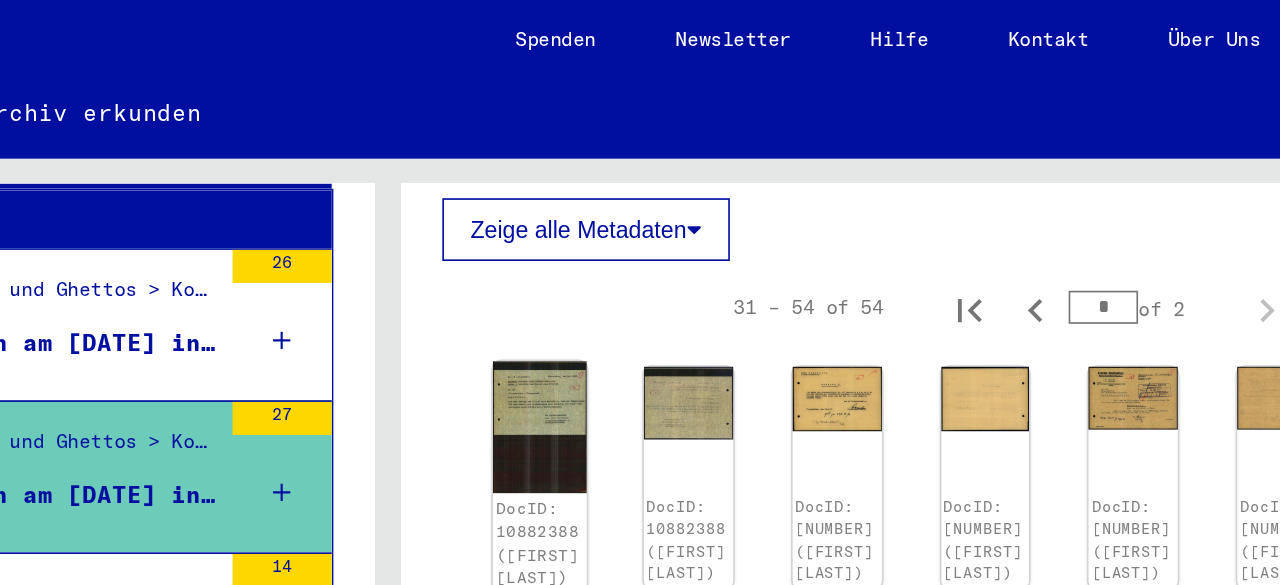 click 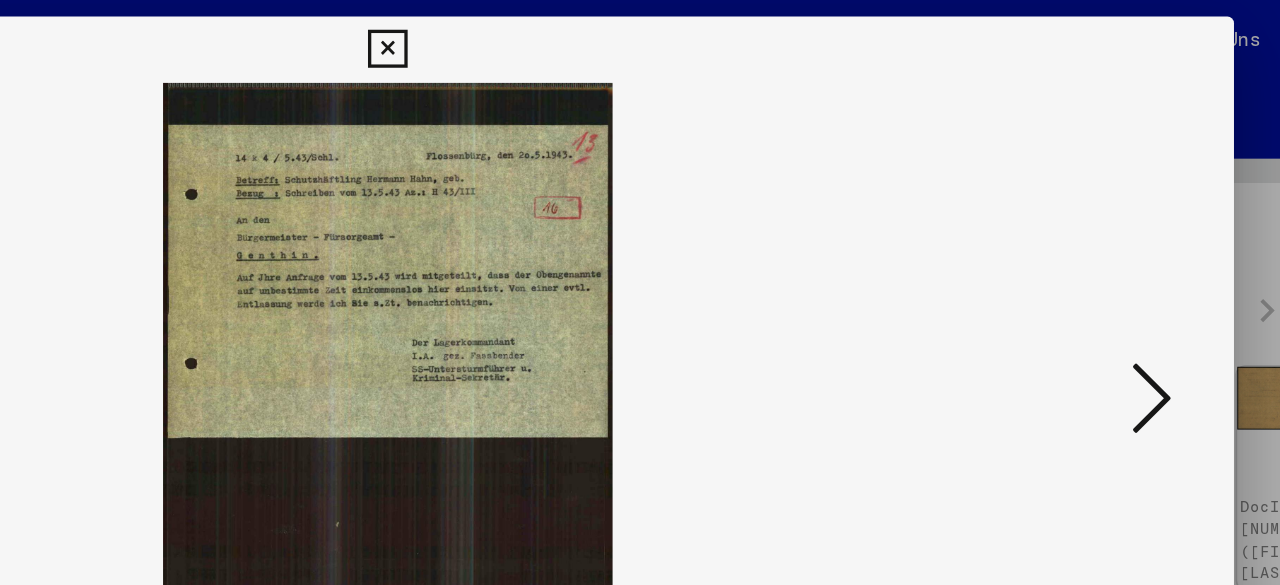 click at bounding box center [1102, 241] 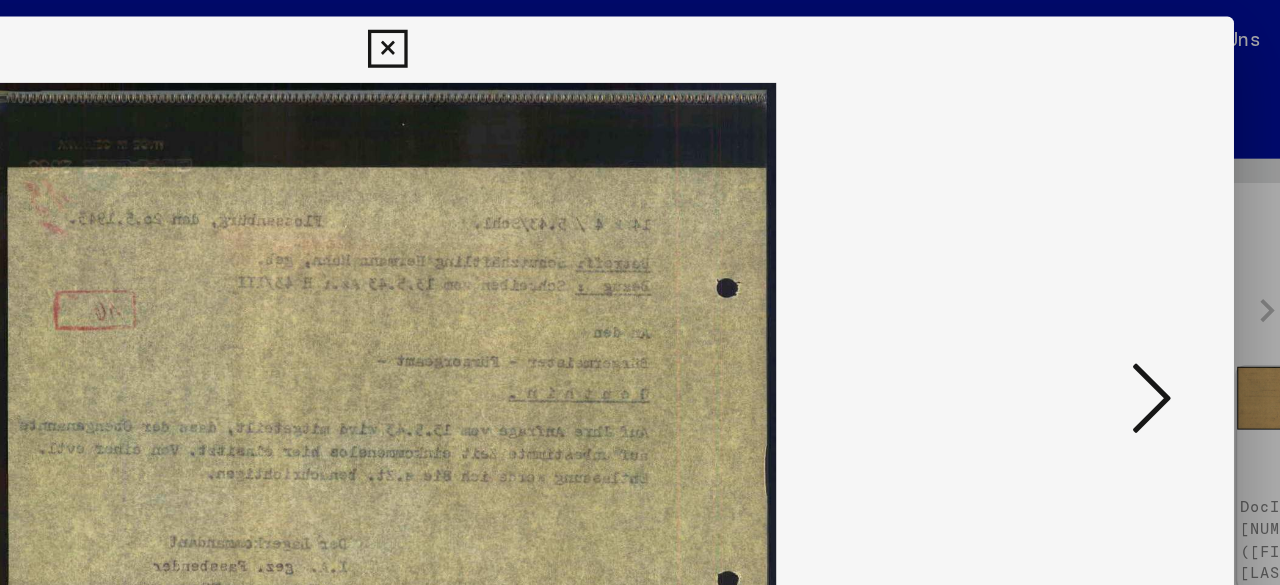 click at bounding box center [1102, 241] 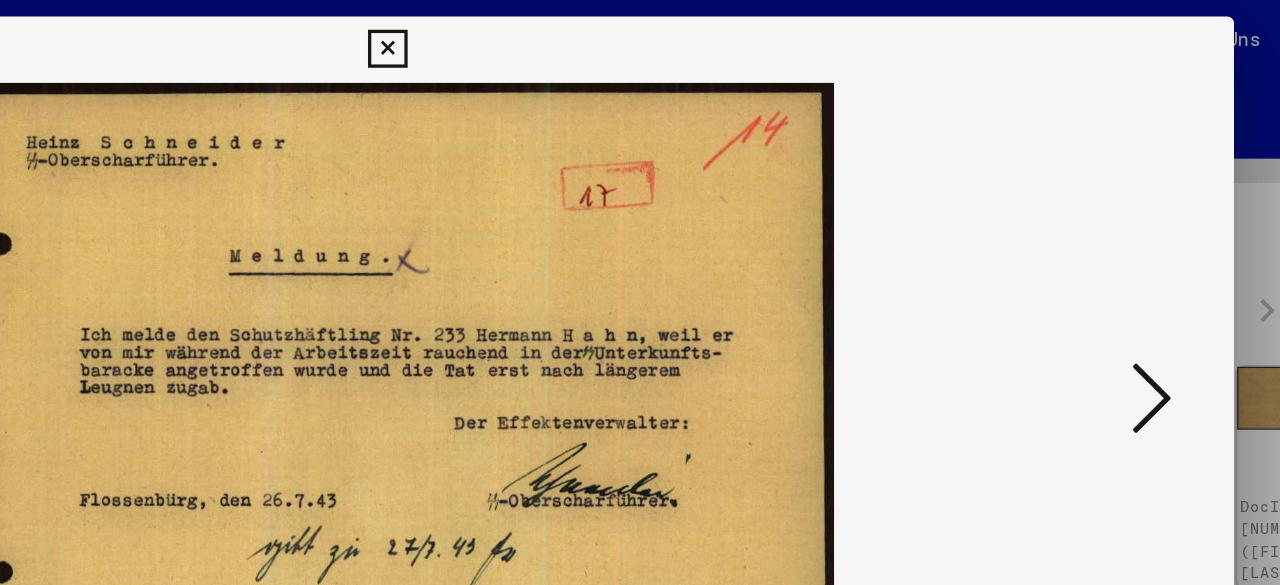 click at bounding box center [1102, 241] 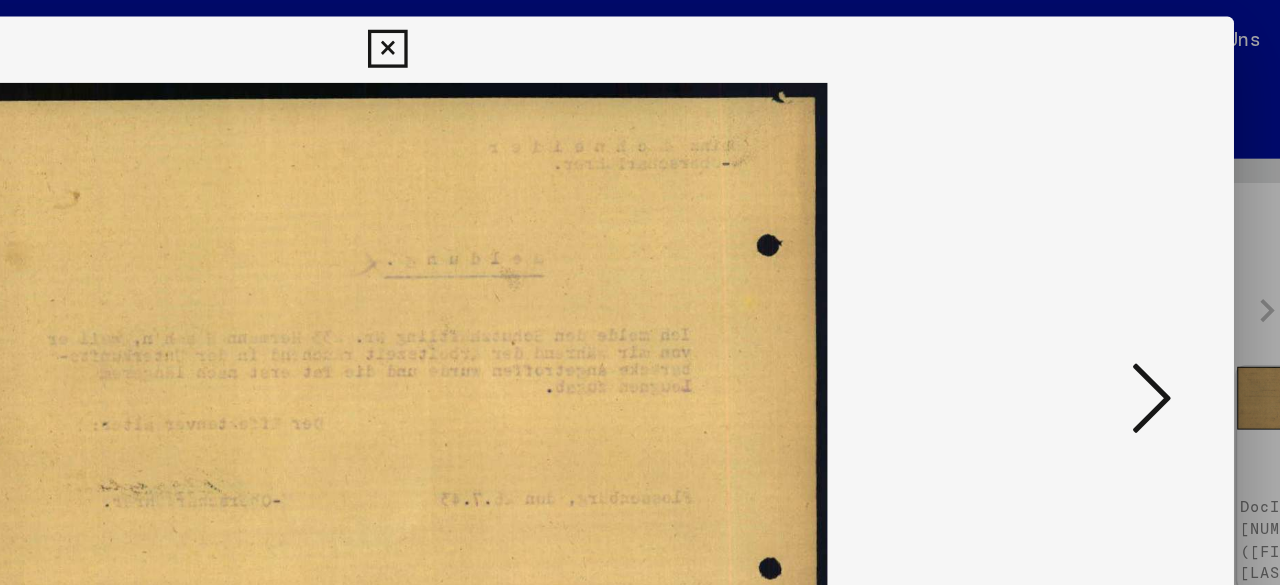 click at bounding box center [1102, 241] 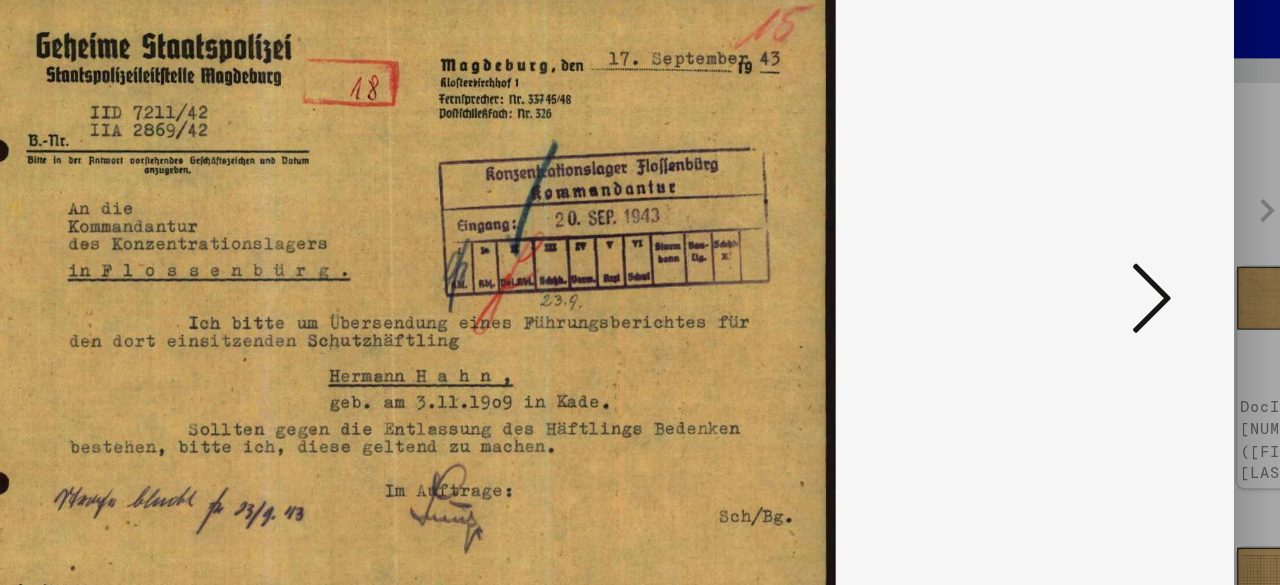 click at bounding box center (1102, 241) 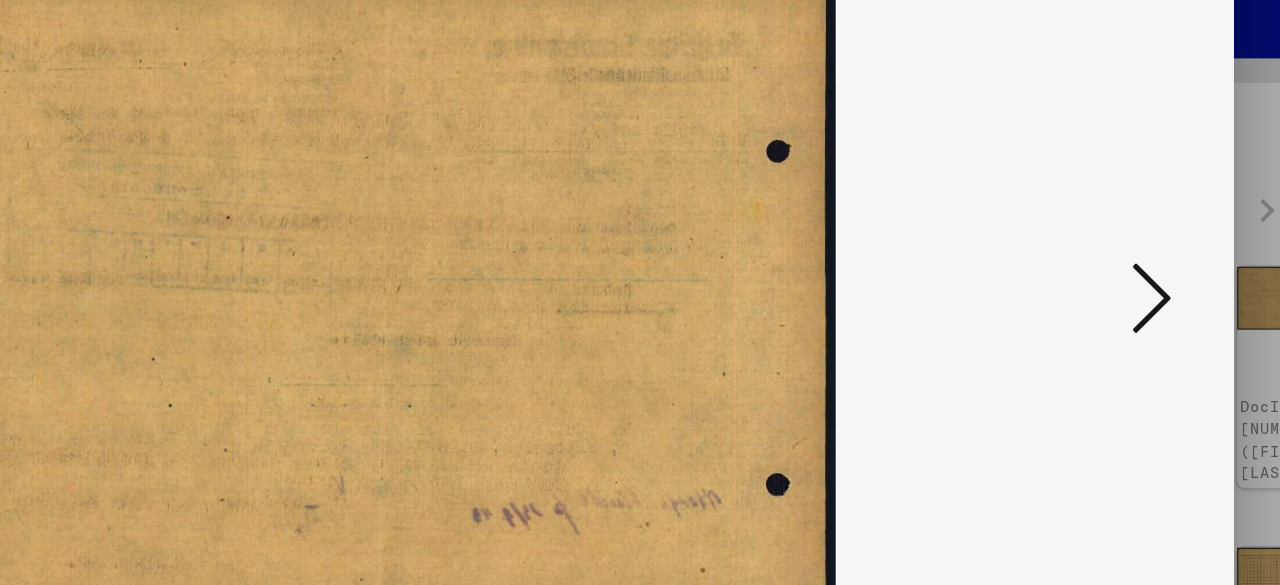 click at bounding box center (1102, 241) 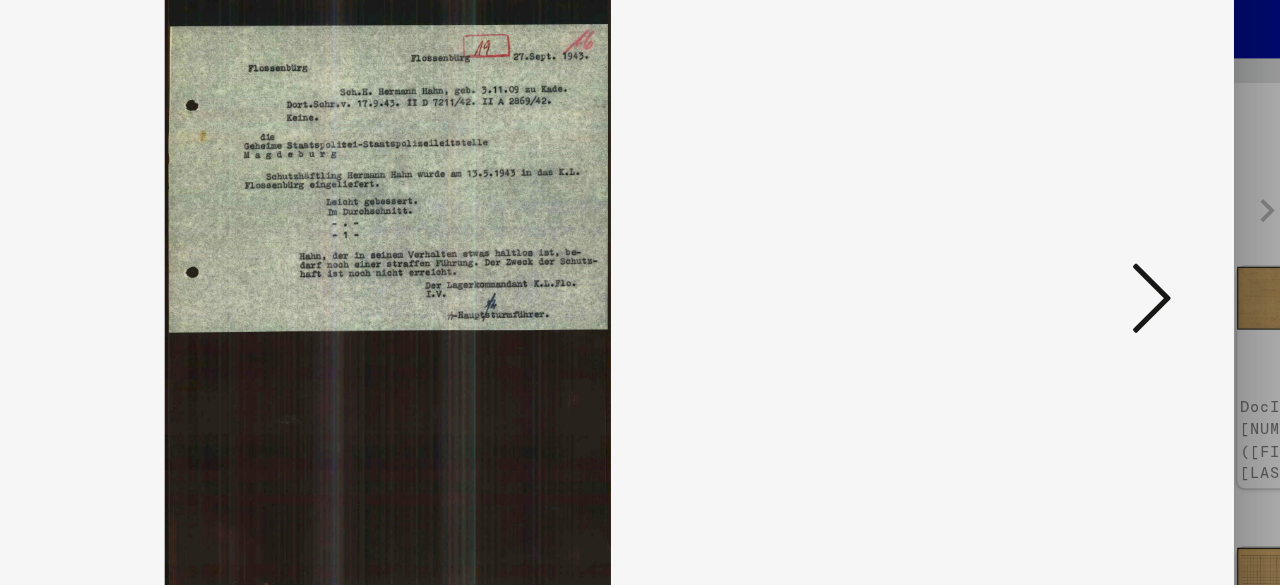 click at bounding box center [1102, 241] 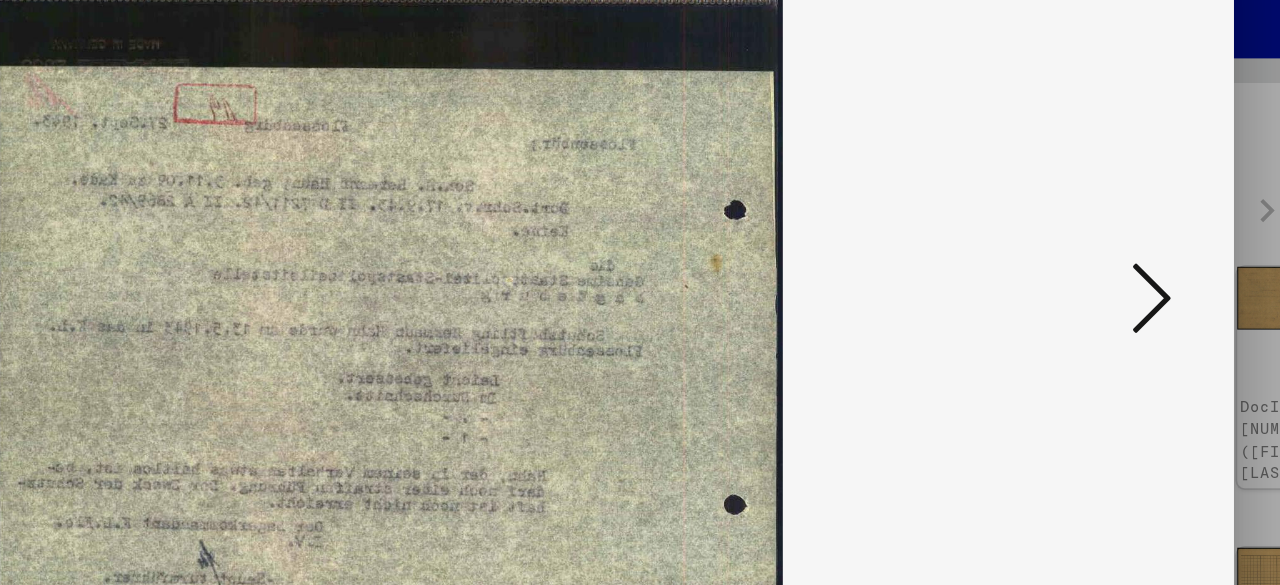 click at bounding box center [1102, 241] 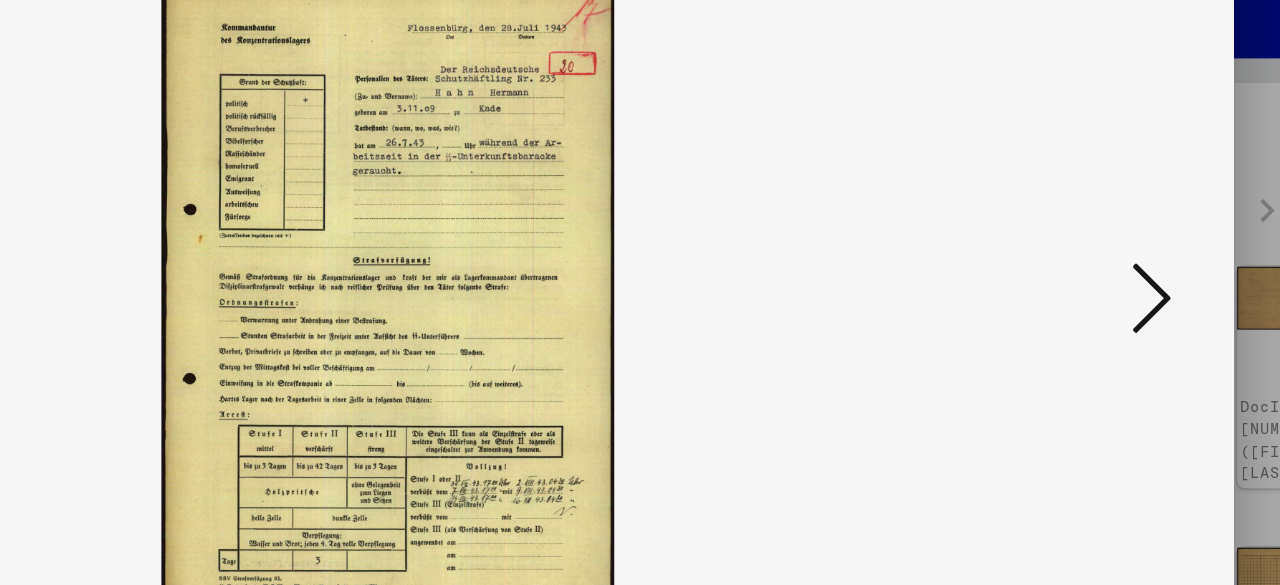 click at bounding box center [1102, 241] 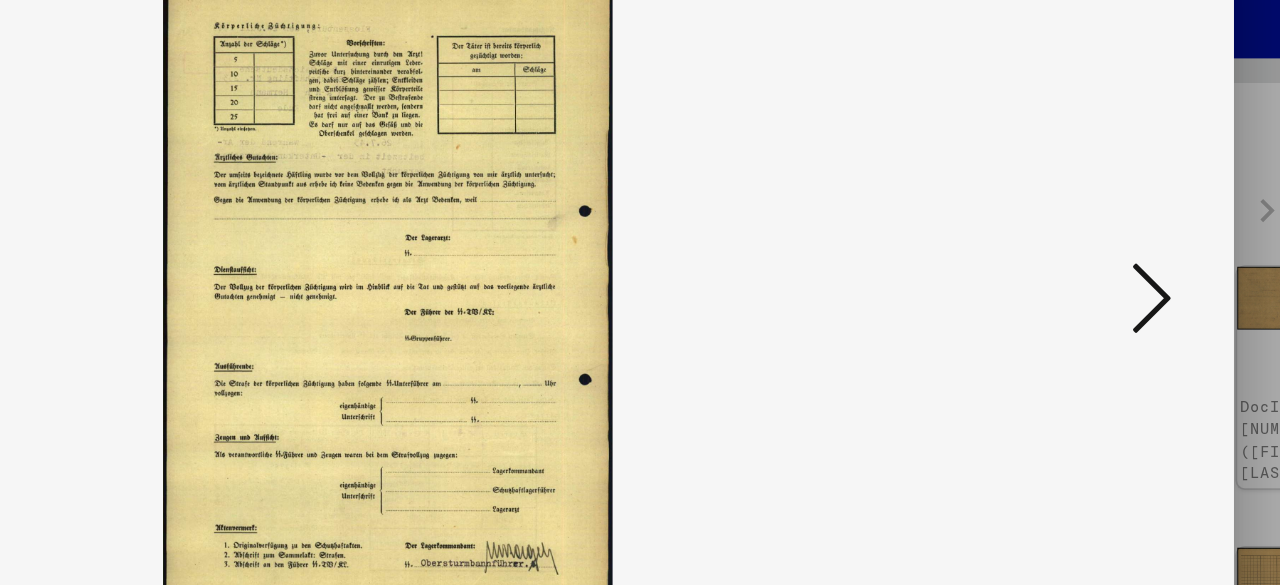 click at bounding box center (1102, 241) 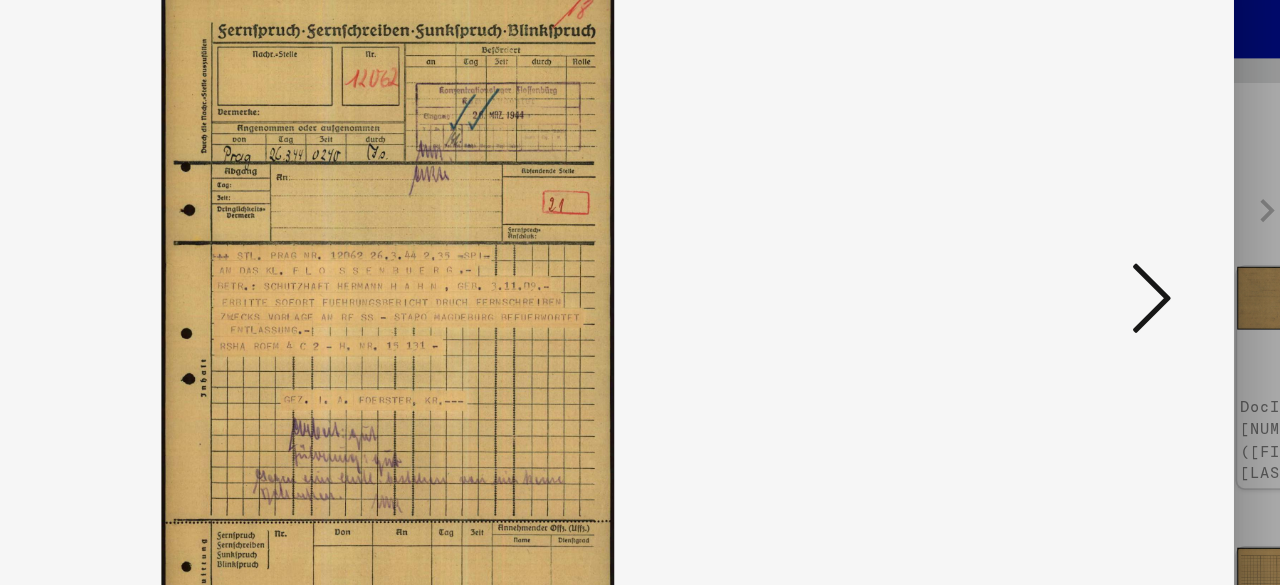 click at bounding box center (1102, 241) 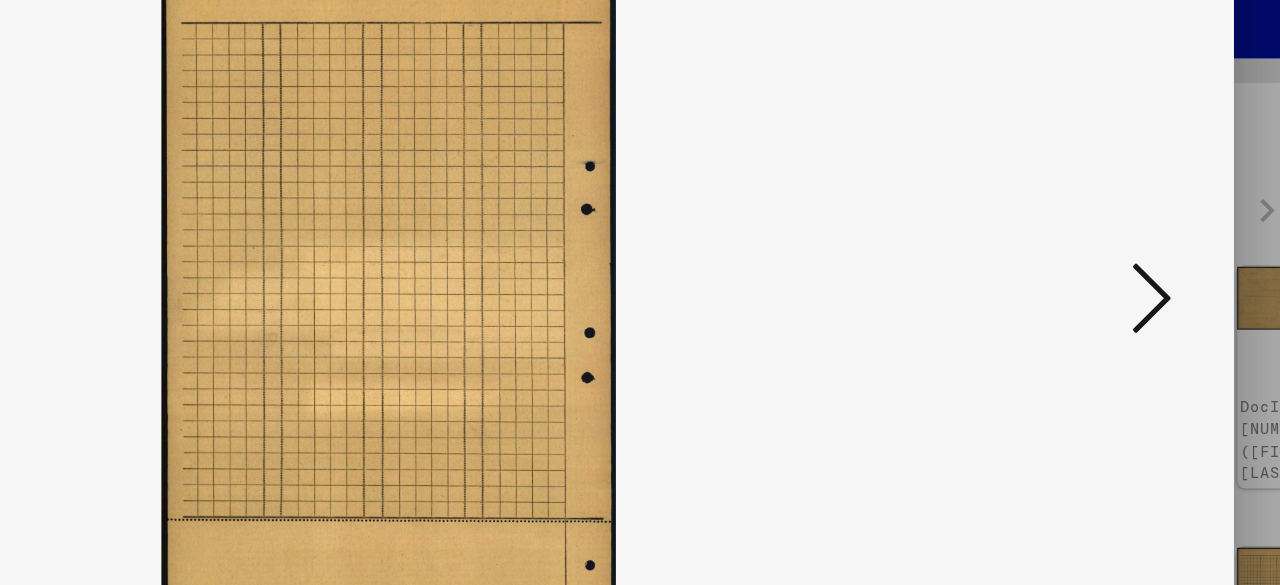 click at bounding box center (1102, 241) 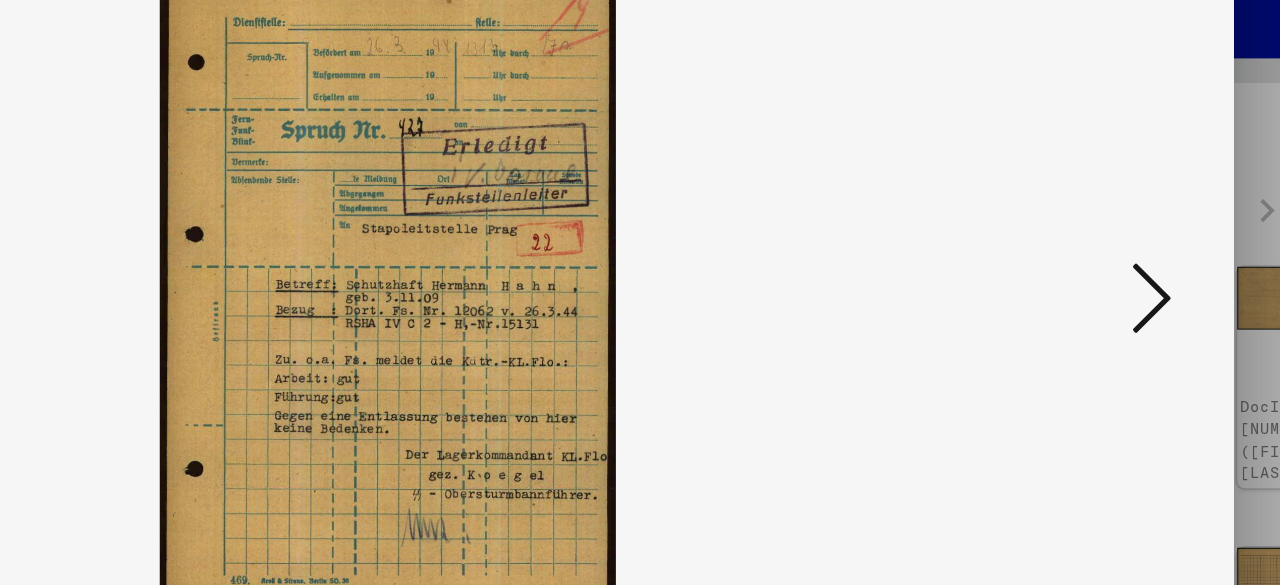 click at bounding box center [1102, 241] 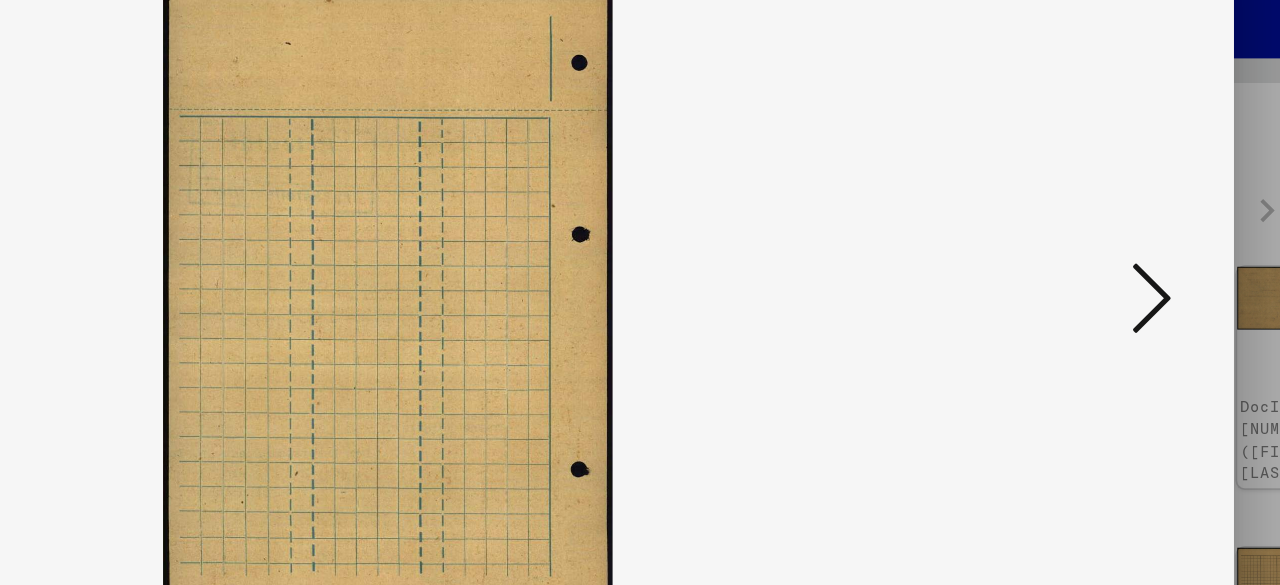 click at bounding box center [640, 242] 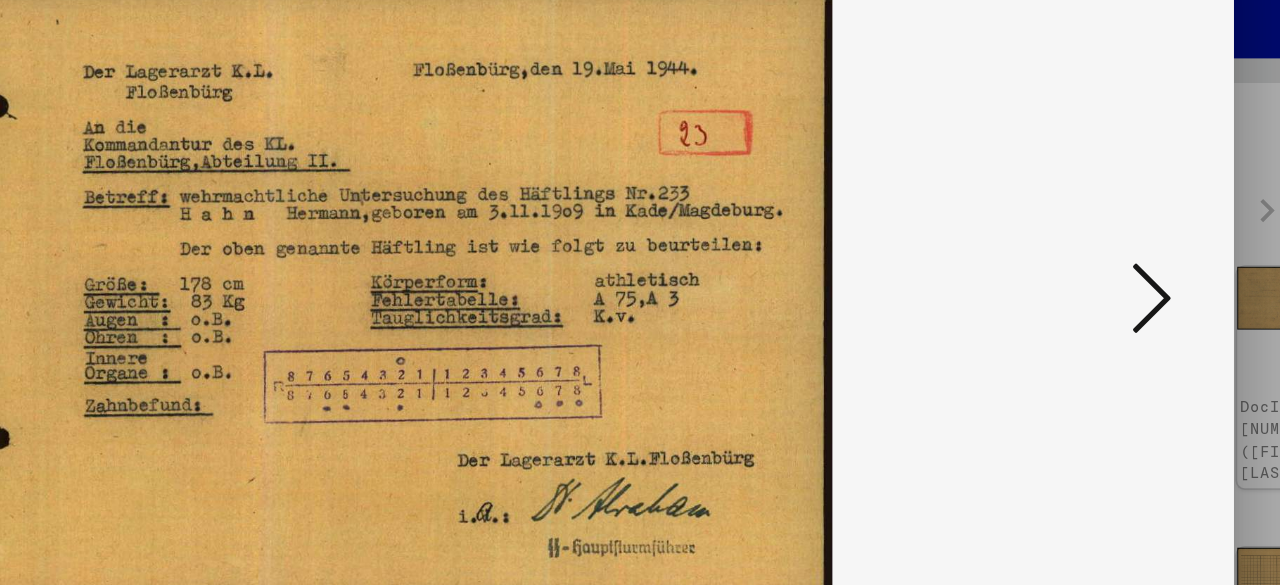 click at bounding box center (1102, 241) 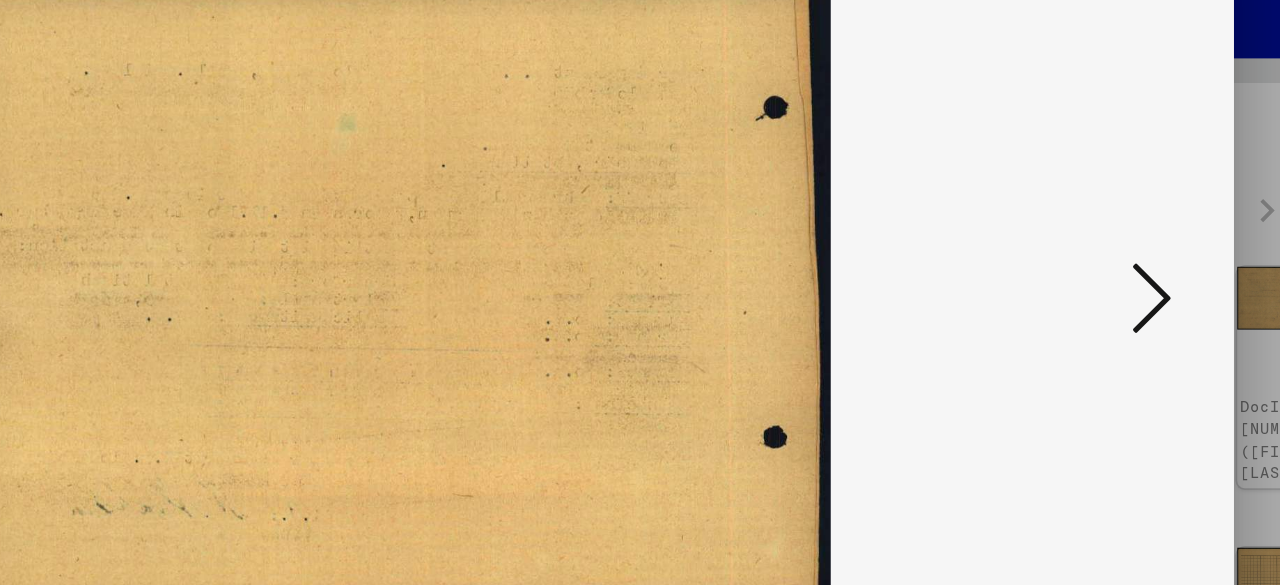 click at bounding box center (1102, 241) 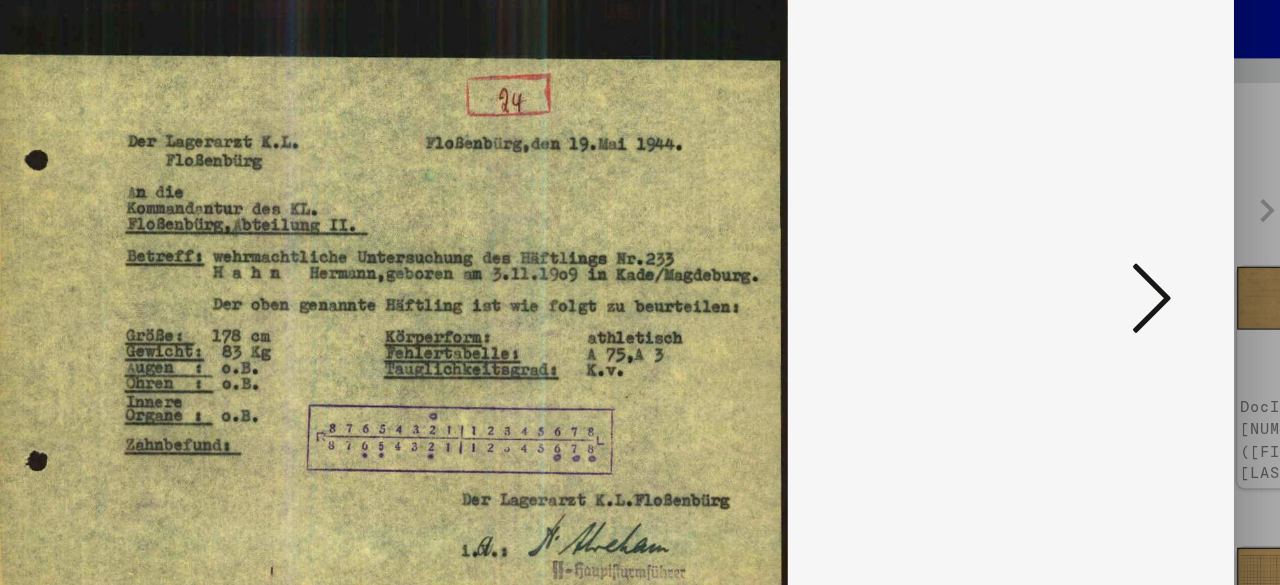 click at bounding box center (1102, 241) 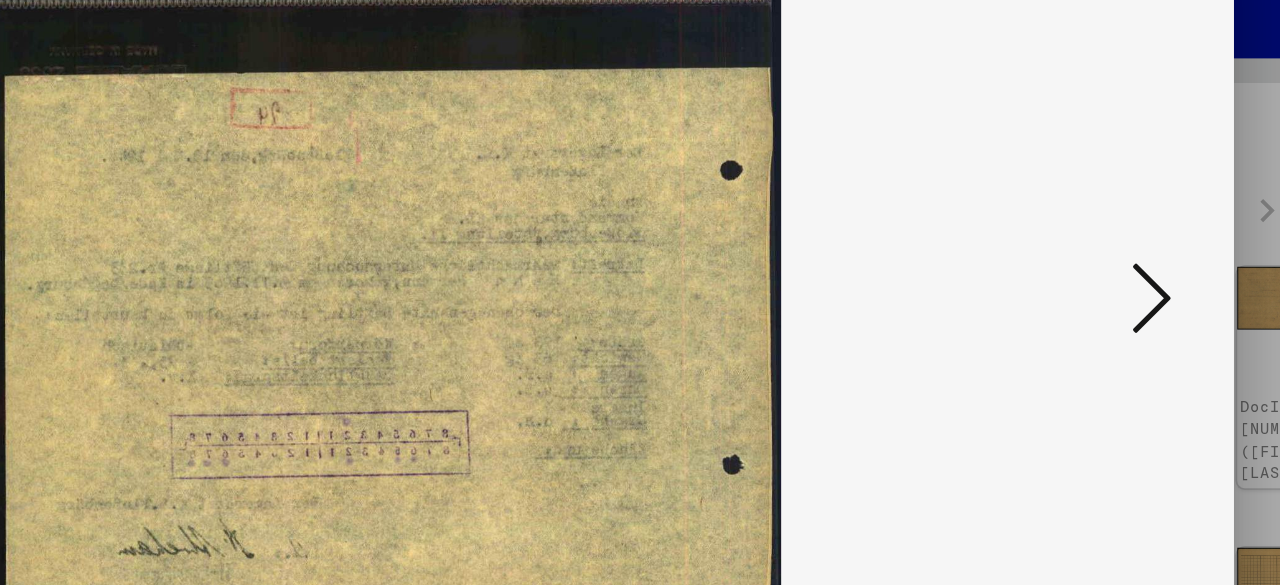 click at bounding box center (1102, 241) 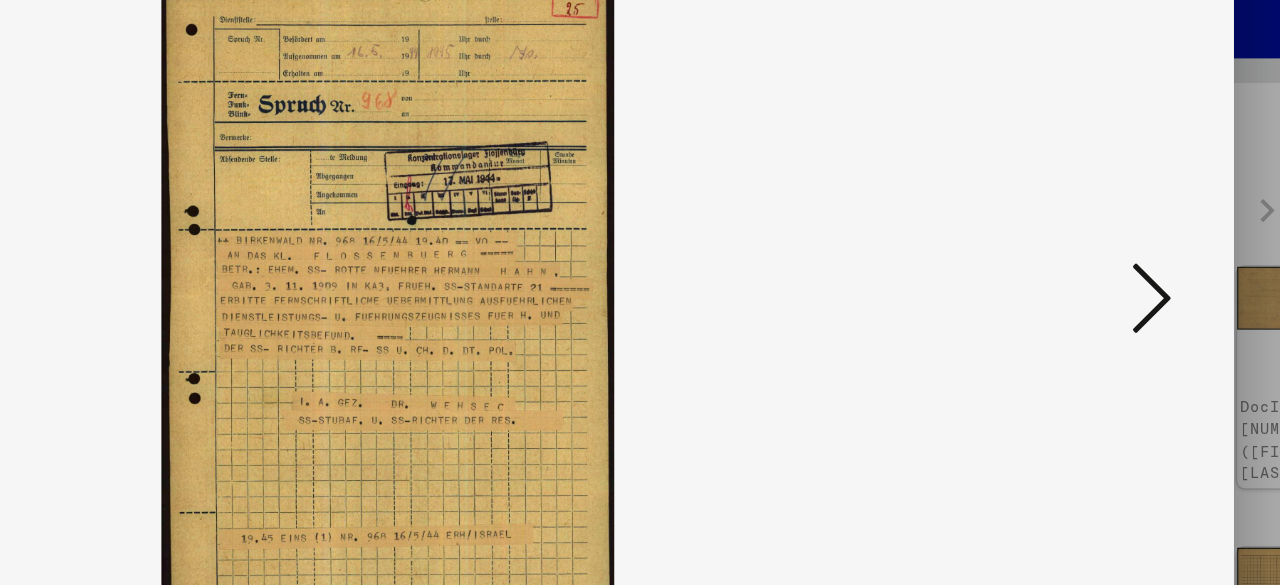click at bounding box center [1102, 241] 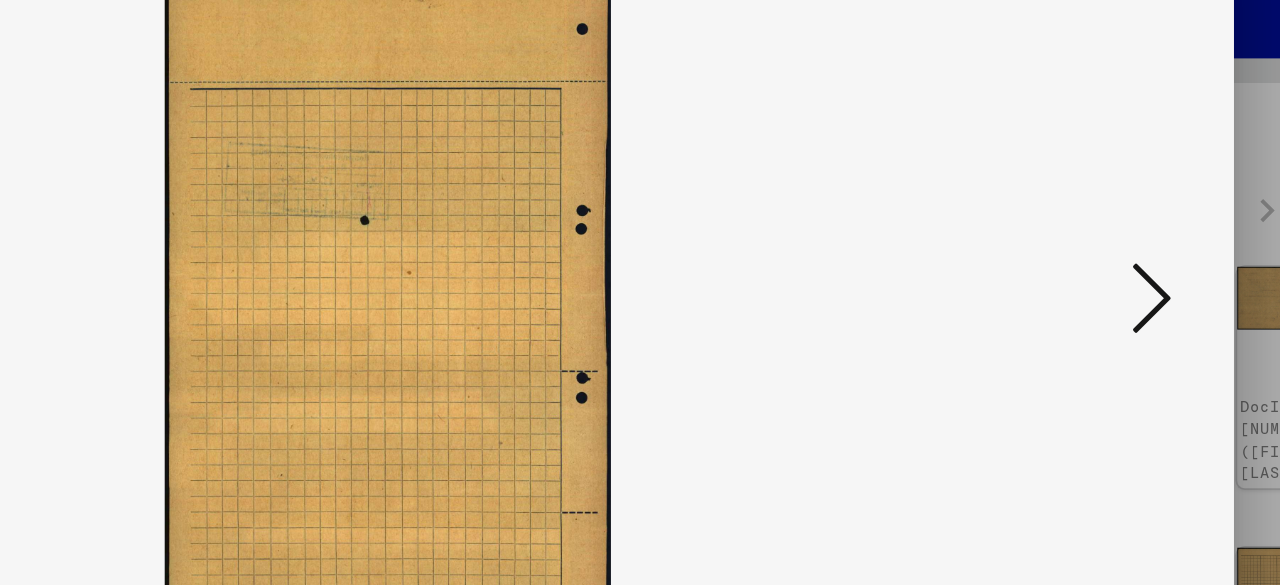 click at bounding box center [1102, 241] 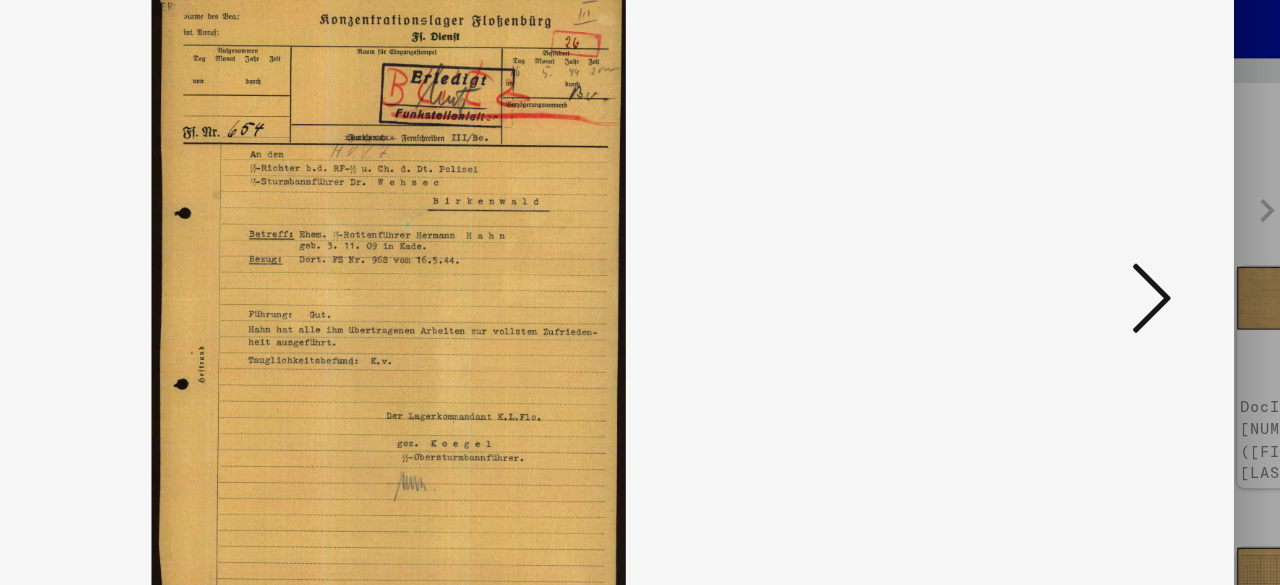 click at bounding box center [1102, 241] 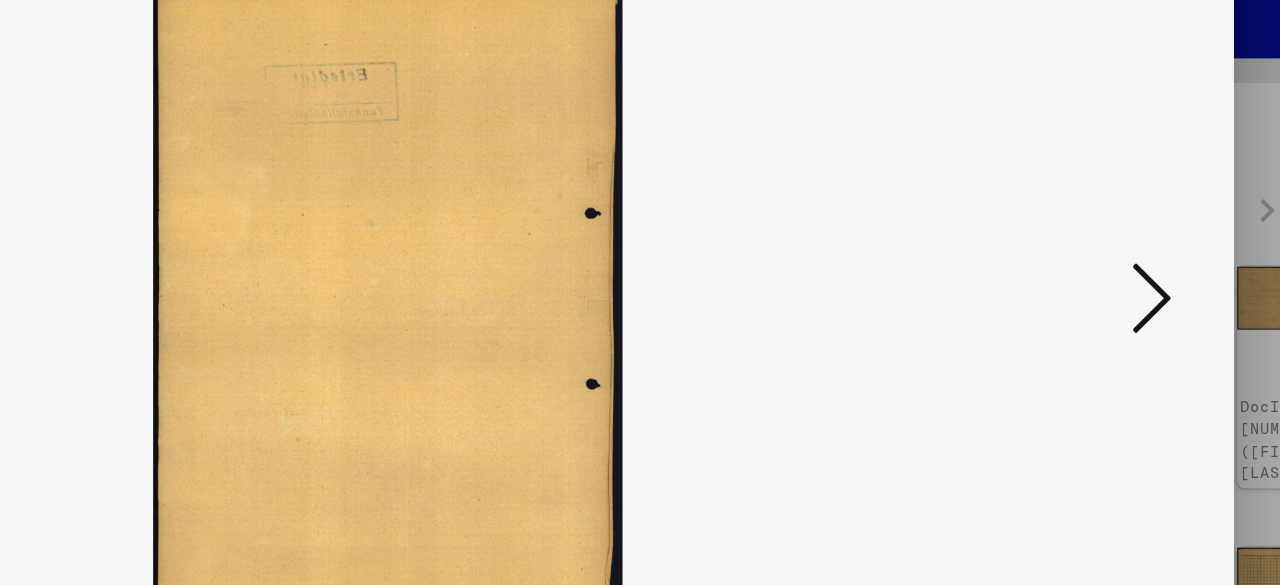 click at bounding box center [1102, 241] 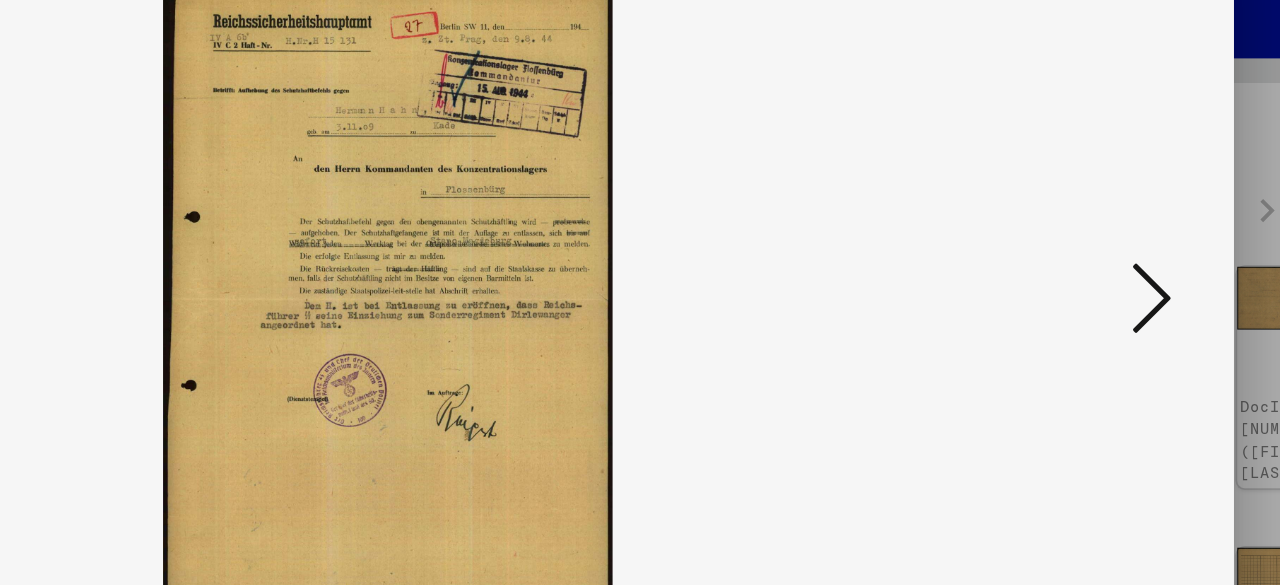 click at bounding box center (1102, 241) 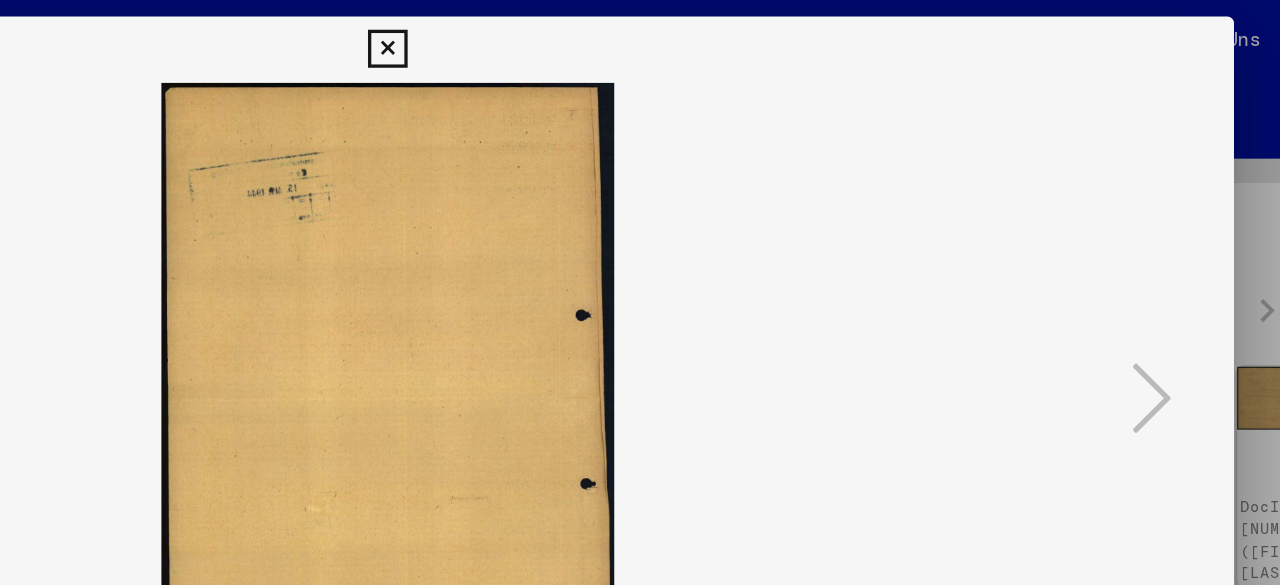 click at bounding box center (639, 30) 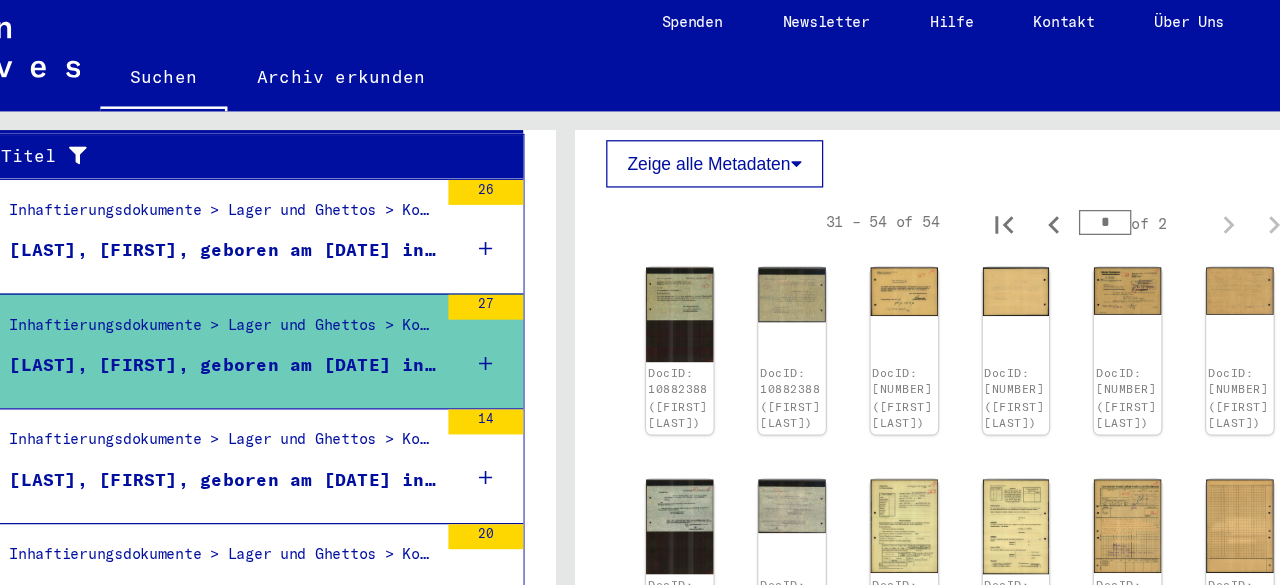 scroll, scrollTop: 620, scrollLeft: 0, axis: vertical 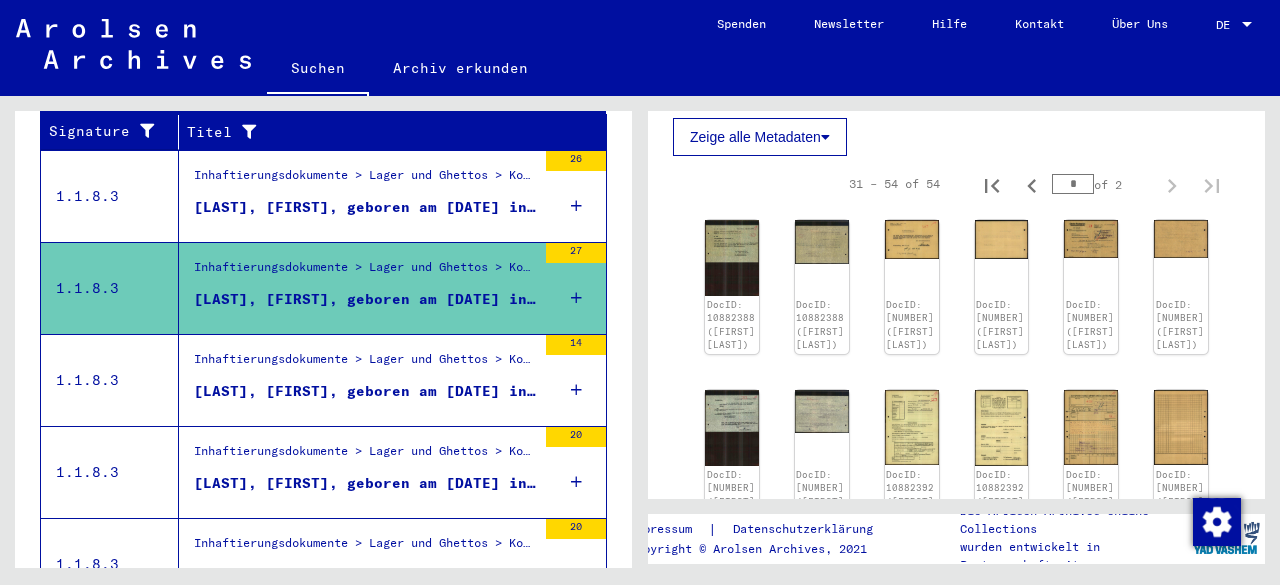 click on "[LAST], [FIRST], geboren am [DATE] in [CITY]" at bounding box center [365, 391] 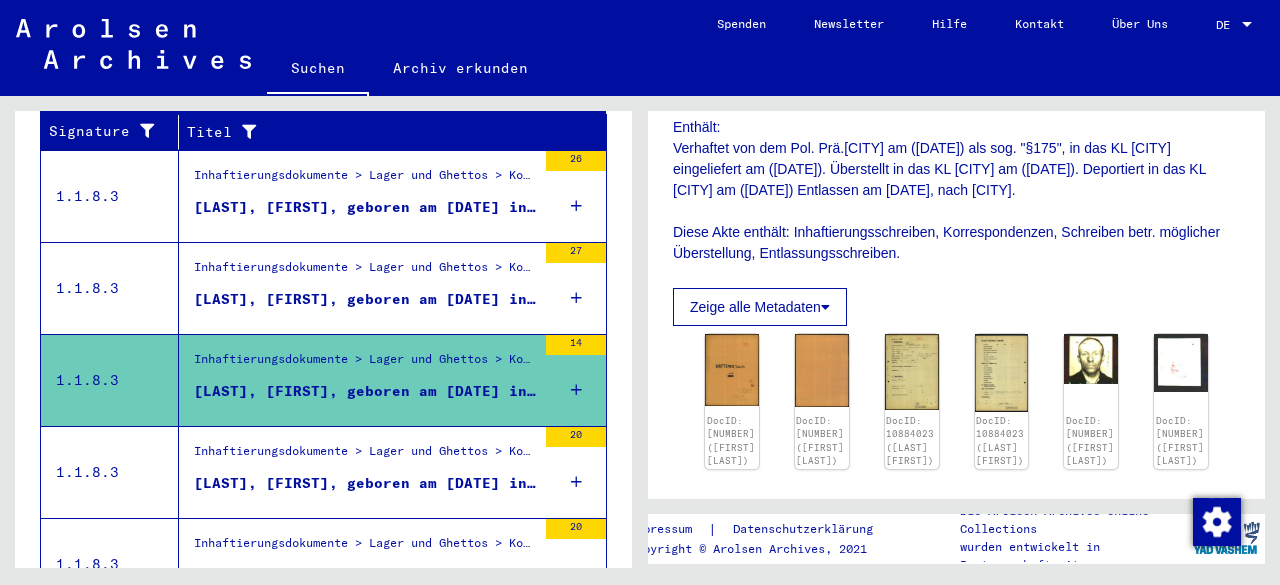 scroll, scrollTop: 400, scrollLeft: 0, axis: vertical 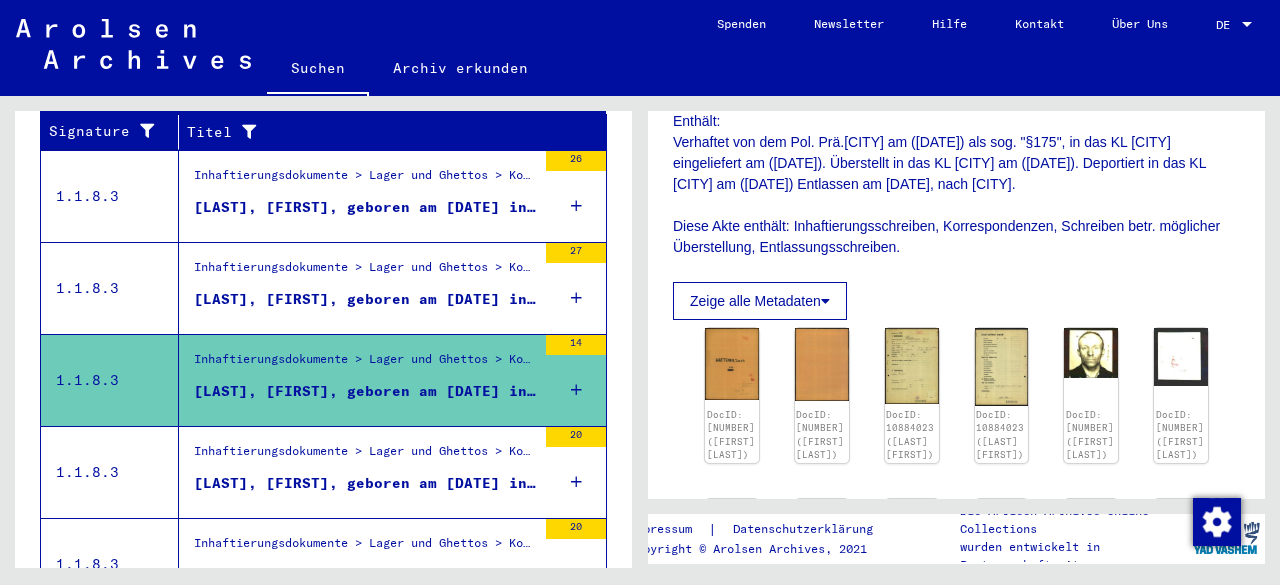 click on "Inhaftierungsdokumente > Lager und Ghettos > Konzentrationslager [CITY] > Individuelle Unterlagen Männer [CITY] > [CITY] Gestapo Personalakten, Männer > [CITY] Gestapo Personalakten, Männer Nachnamen A-L [LAST], [FIRST], geboren am [DATE] in [CITY]" at bounding box center (357, 472) 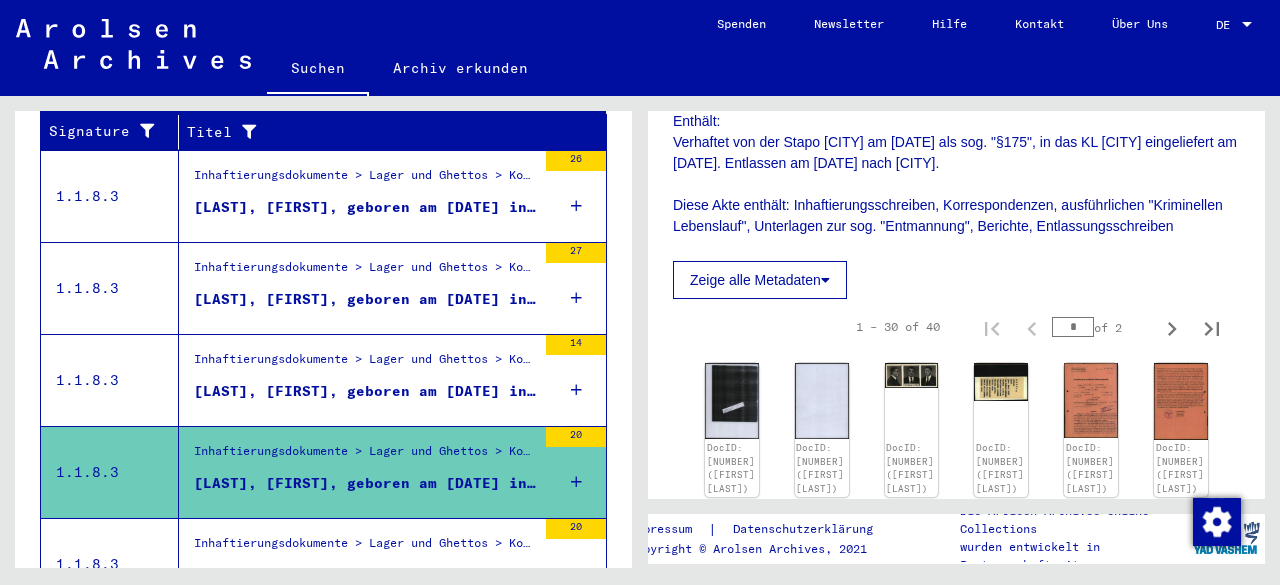 scroll, scrollTop: 500, scrollLeft: 0, axis: vertical 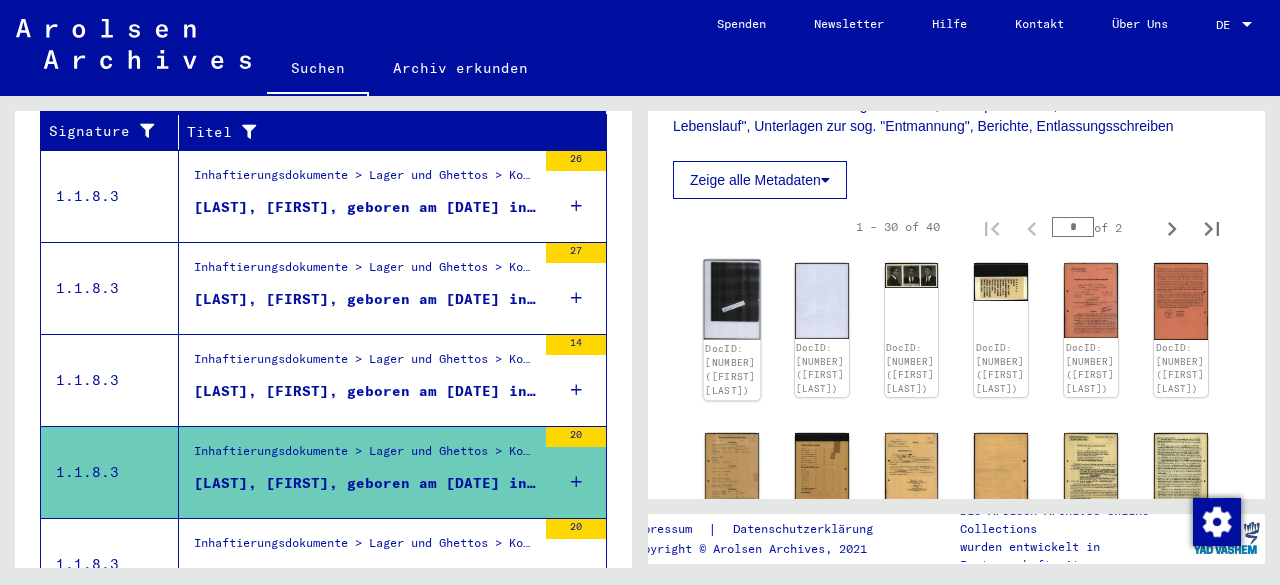 click 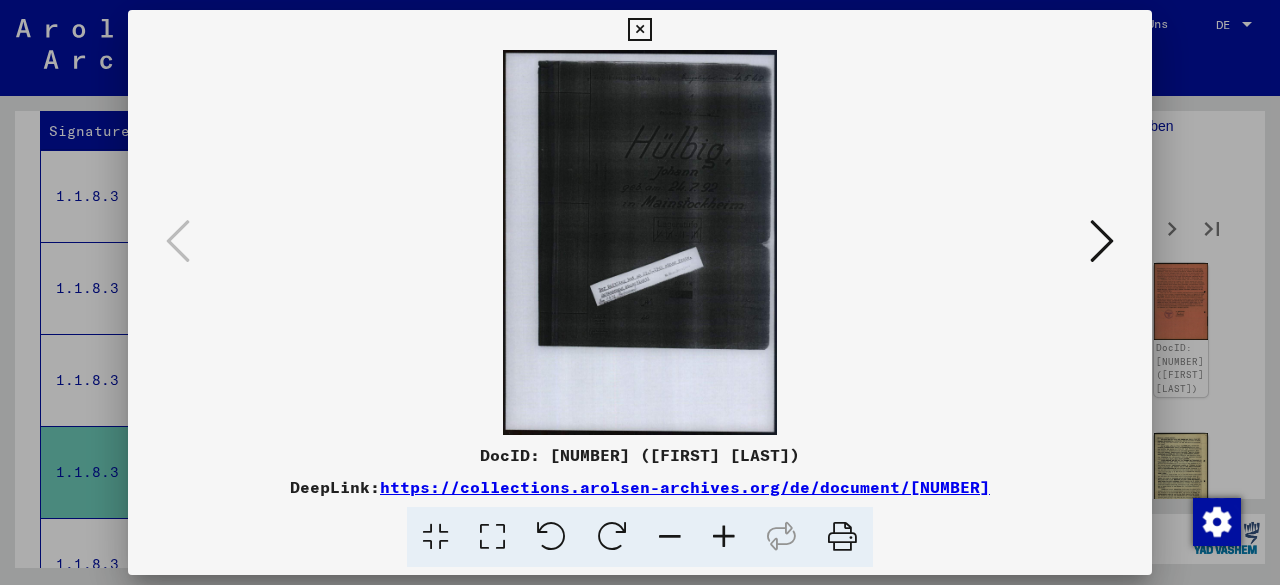 click at bounding box center [1102, 241] 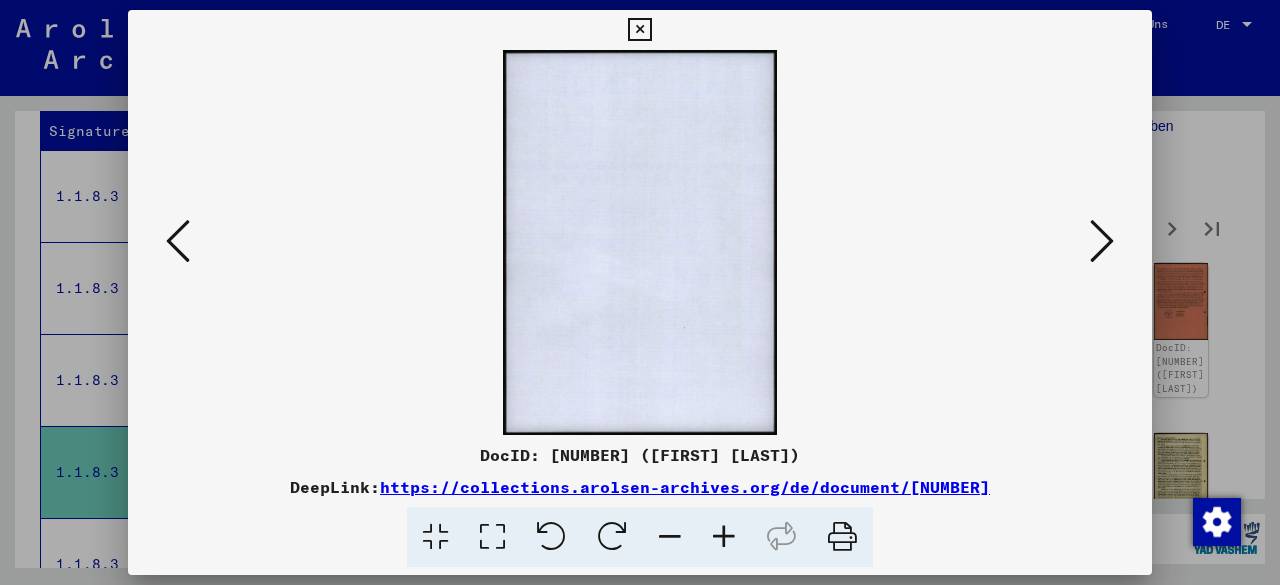 click at bounding box center [1102, 241] 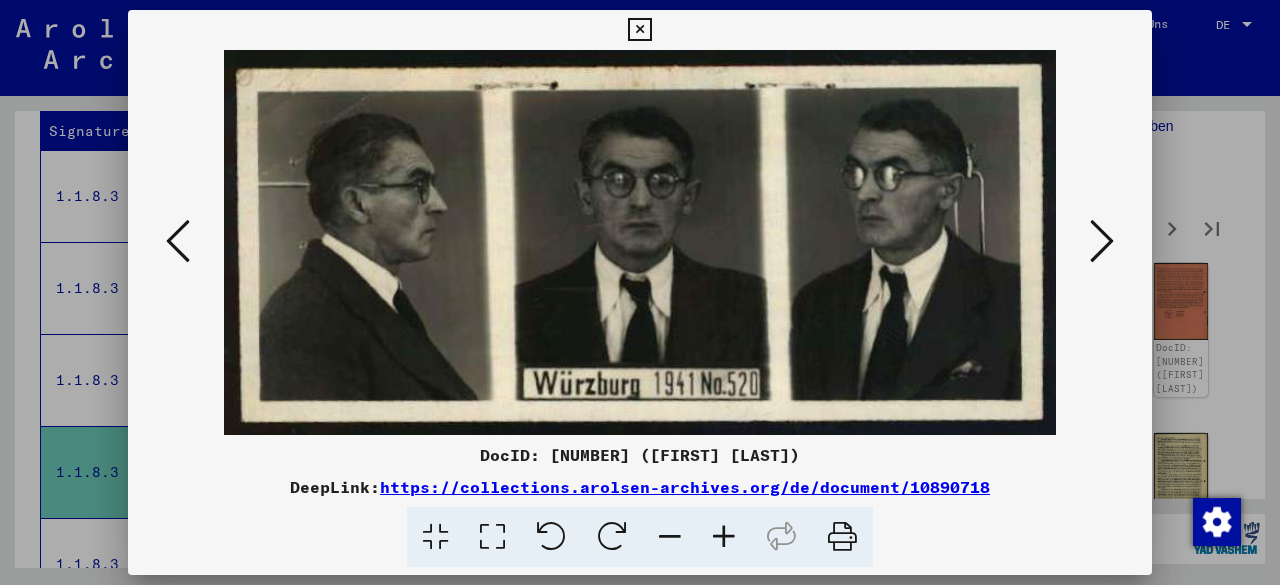 click at bounding box center (1102, 242) 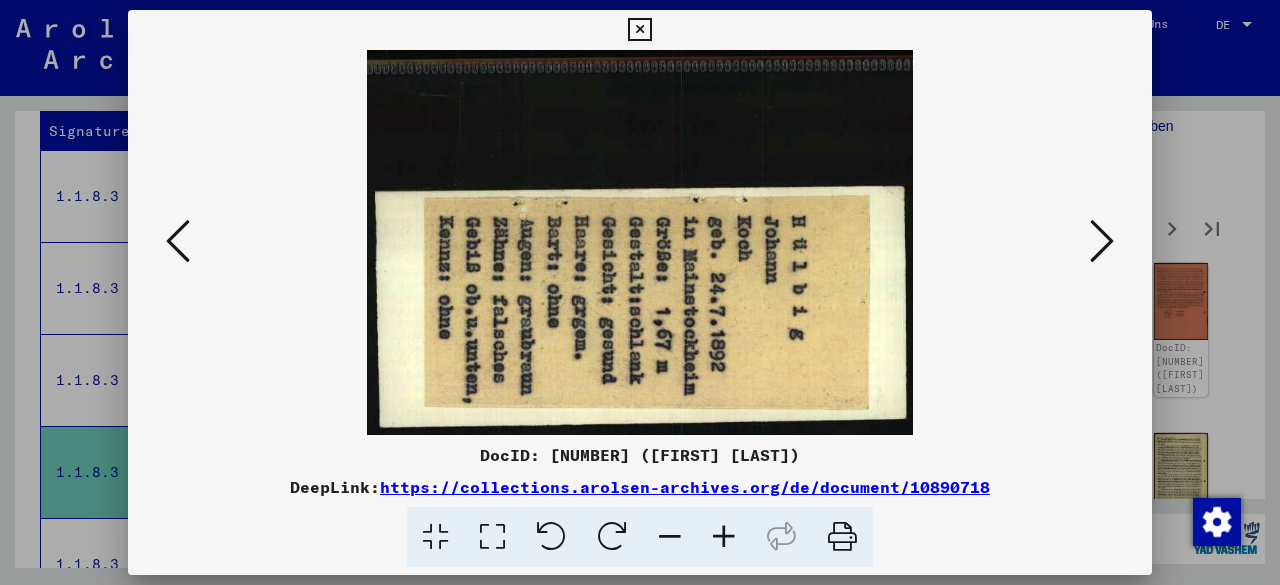 click at bounding box center (1102, 242) 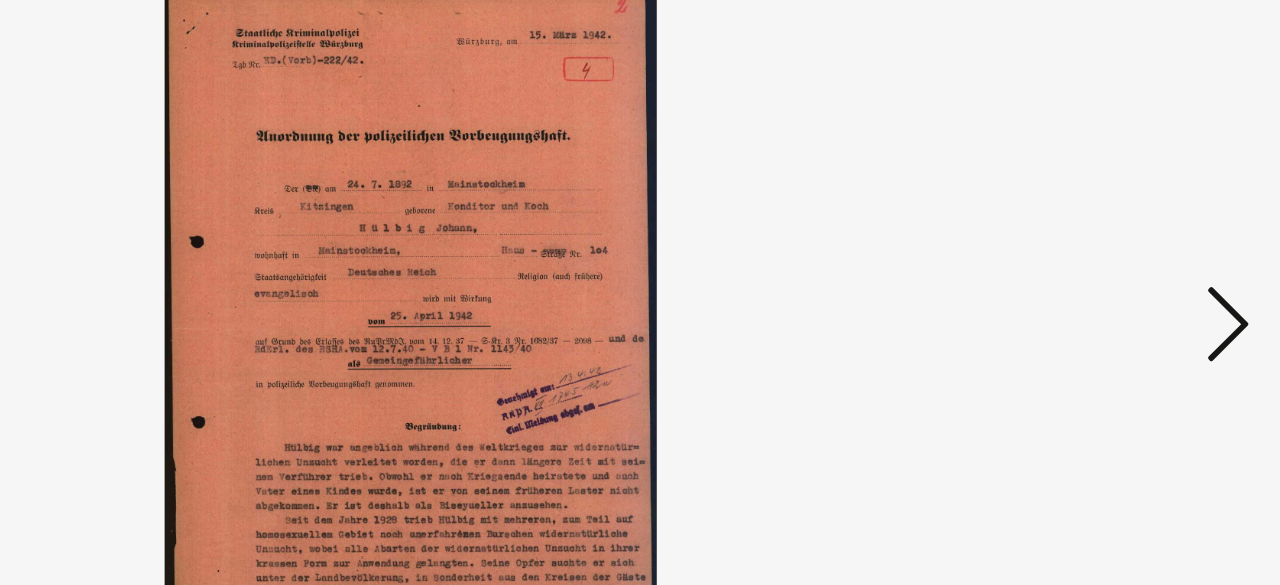 click at bounding box center (1102, 241) 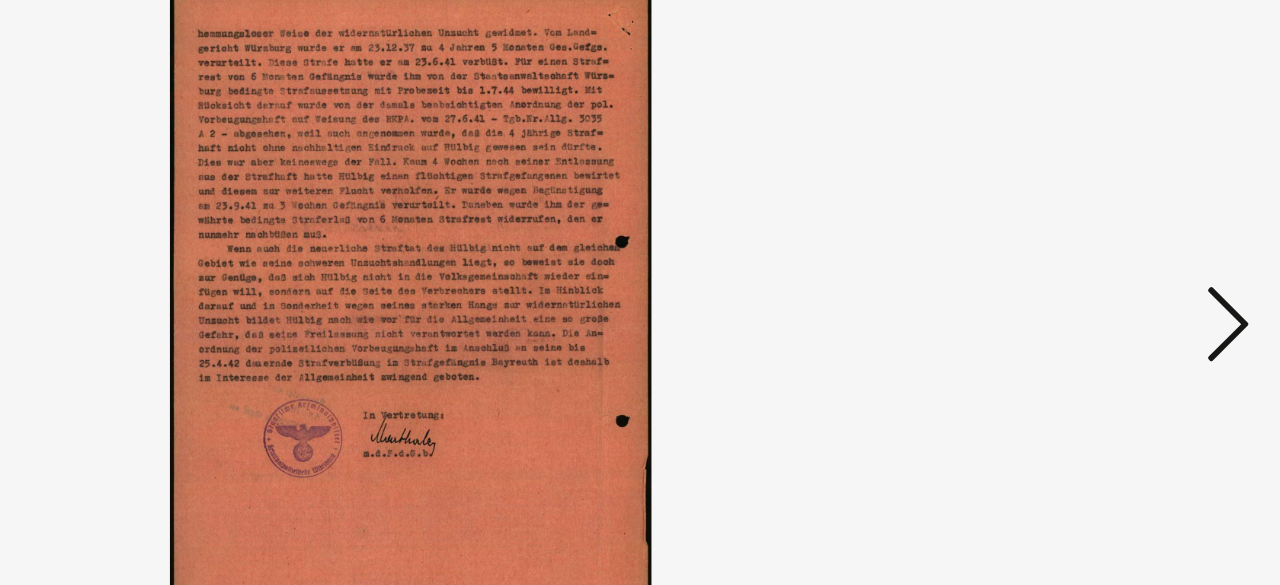 click at bounding box center (1102, 241) 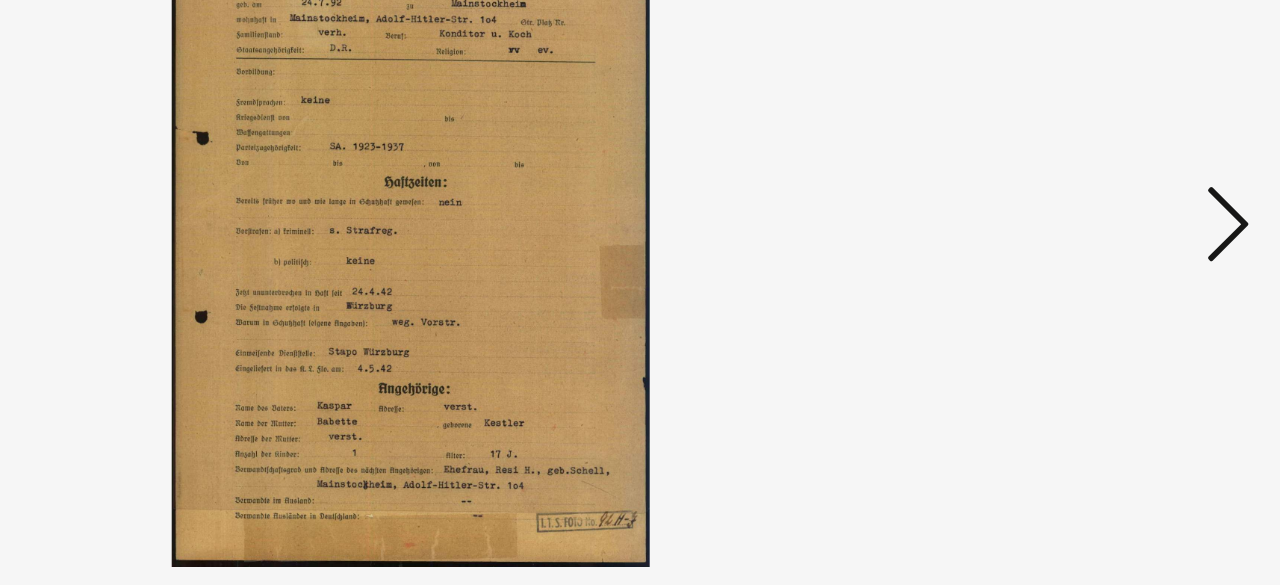 click at bounding box center (1102, 241) 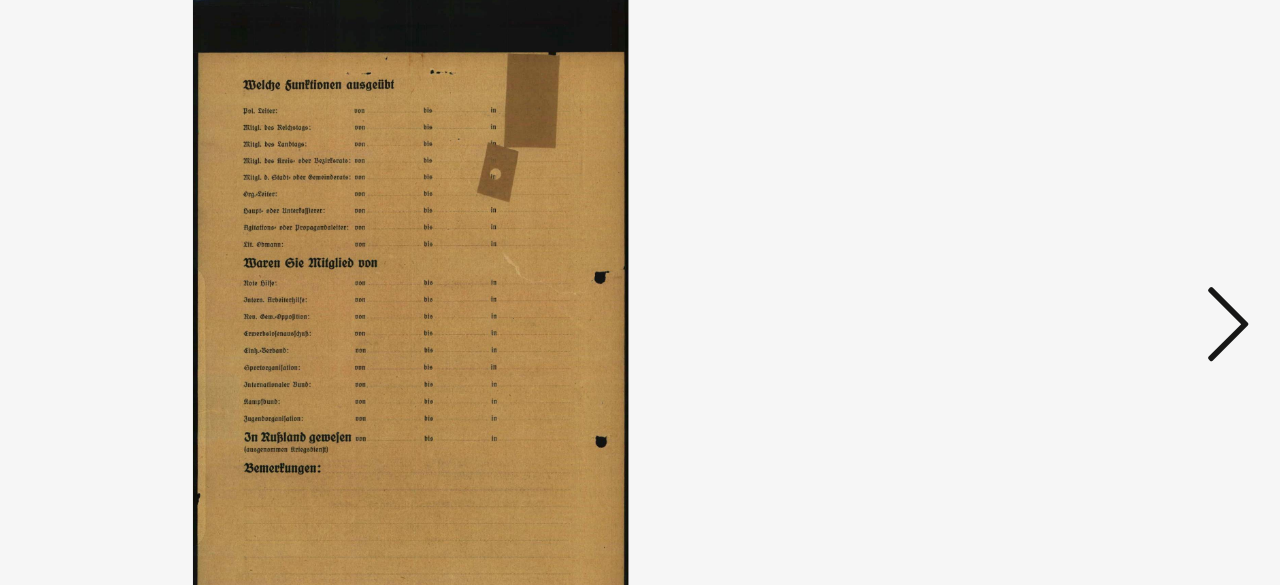 click at bounding box center (1102, 241) 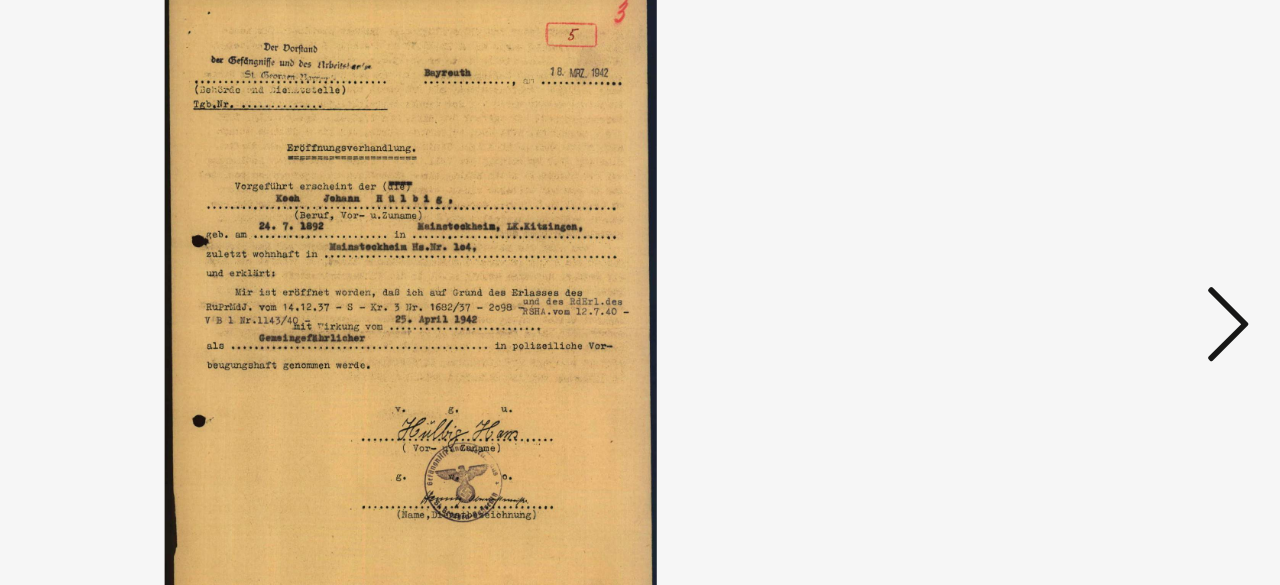 click at bounding box center (1102, 241) 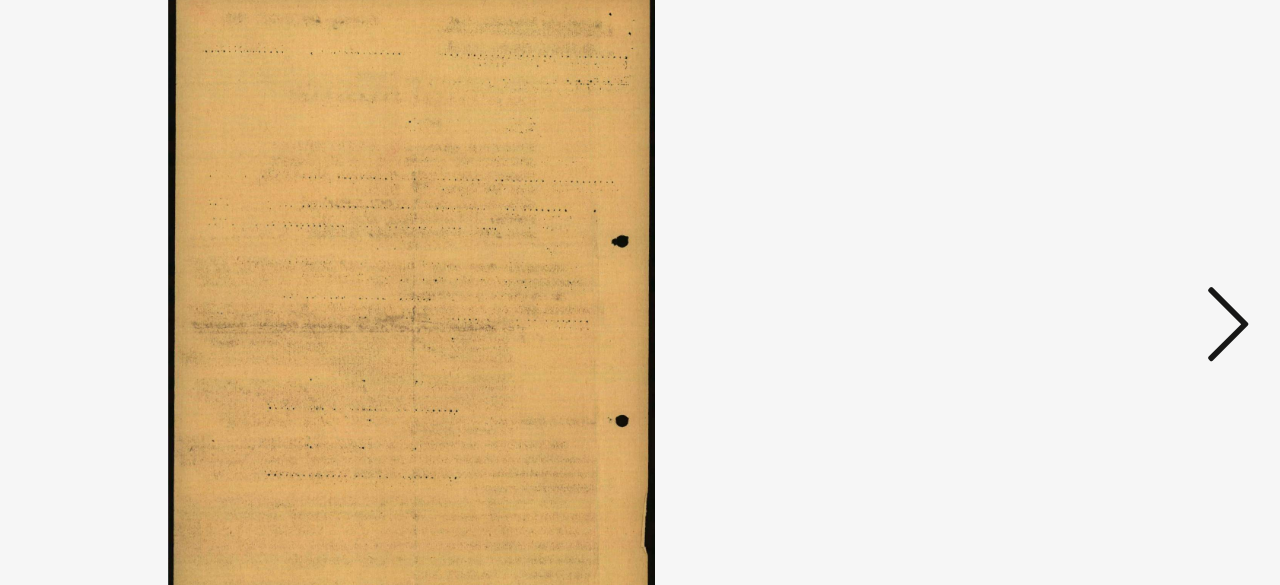 click at bounding box center [1102, 241] 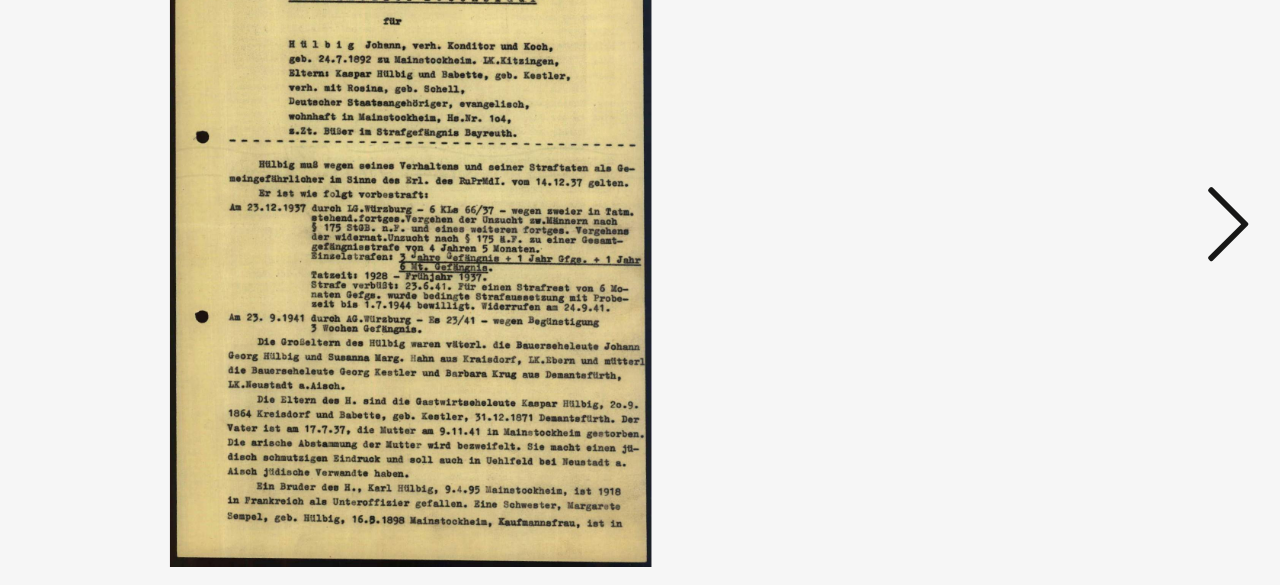 click at bounding box center (1102, 241) 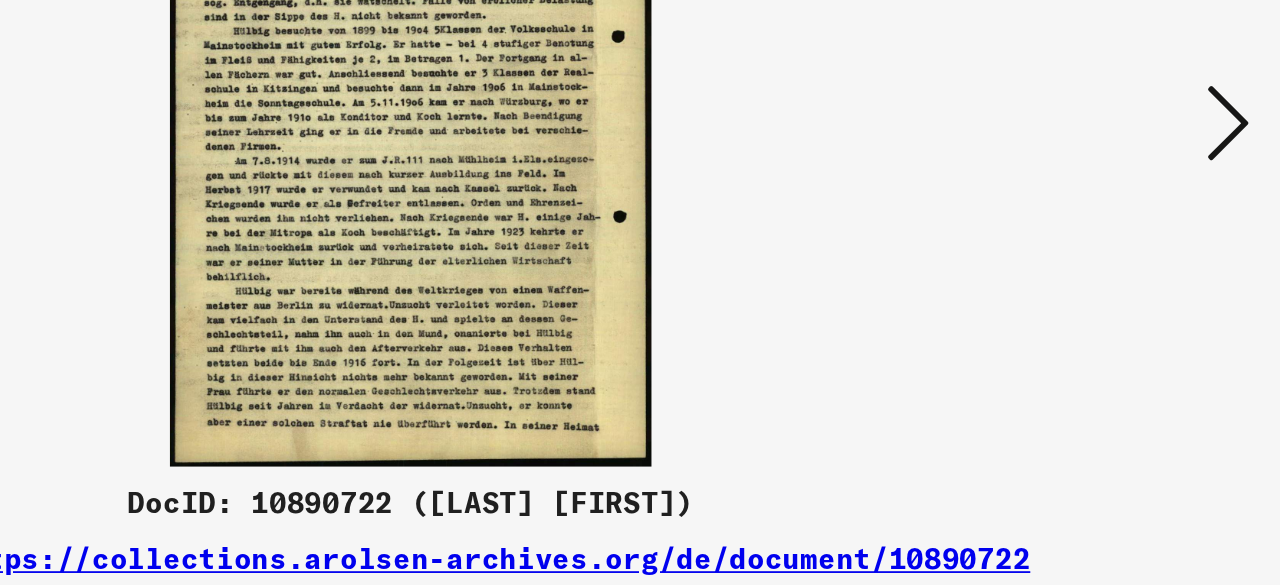 click at bounding box center (1102, 241) 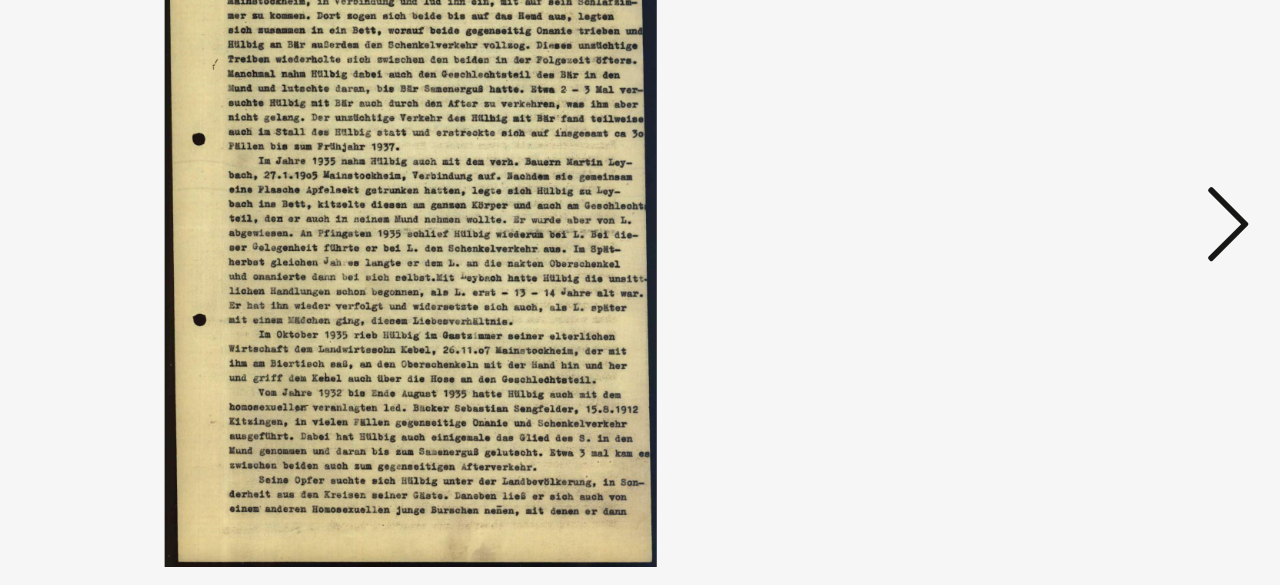 click at bounding box center (1102, 242) 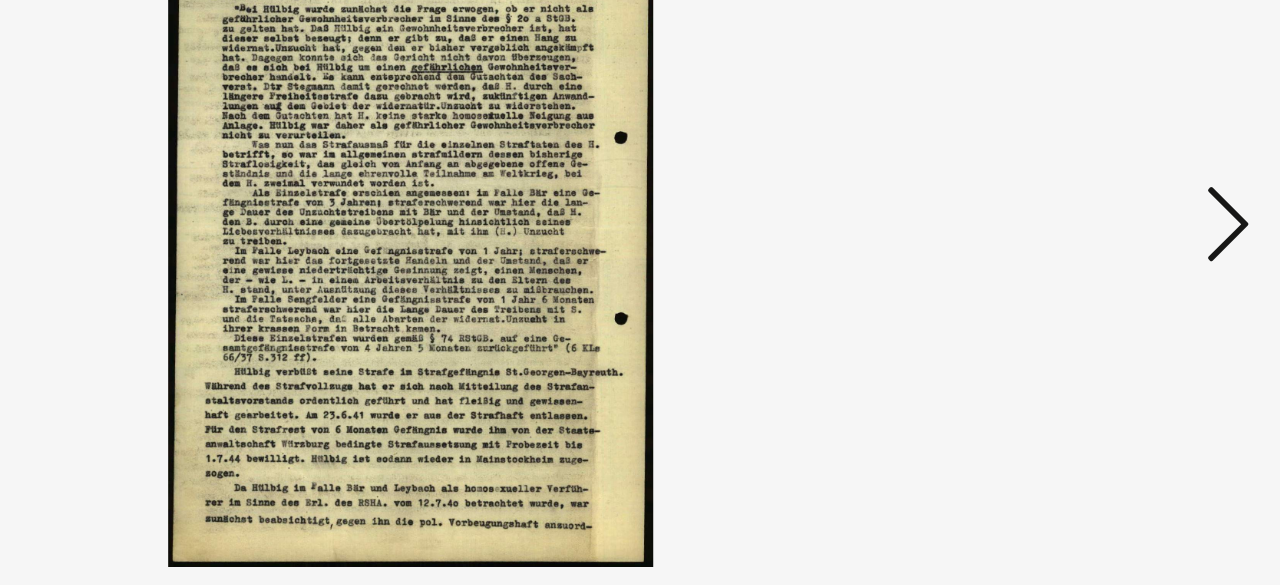 click at bounding box center (1102, 241) 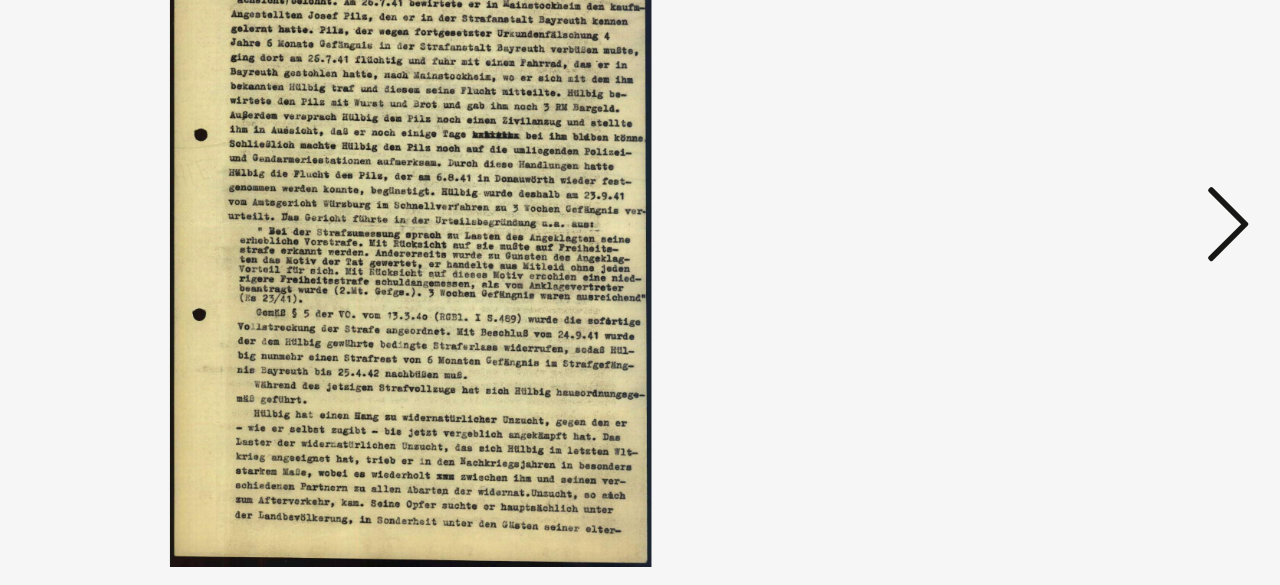 click at bounding box center [1102, 241] 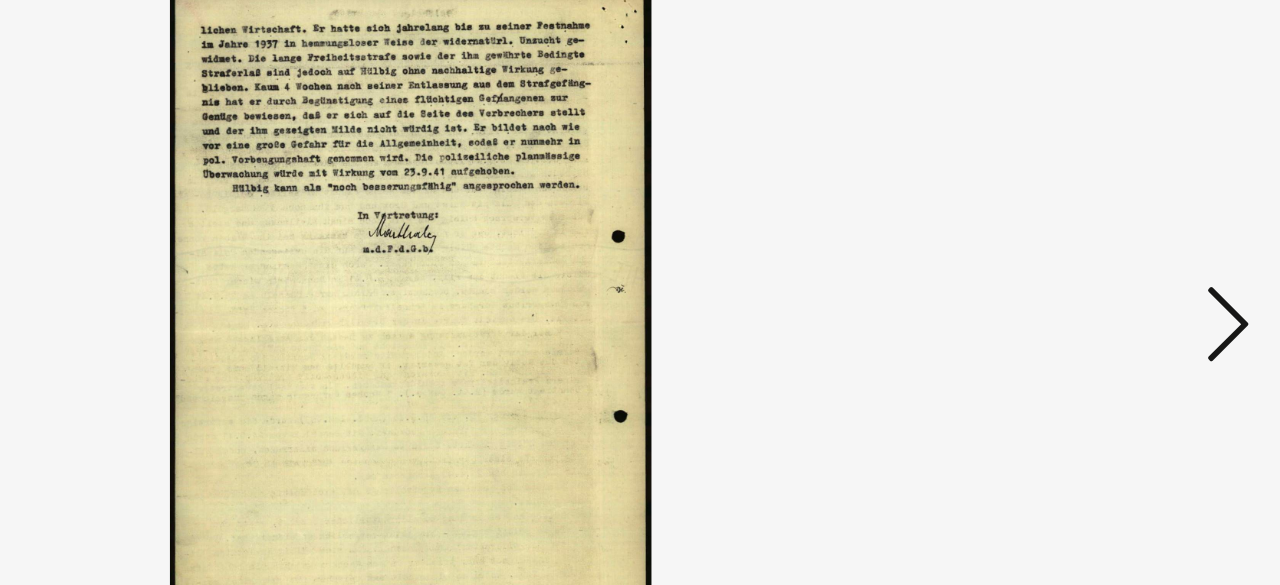 click at bounding box center [640, 242] 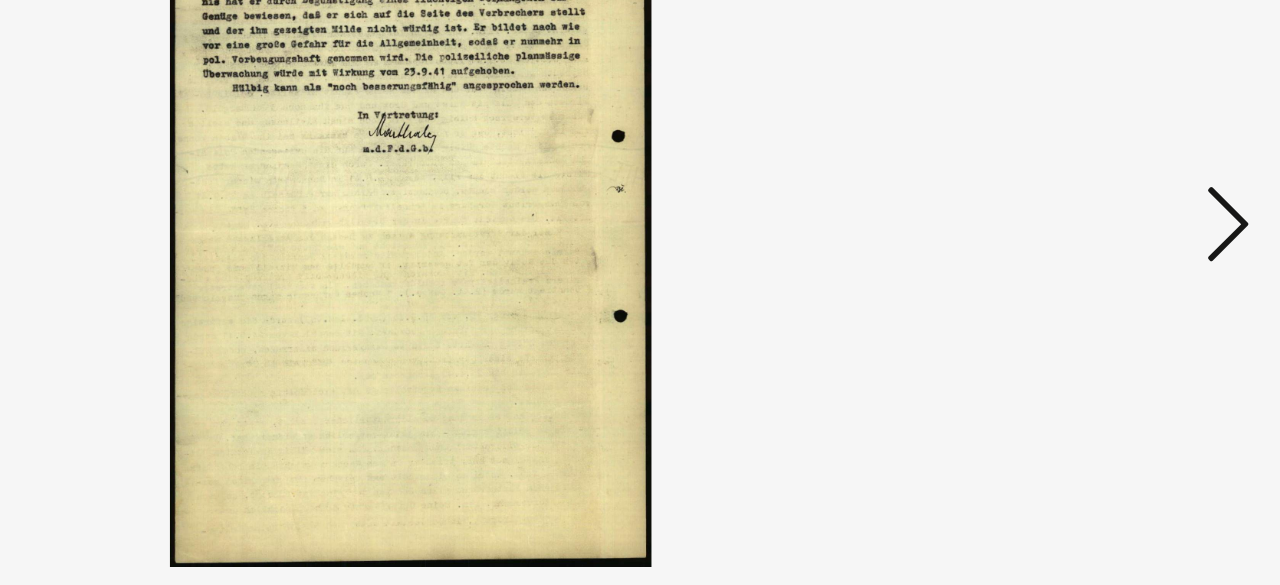 click at bounding box center [1102, 241] 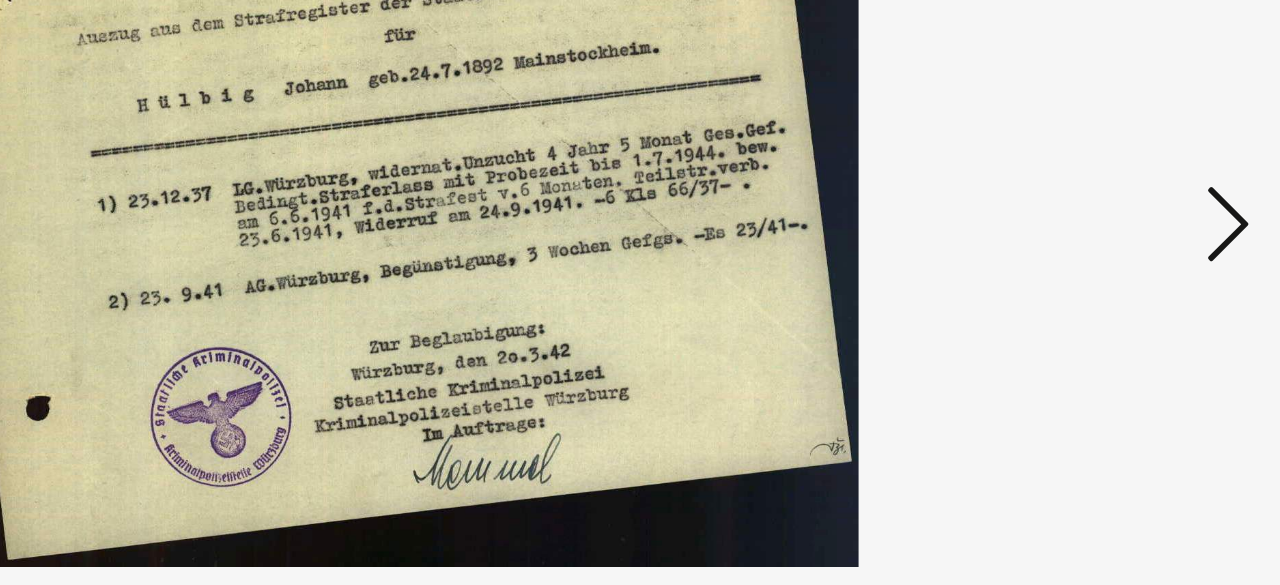 click at bounding box center [1102, 241] 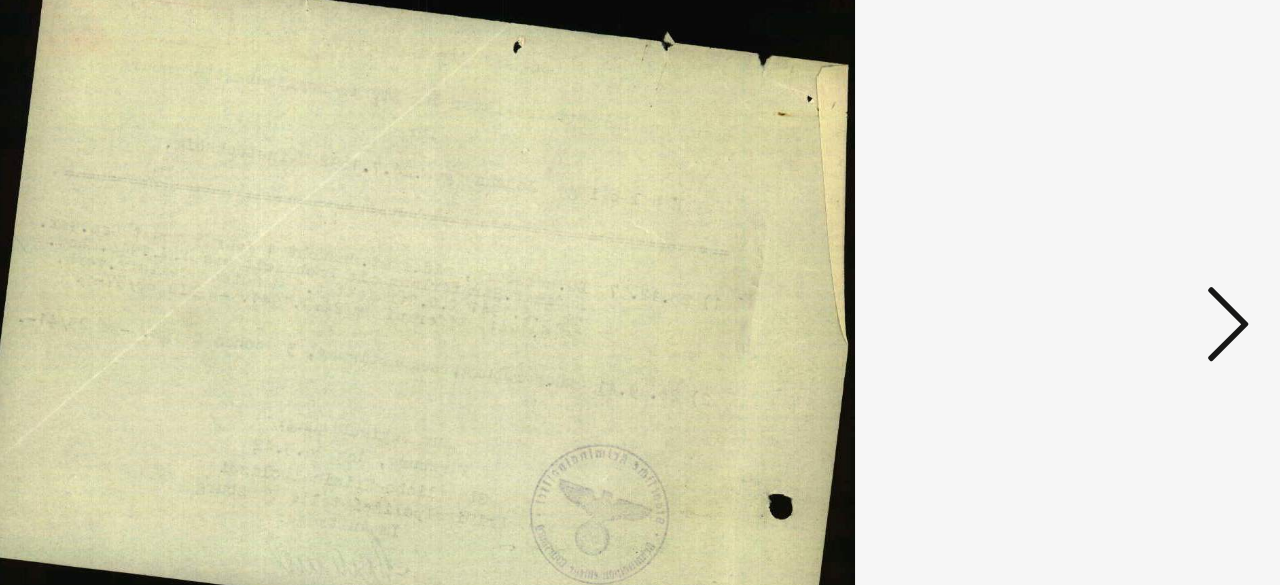 click at bounding box center [1102, 241] 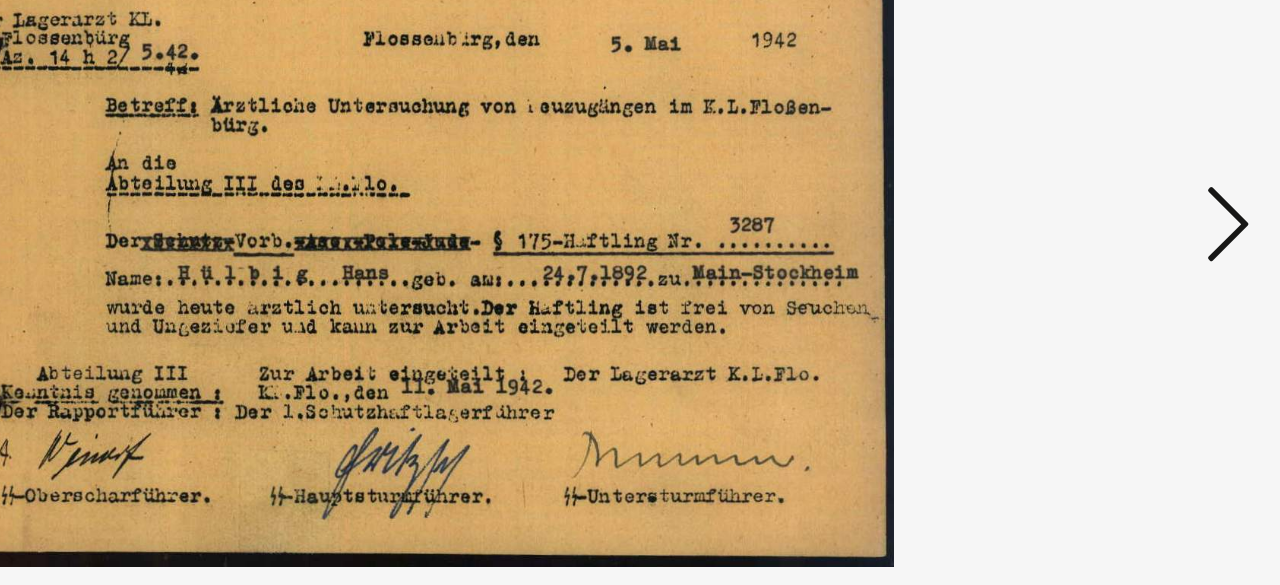 click at bounding box center [1102, 241] 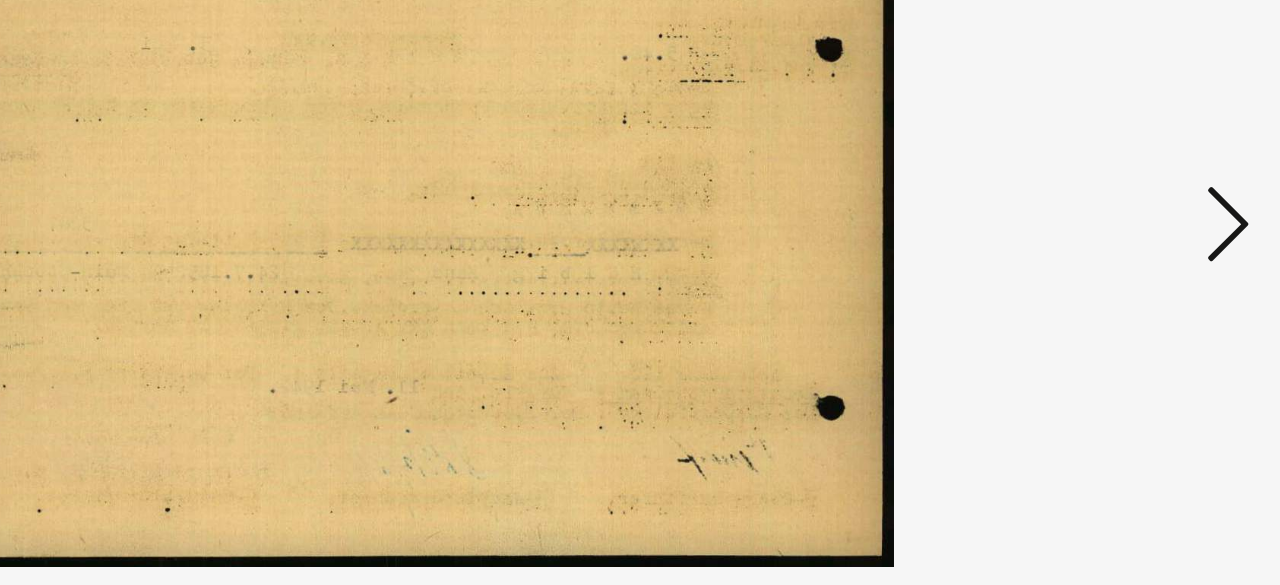click at bounding box center [1102, 241] 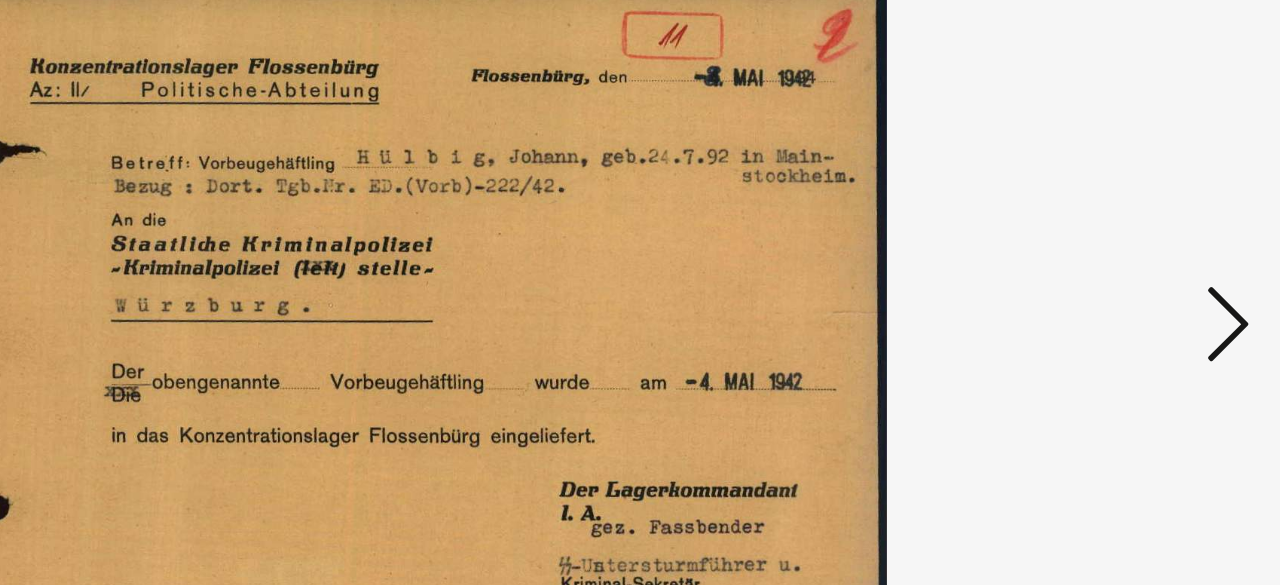 click at bounding box center [640, 242] 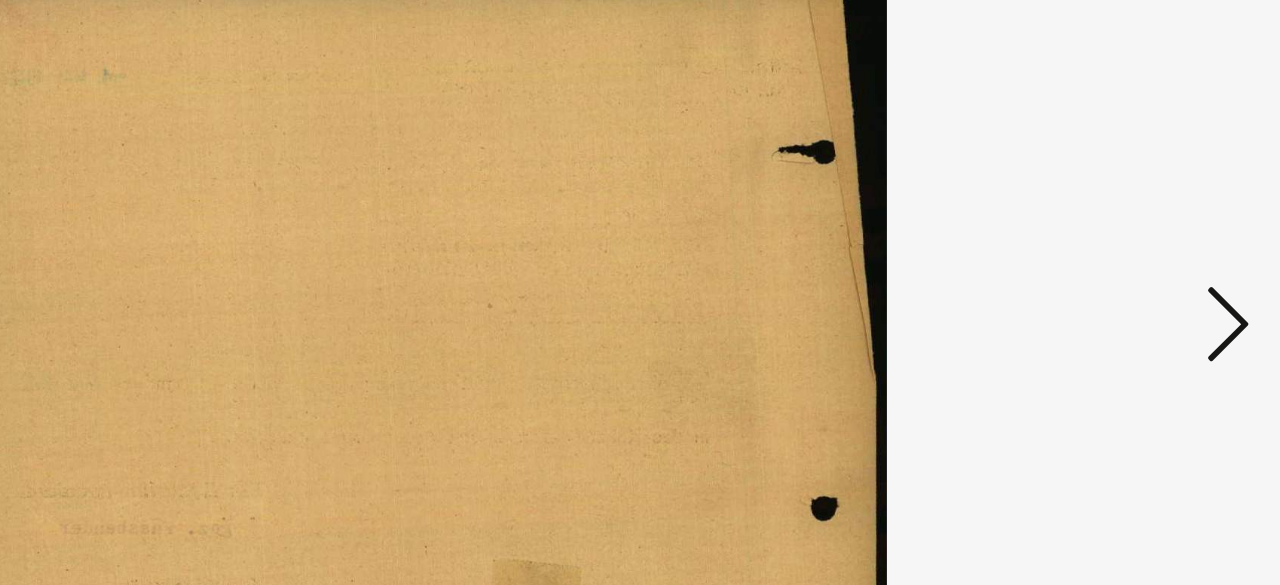 click at bounding box center [1102, 241] 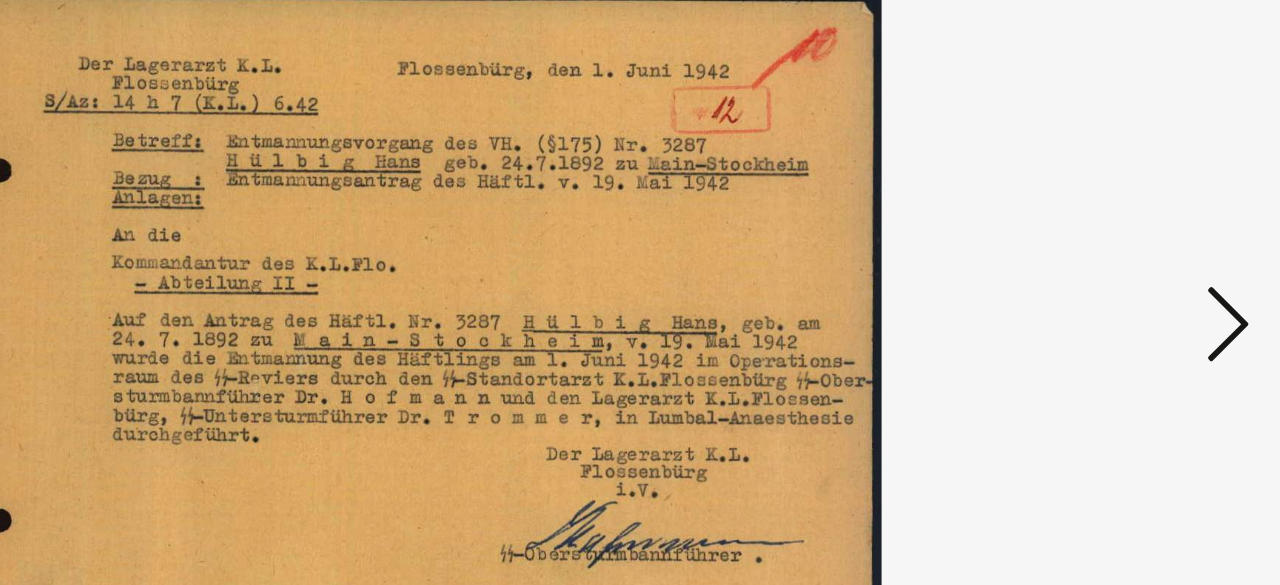 click at bounding box center [1102, 241] 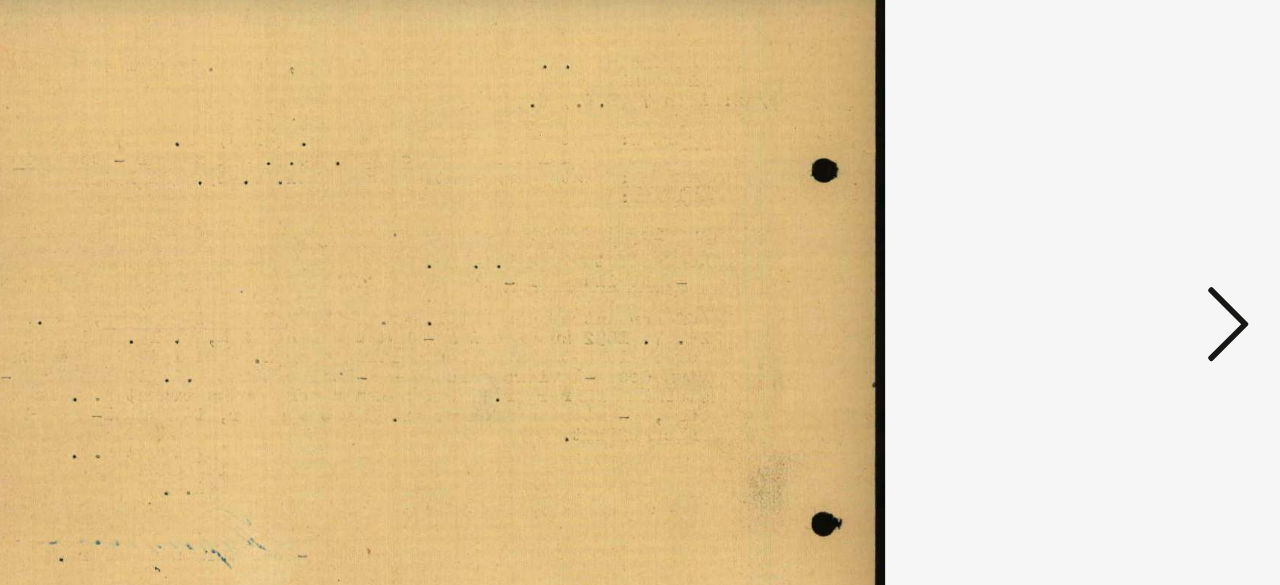 click at bounding box center [1102, 241] 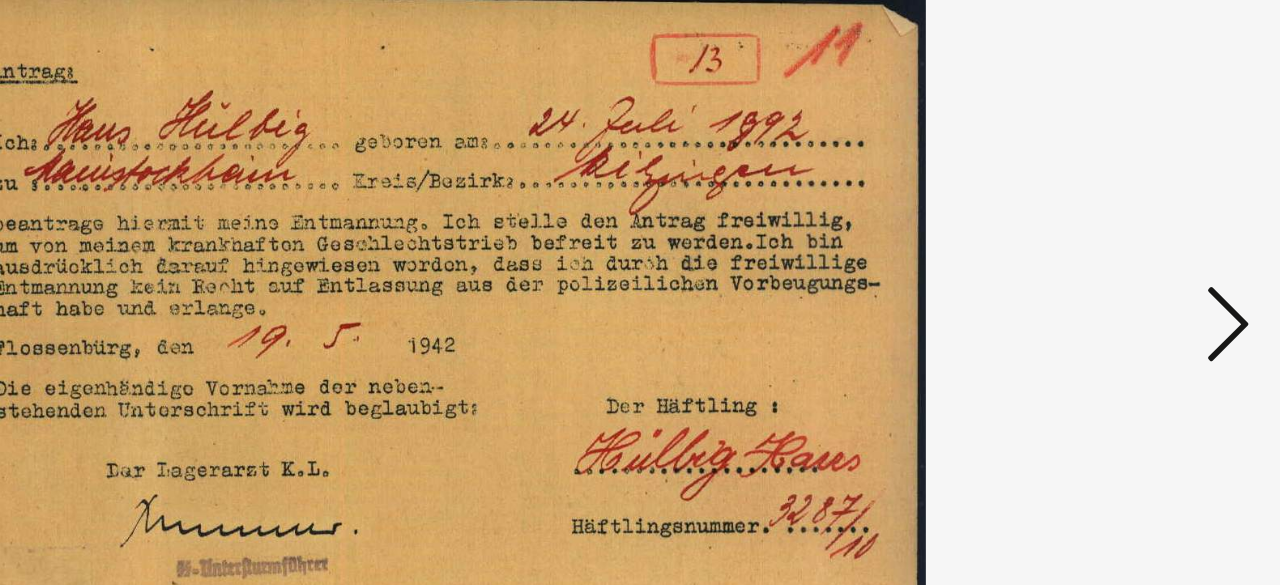 drag, startPoint x: 853, startPoint y: 265, endPoint x: 912, endPoint y: 266, distance: 59.008472 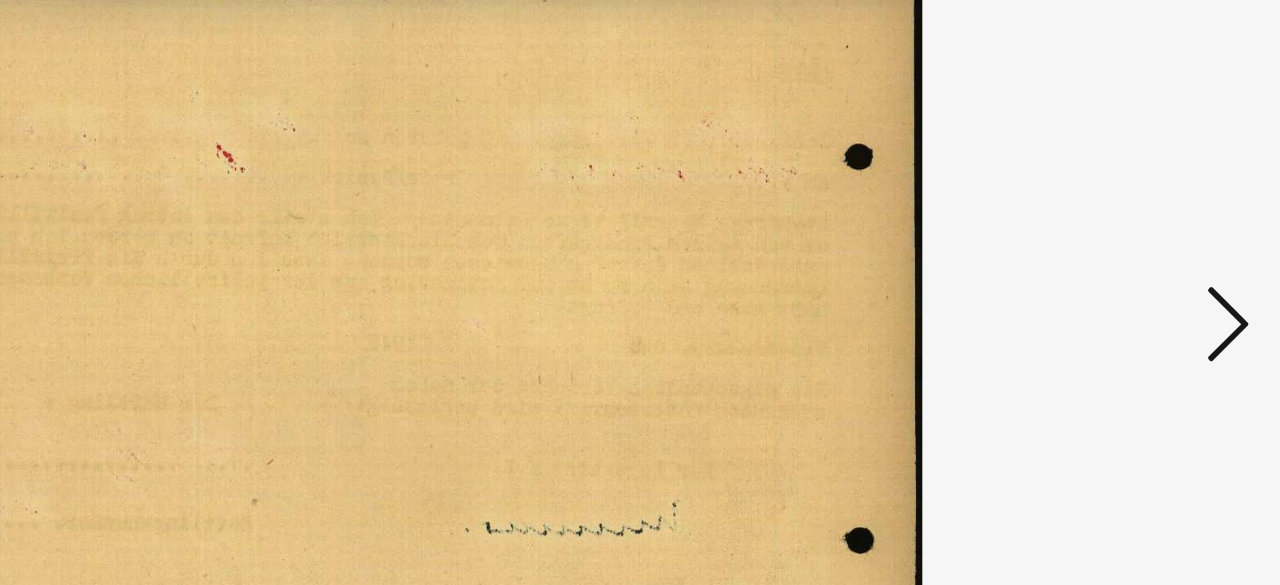 click at bounding box center [1102, 242] 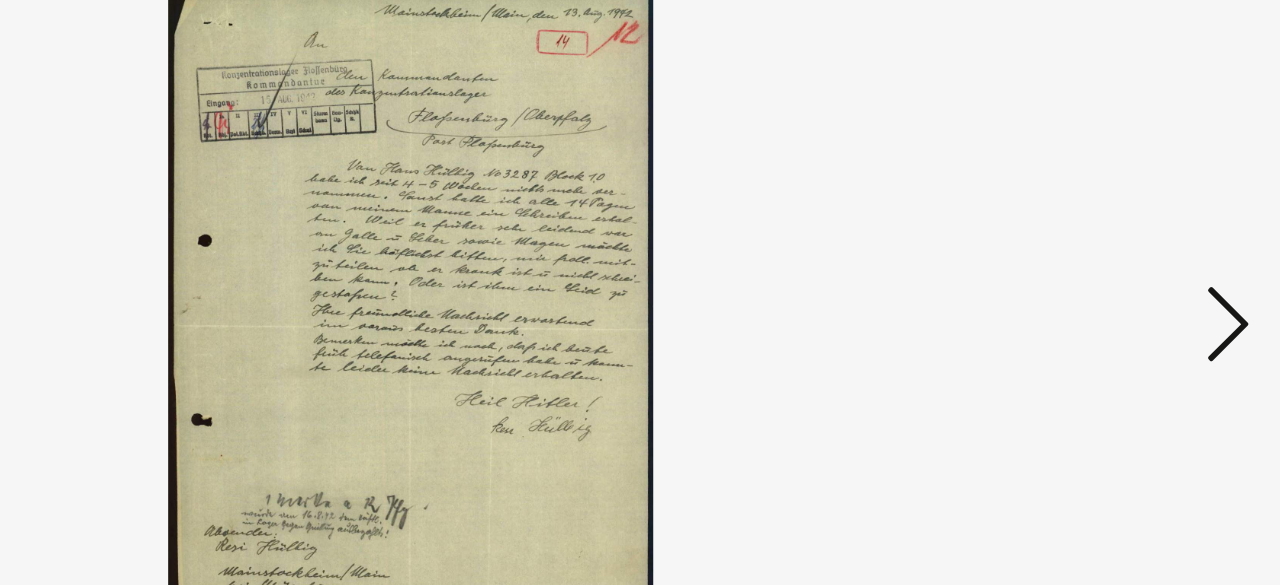 click at bounding box center (1102, 242) 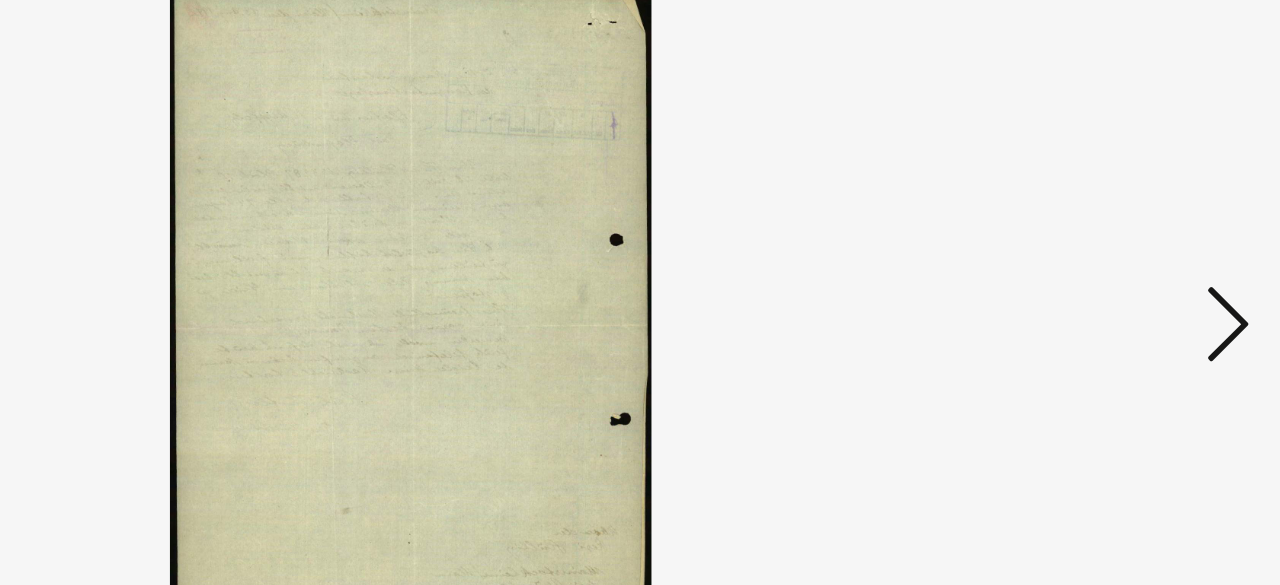 click at bounding box center (1102, 242) 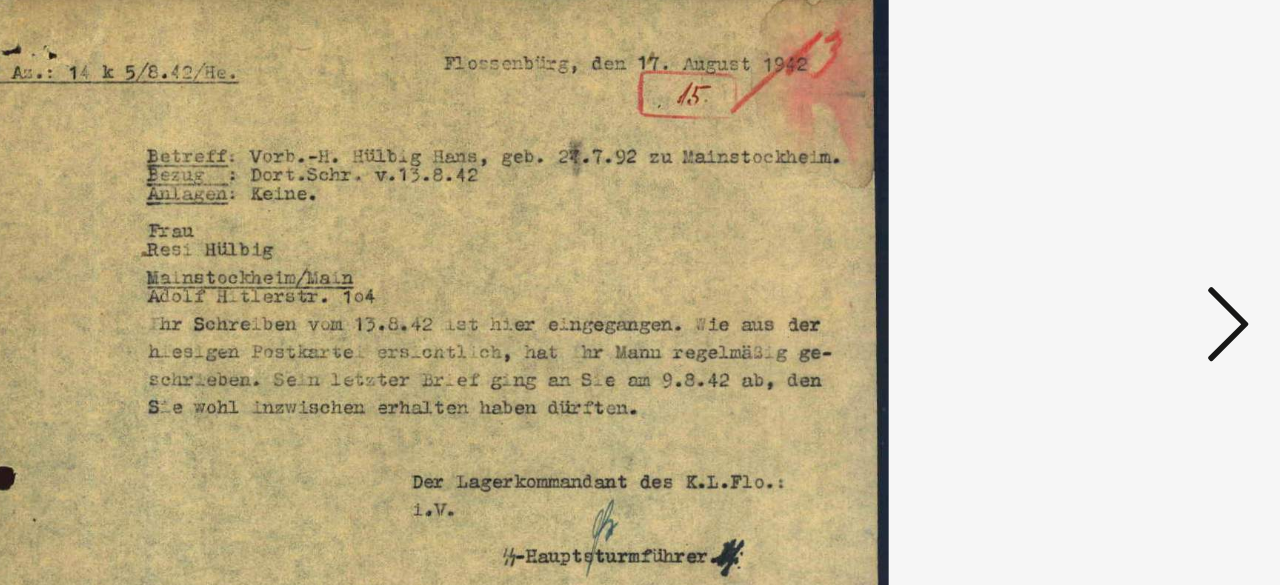 click at bounding box center (1102, 242) 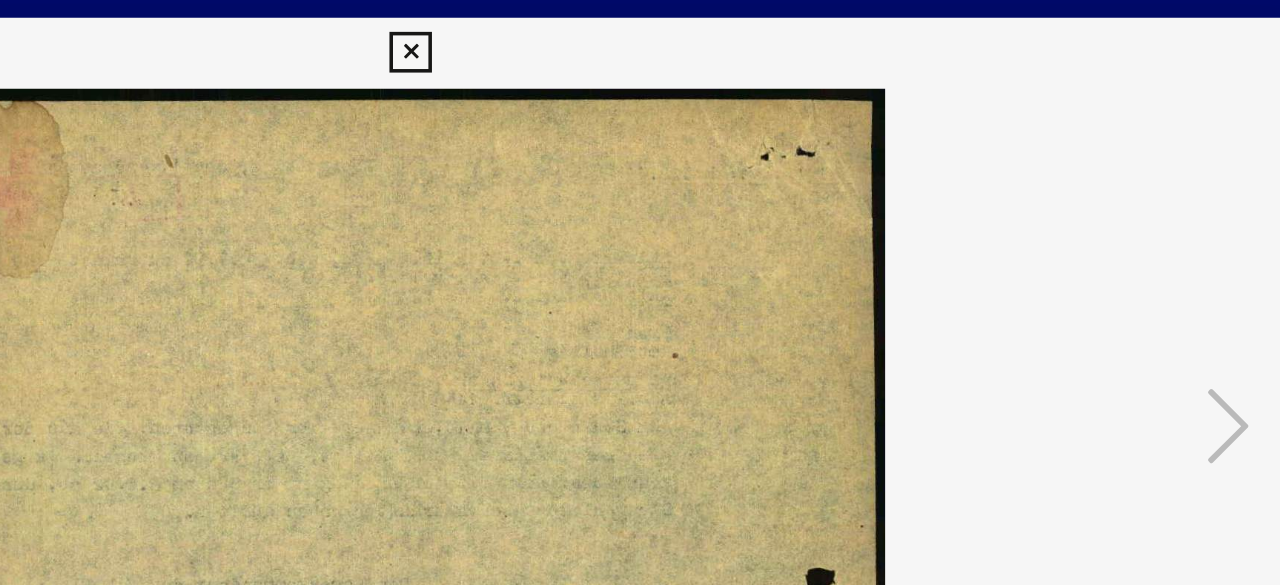 click at bounding box center (639, 30) 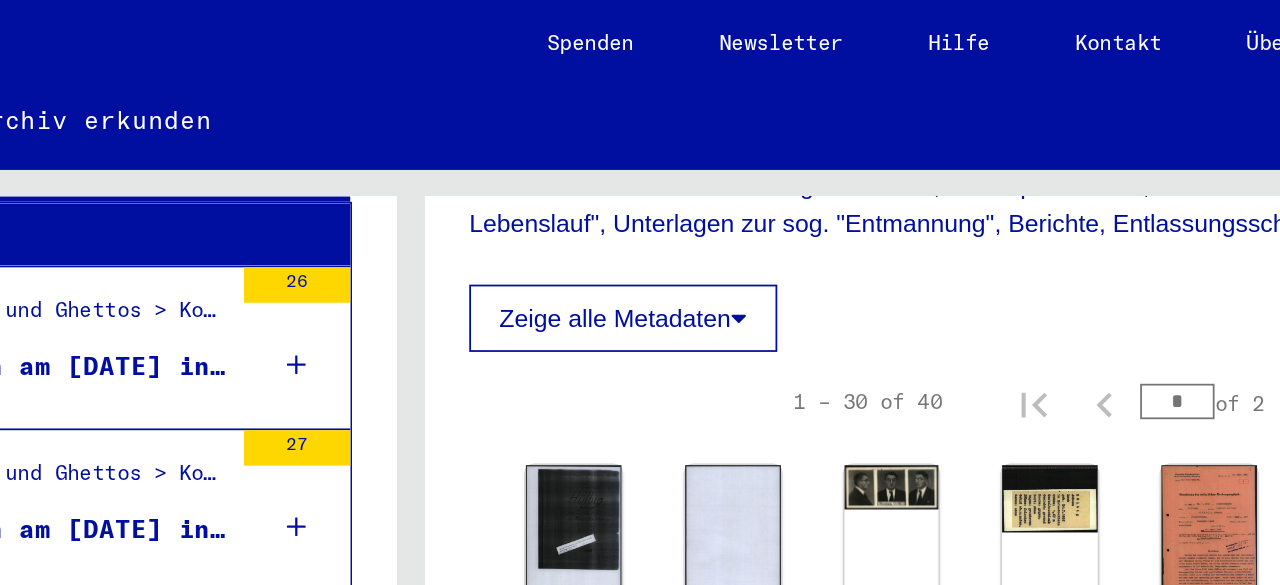 drag, startPoint x: 1125, startPoint y: 200, endPoint x: 1103, endPoint y: 207, distance: 23.086792 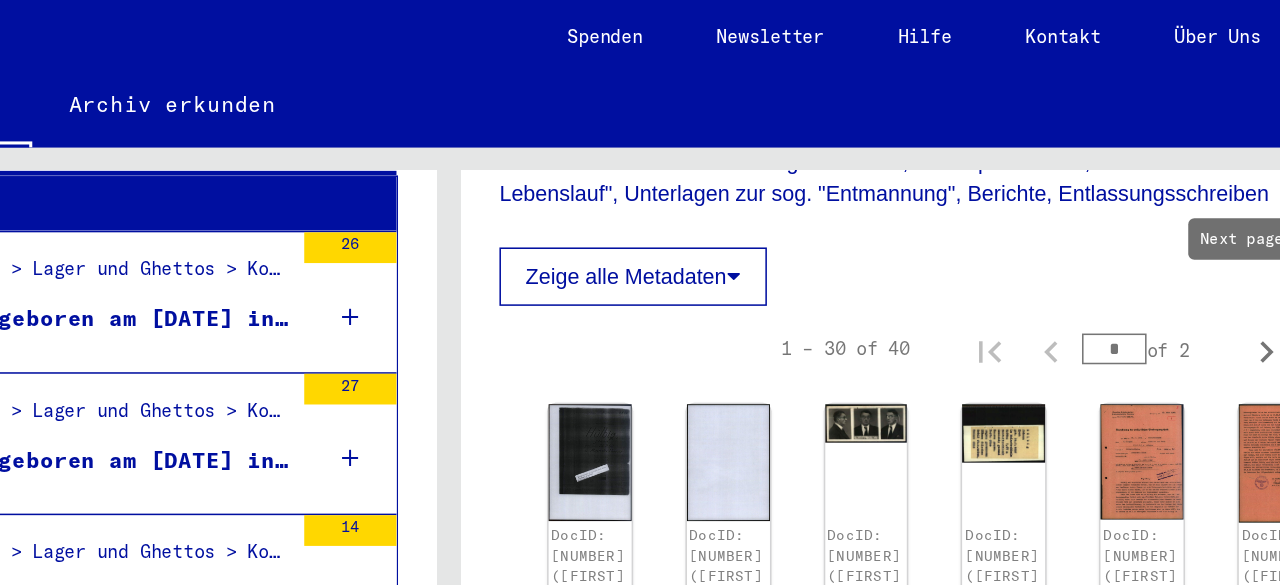 click 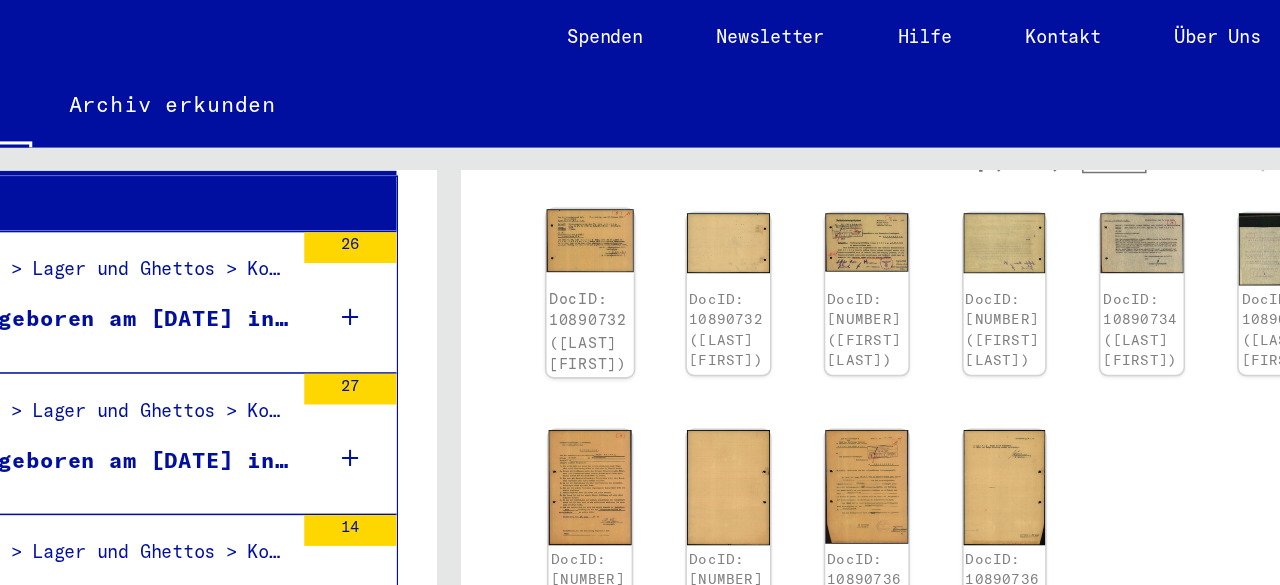 scroll, scrollTop: 565, scrollLeft: 0, axis: vertical 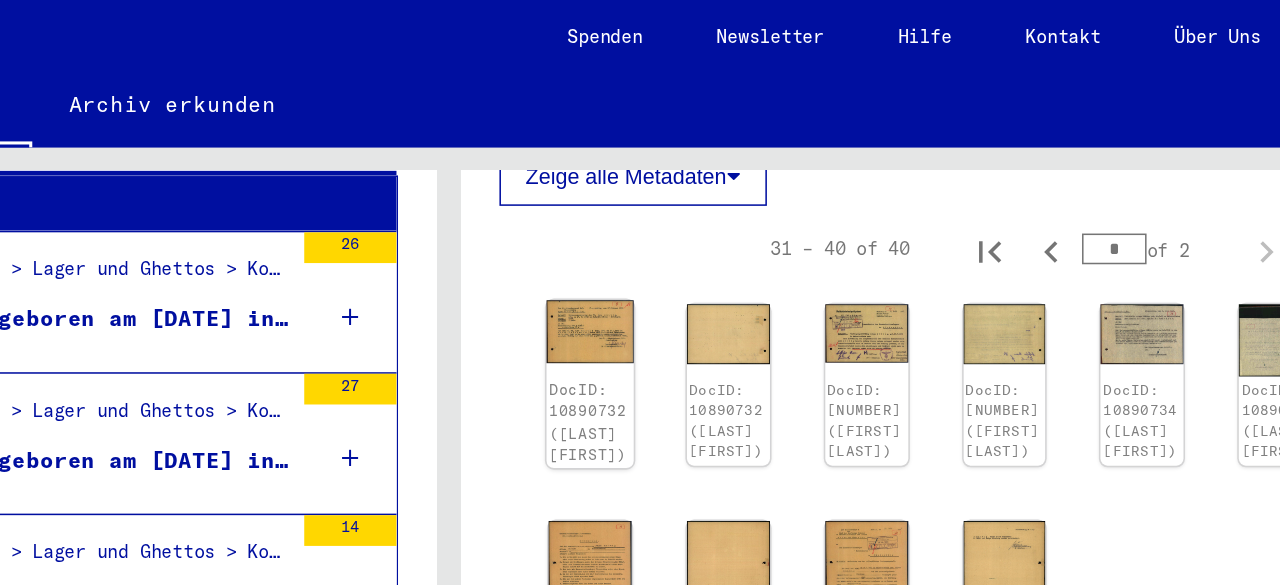 click 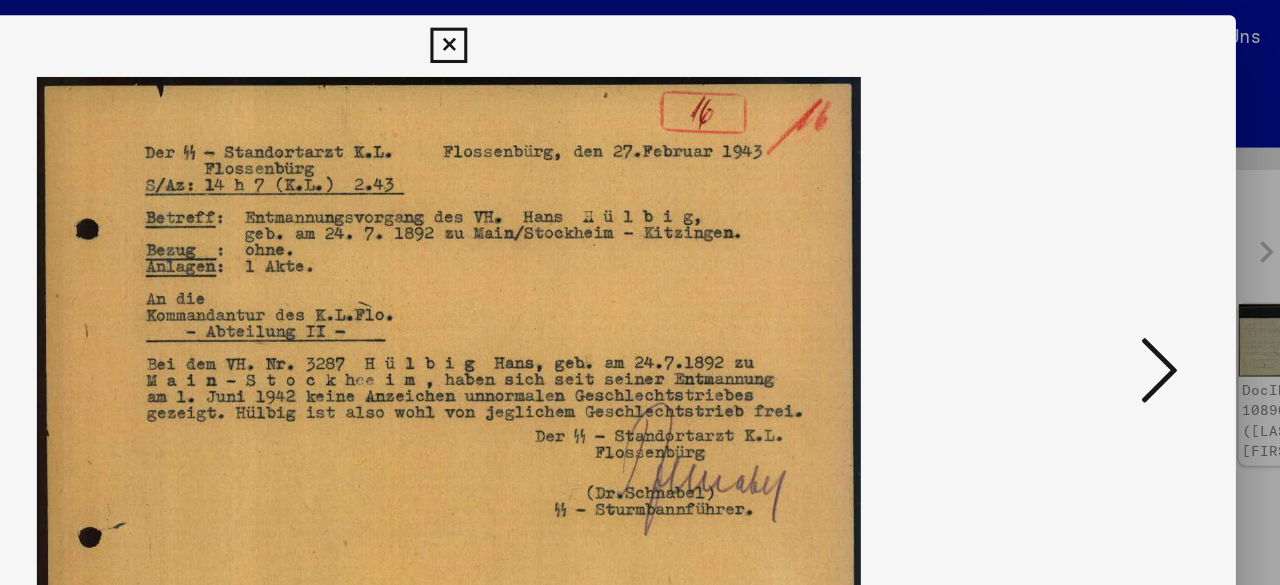 click at bounding box center [1102, 241] 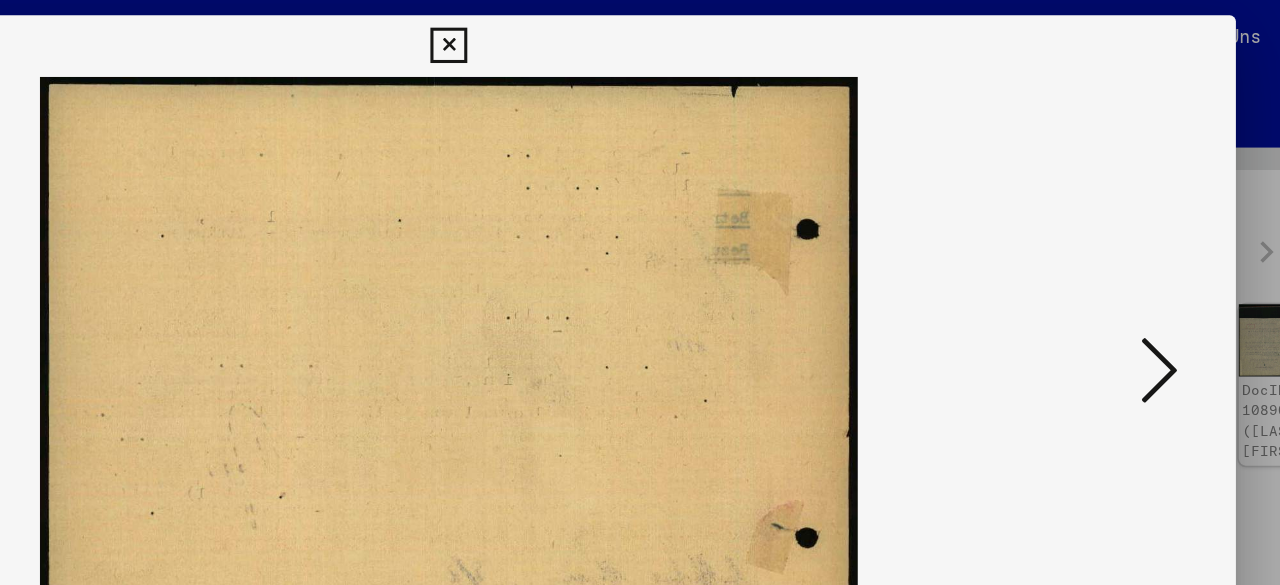 click at bounding box center [1102, 241] 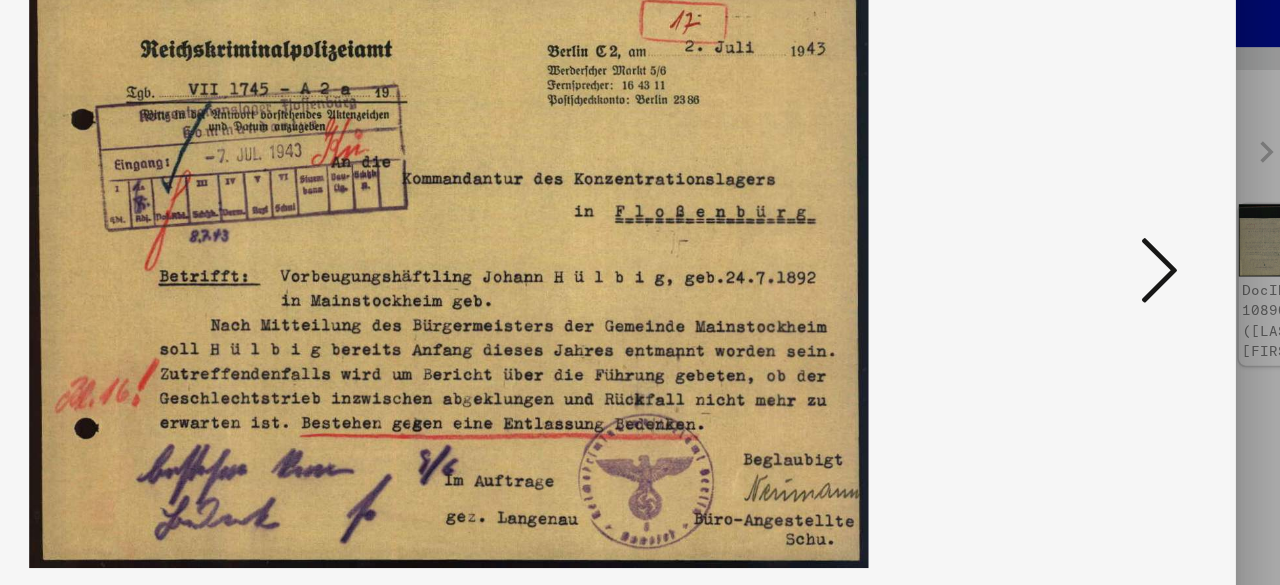 click at bounding box center (1102, 241) 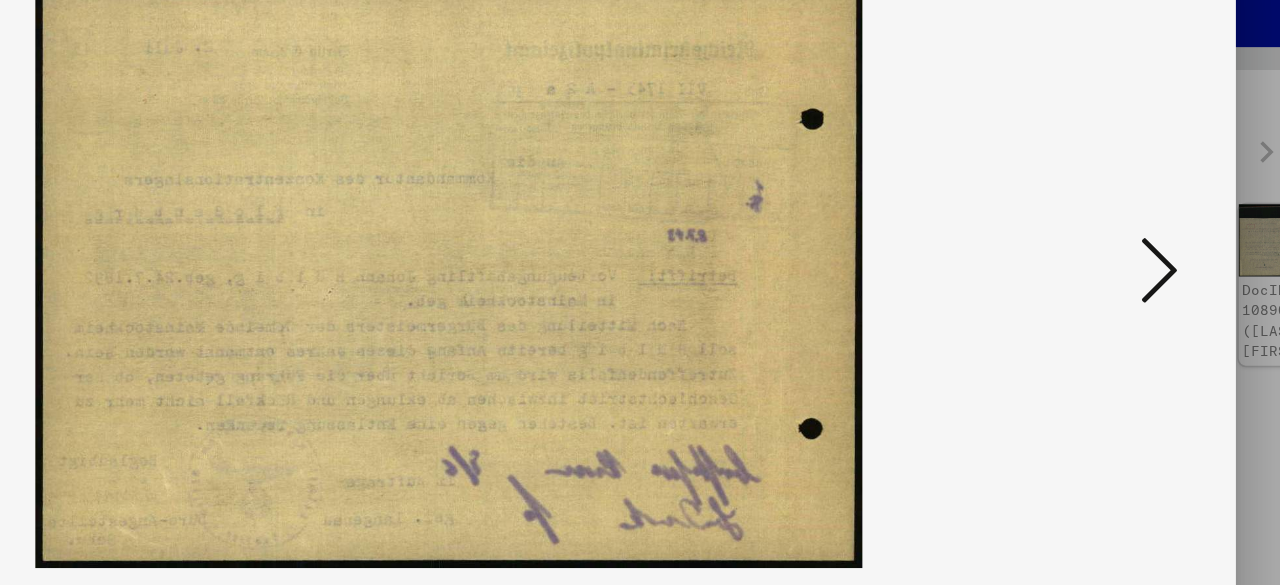 click at bounding box center (1102, 241) 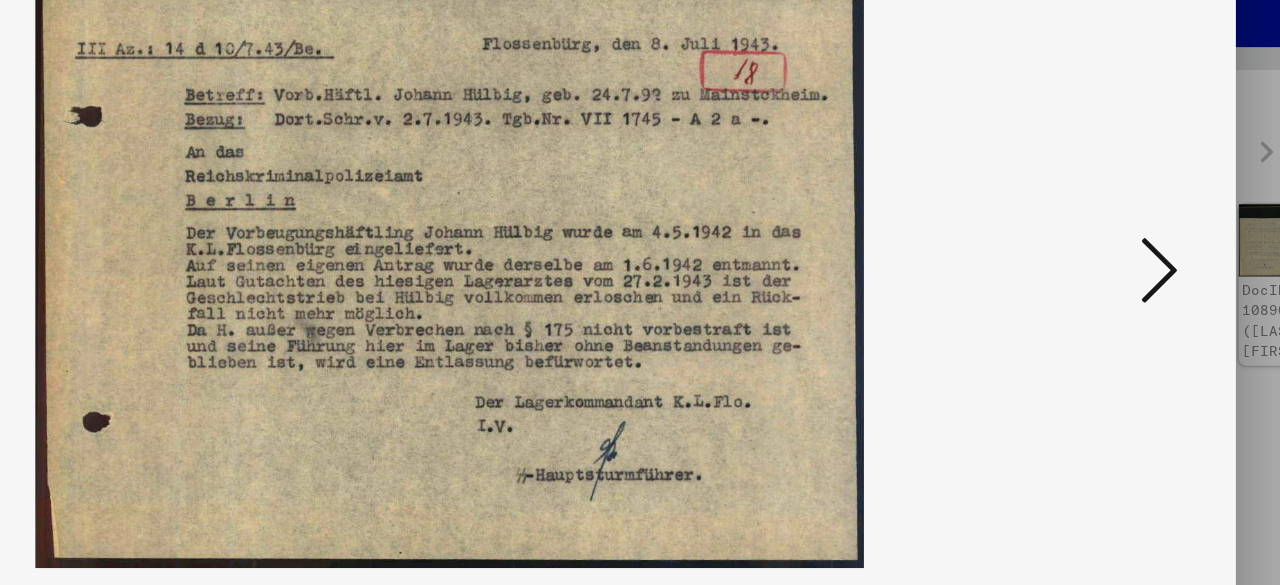 click at bounding box center (1102, 241) 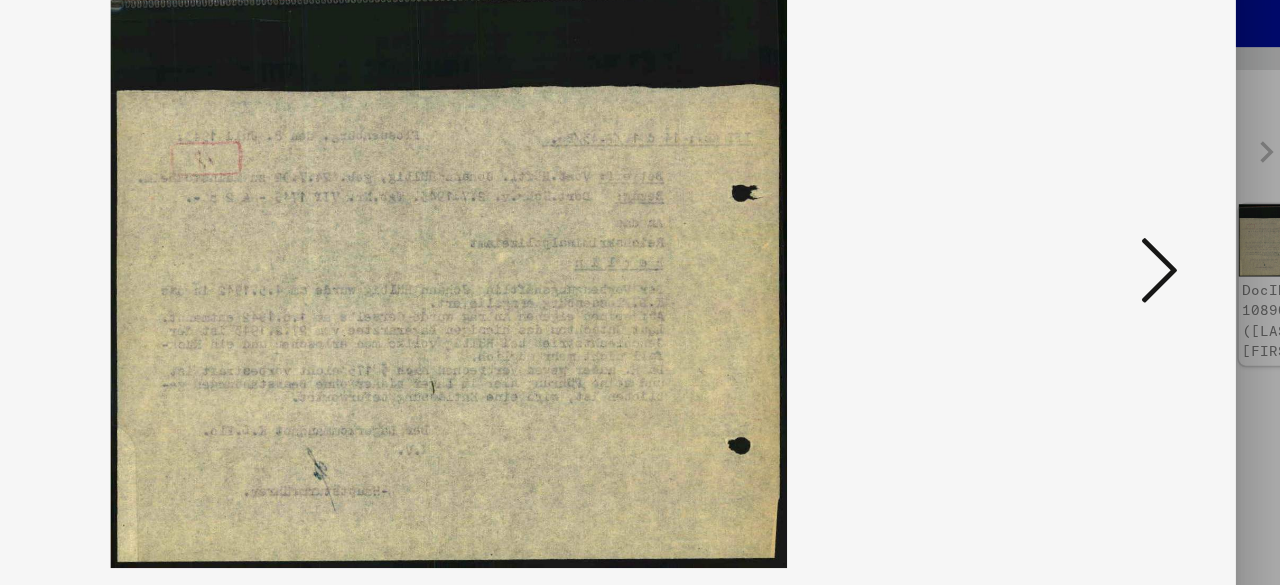 click at bounding box center [1102, 241] 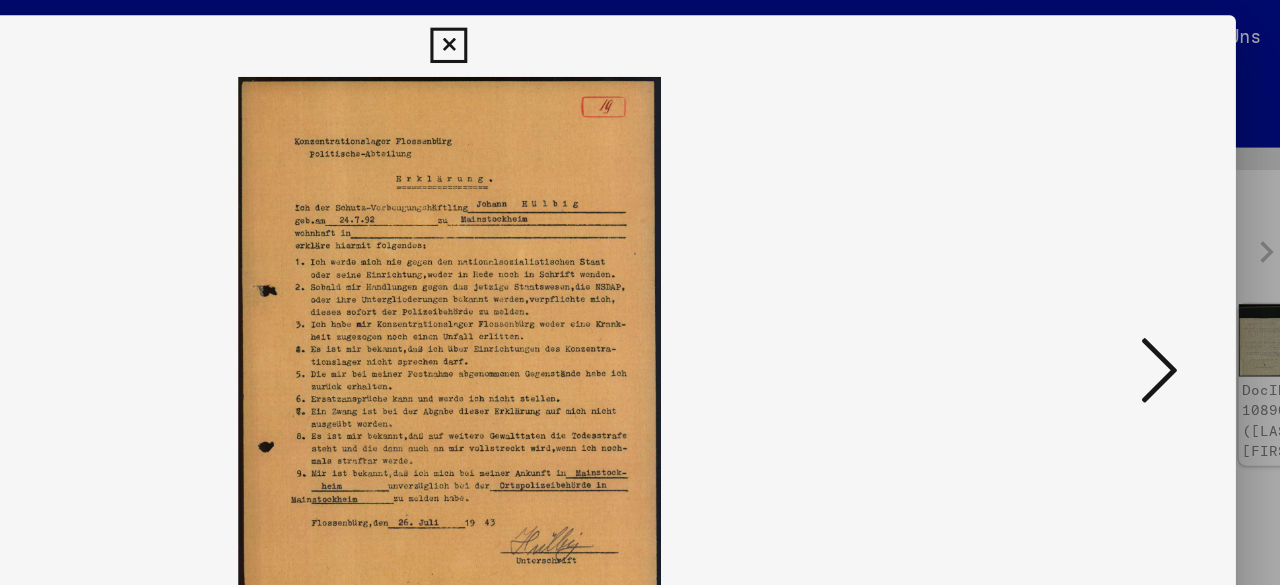 click at bounding box center (639, 30) 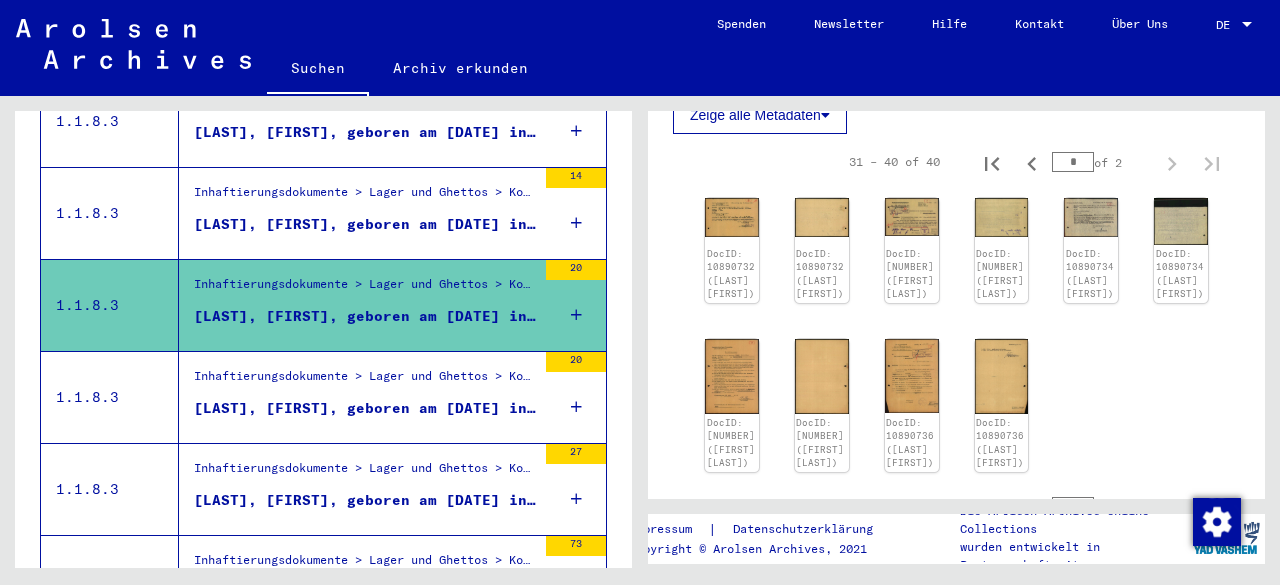 scroll, scrollTop: 639, scrollLeft: 0, axis: vertical 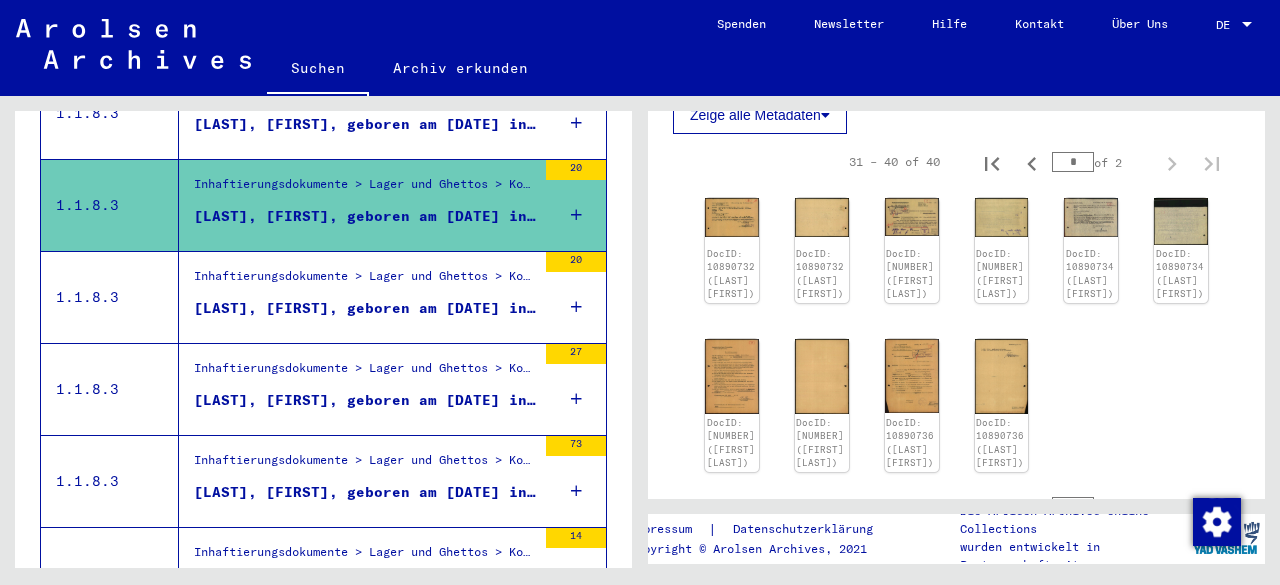 click on "Inhaftierungsdokumente > Lager und Ghettos > Konzentrationslager Flossenbürg > Individuelle Unterlagen Männer Flossenbürg > Flossenbürg Gestapo Personalakten, Männer > Flossenbürg Gestapo Personalakten, Männer Nachnamen A-L" at bounding box center [365, 282] 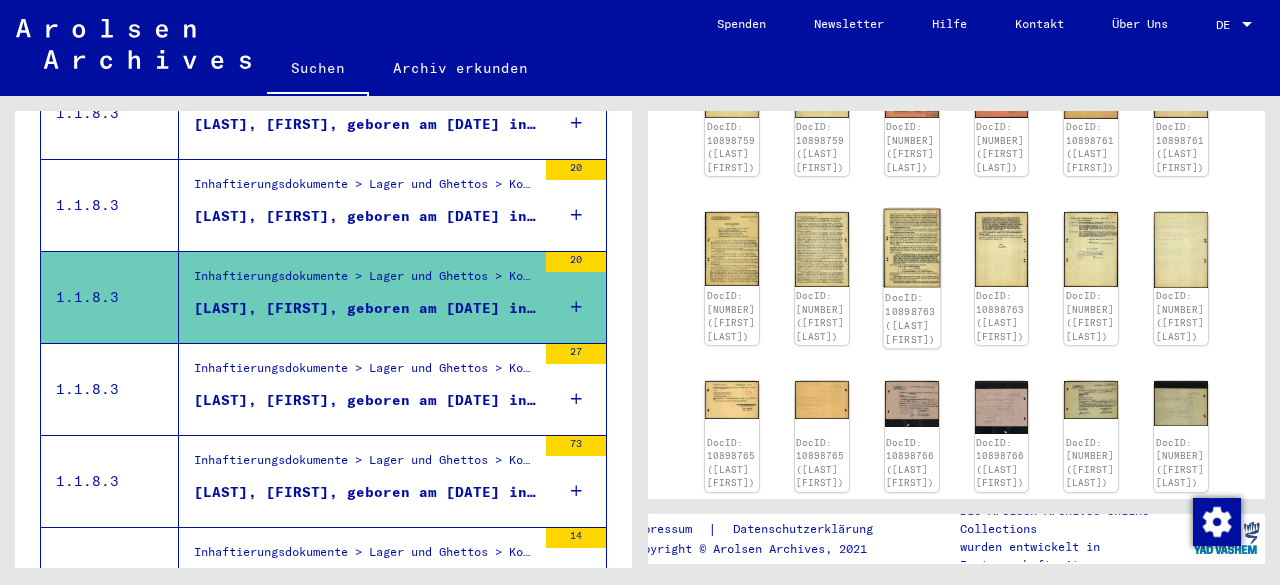 scroll, scrollTop: 900, scrollLeft: 0, axis: vertical 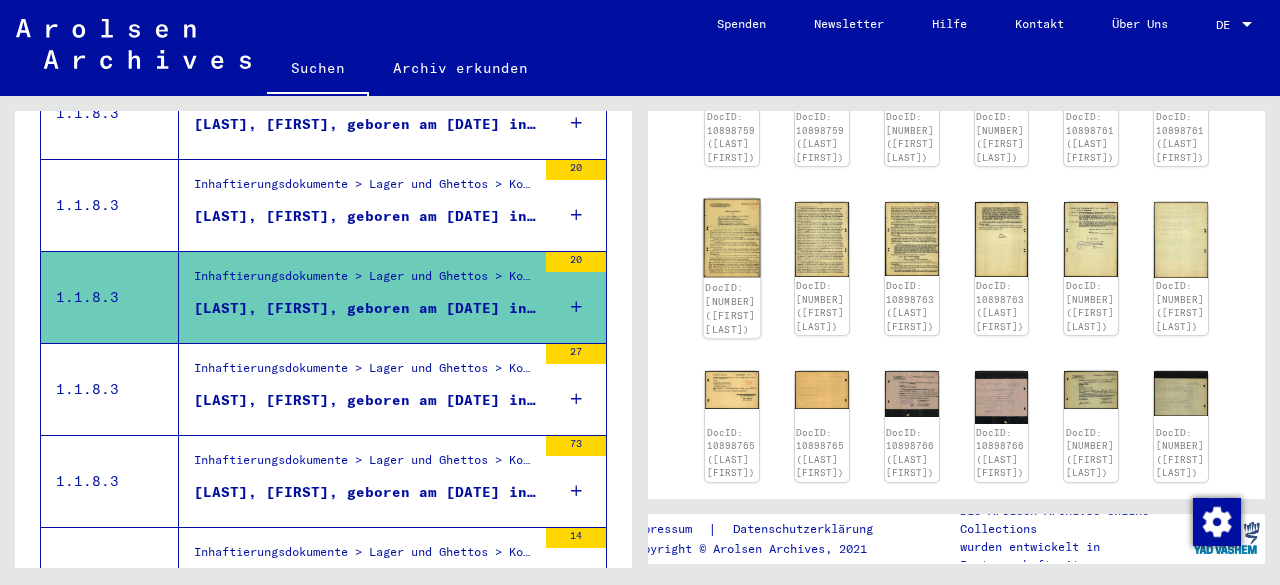 click 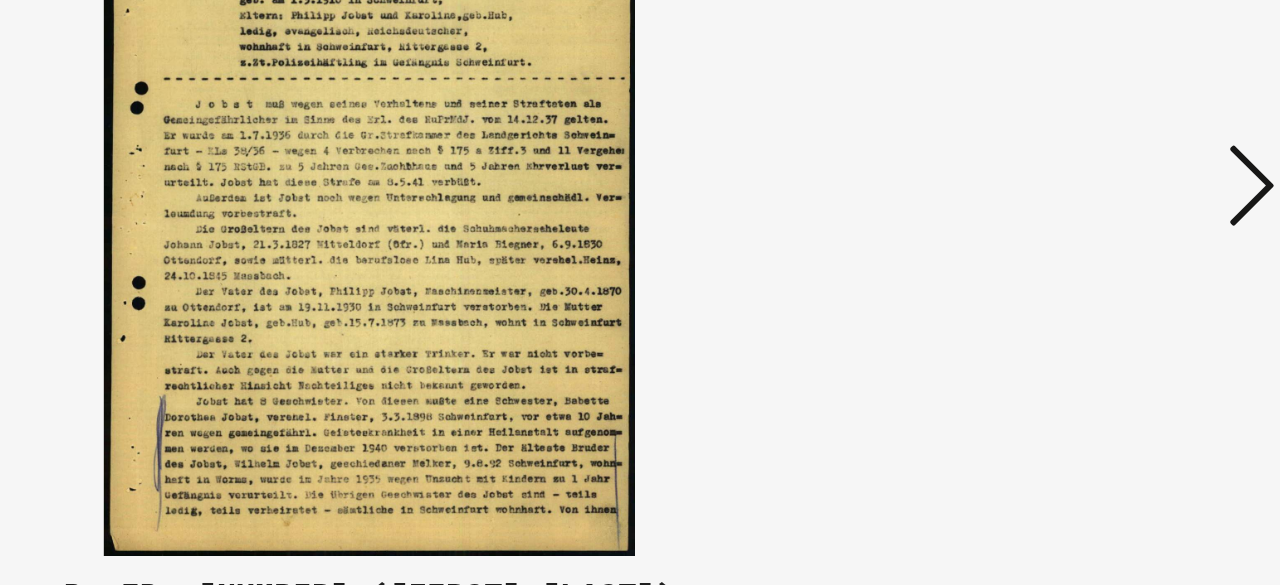 click at bounding box center [1102, 241] 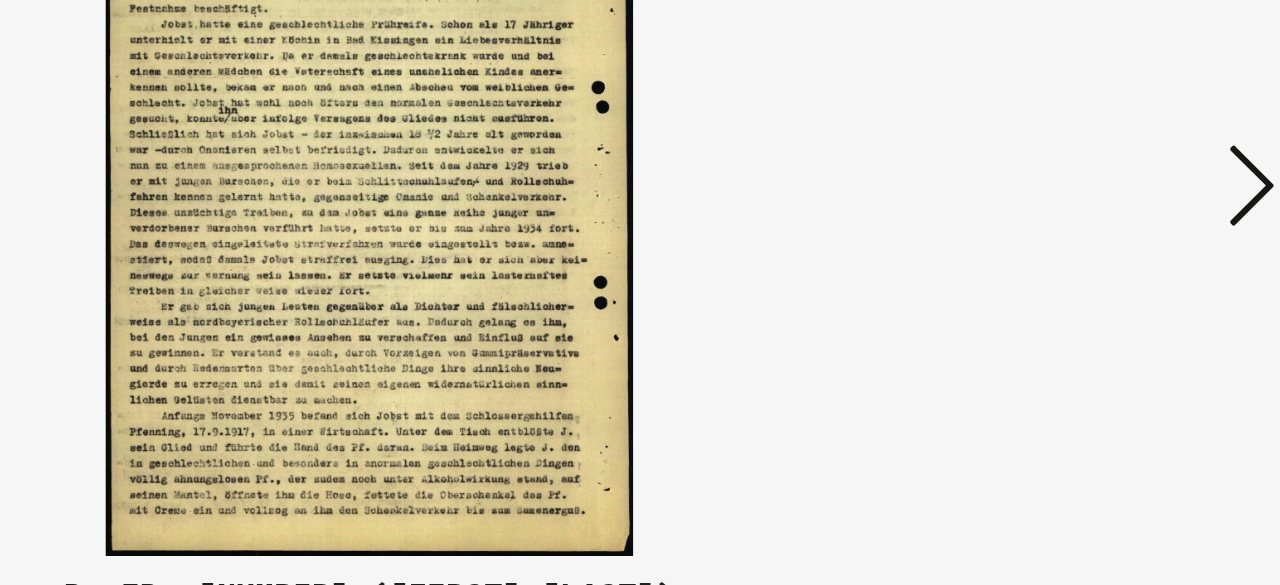 click at bounding box center [1102, 242] 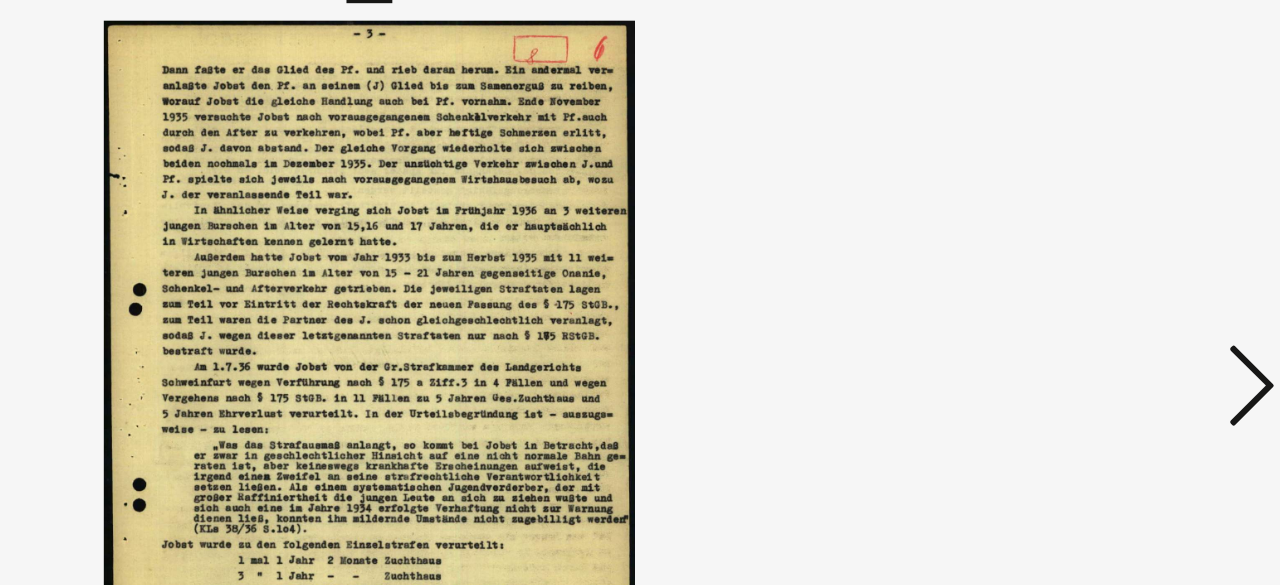 click at bounding box center (1102, 241) 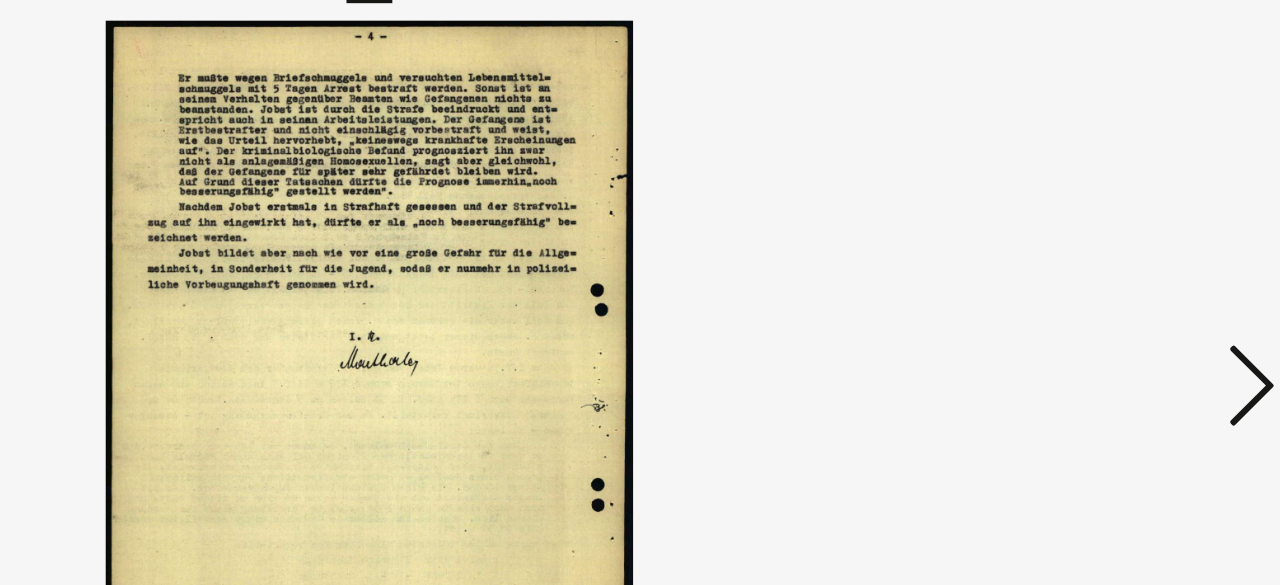 click at bounding box center (1102, 241) 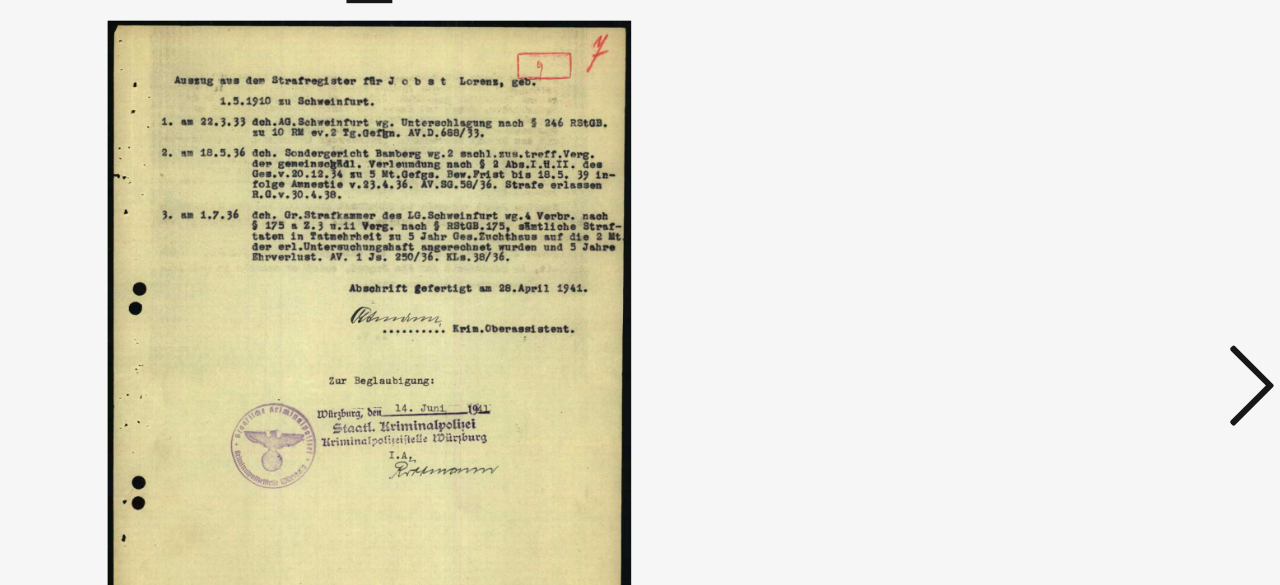 click at bounding box center (1102, 241) 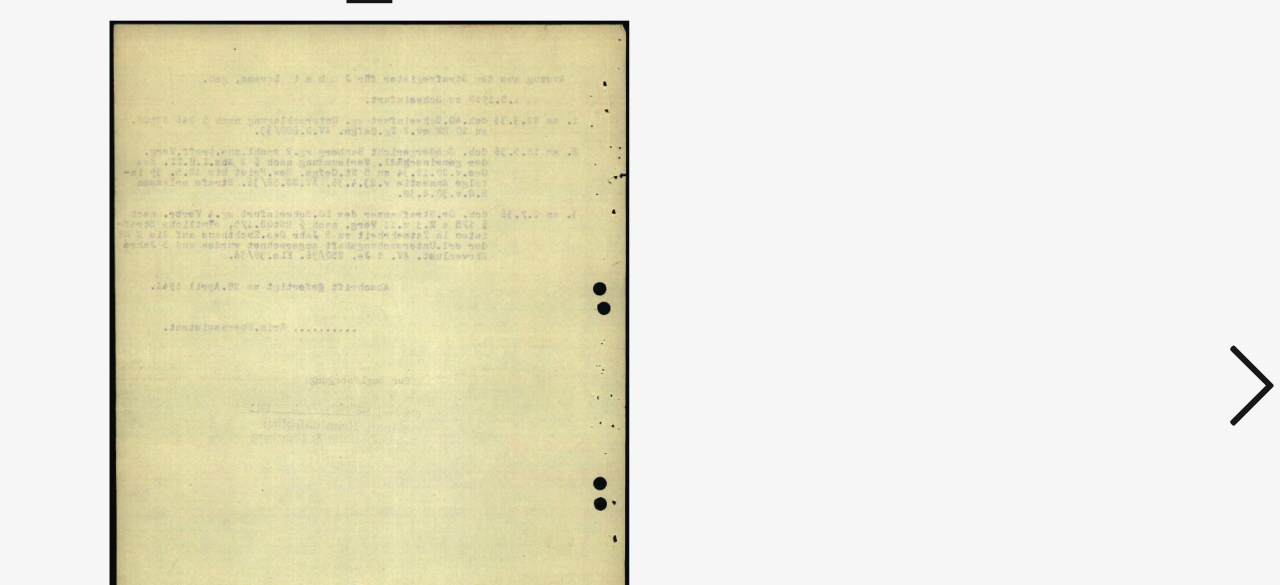 click at bounding box center (1102, 241) 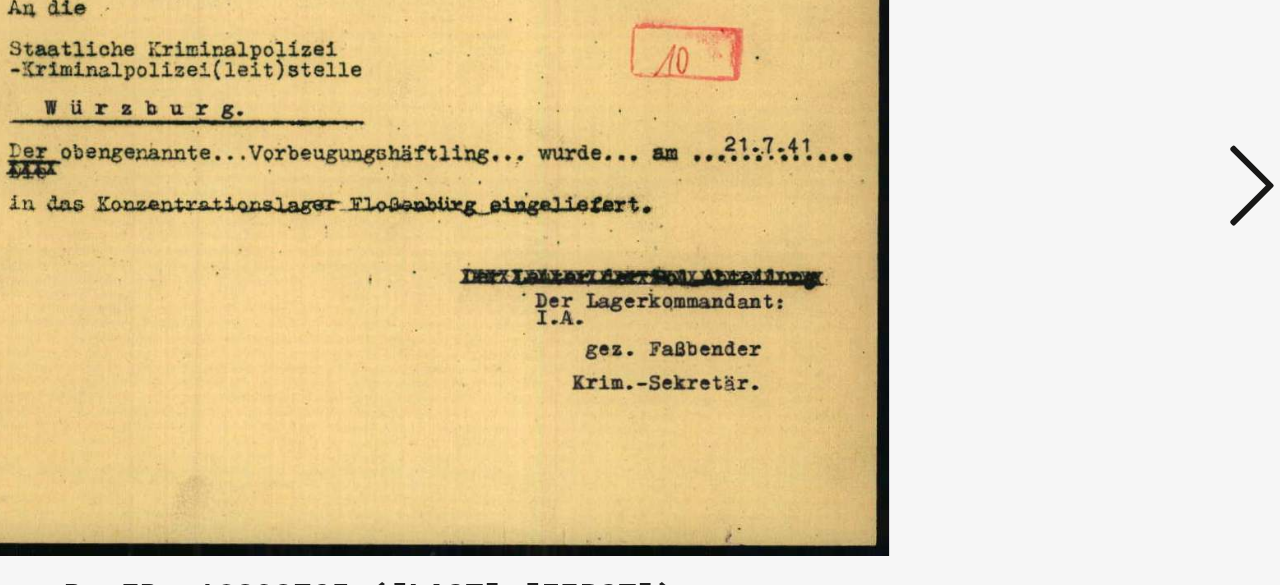 click at bounding box center [1102, 242] 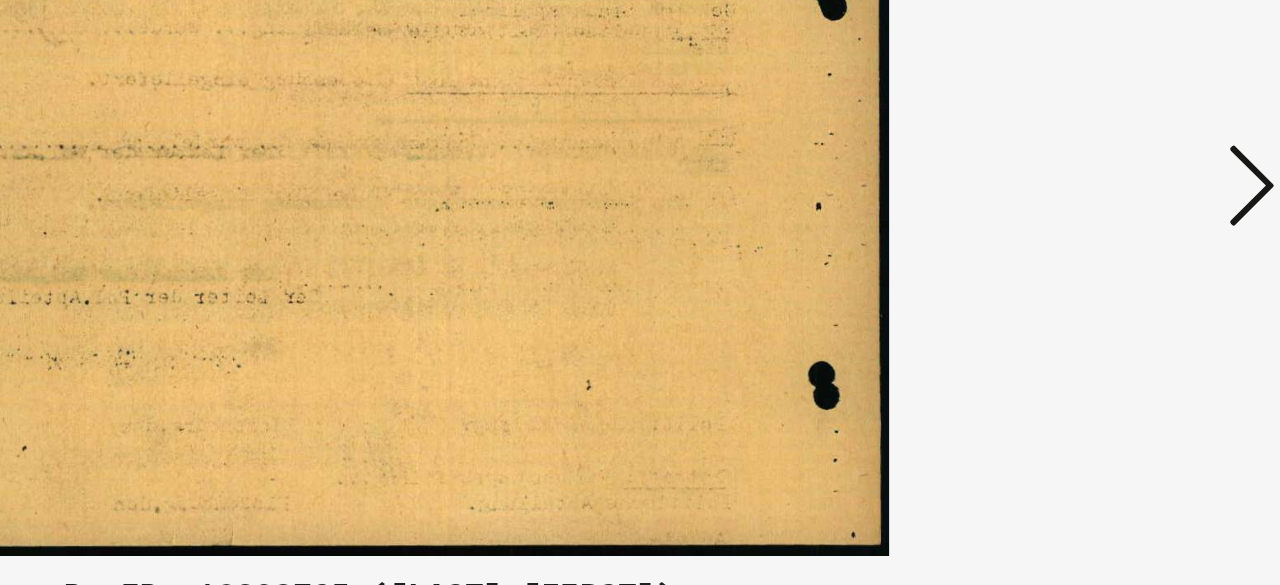 click at bounding box center [1102, 241] 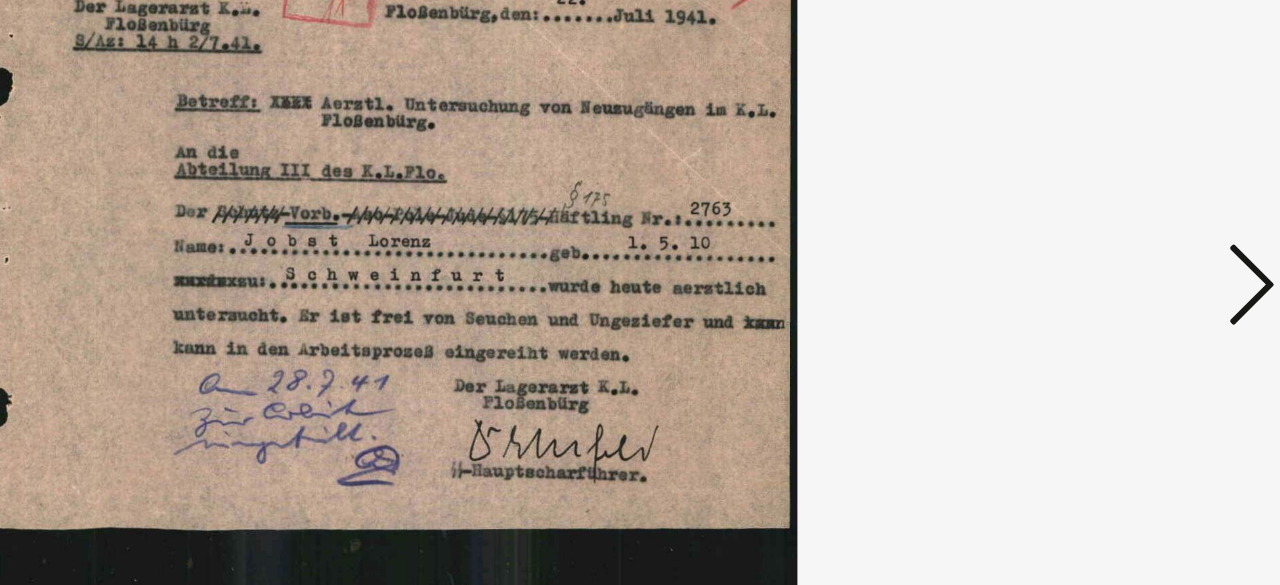 click at bounding box center (1102, 242) 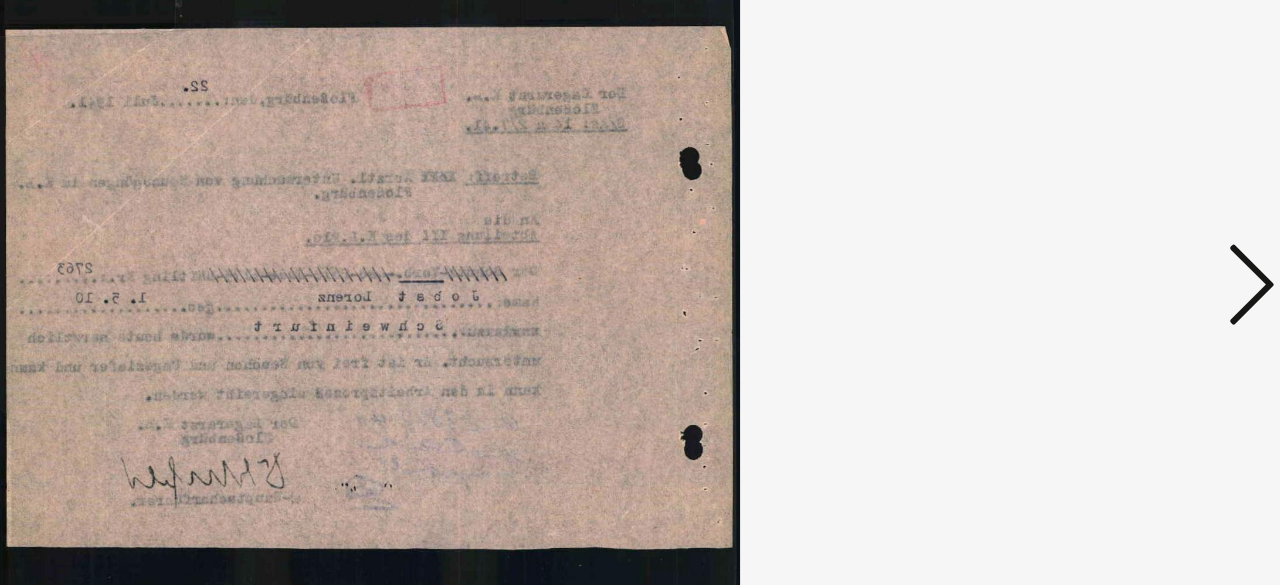 click at bounding box center (1102, 242) 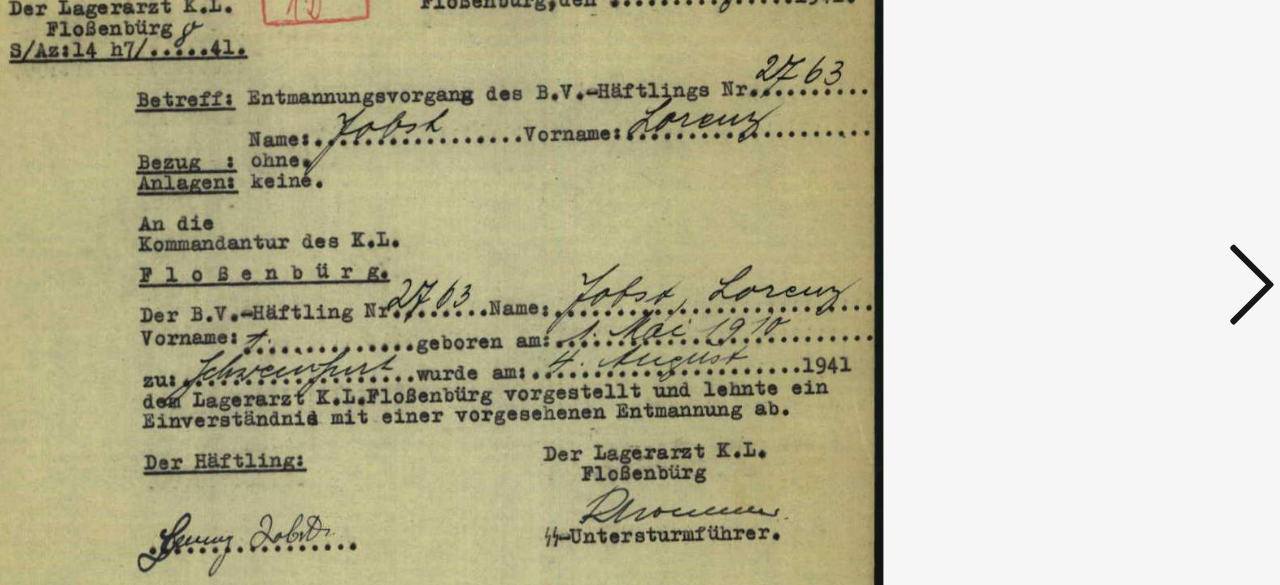 click at bounding box center [1102, 242] 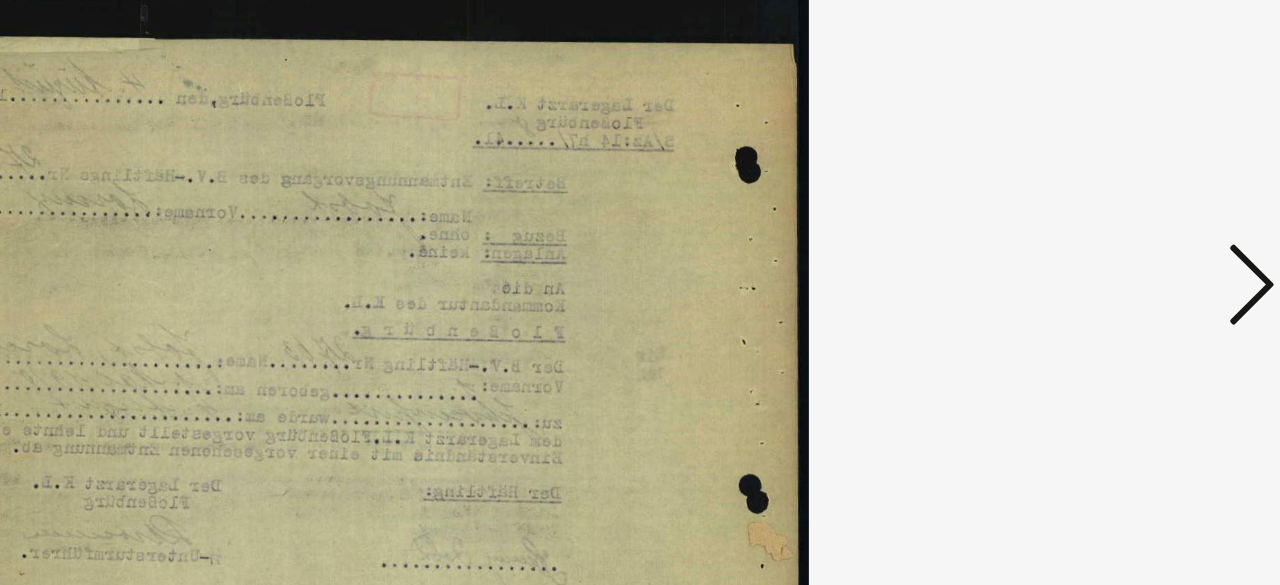 click at bounding box center [1102, 242] 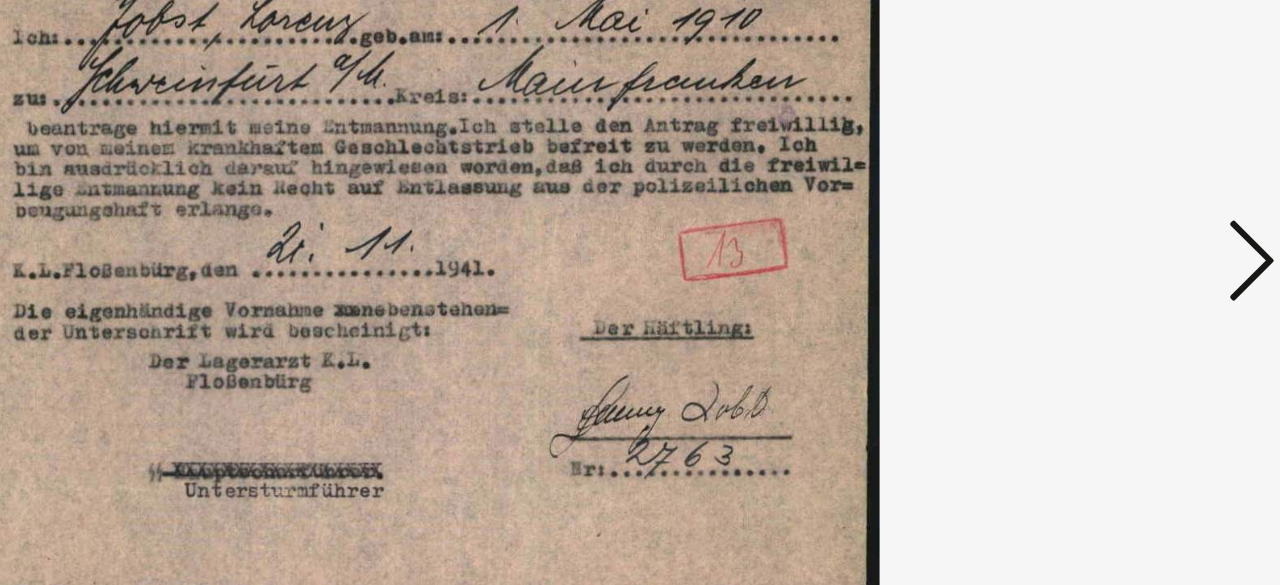 click at bounding box center [1102, 241] 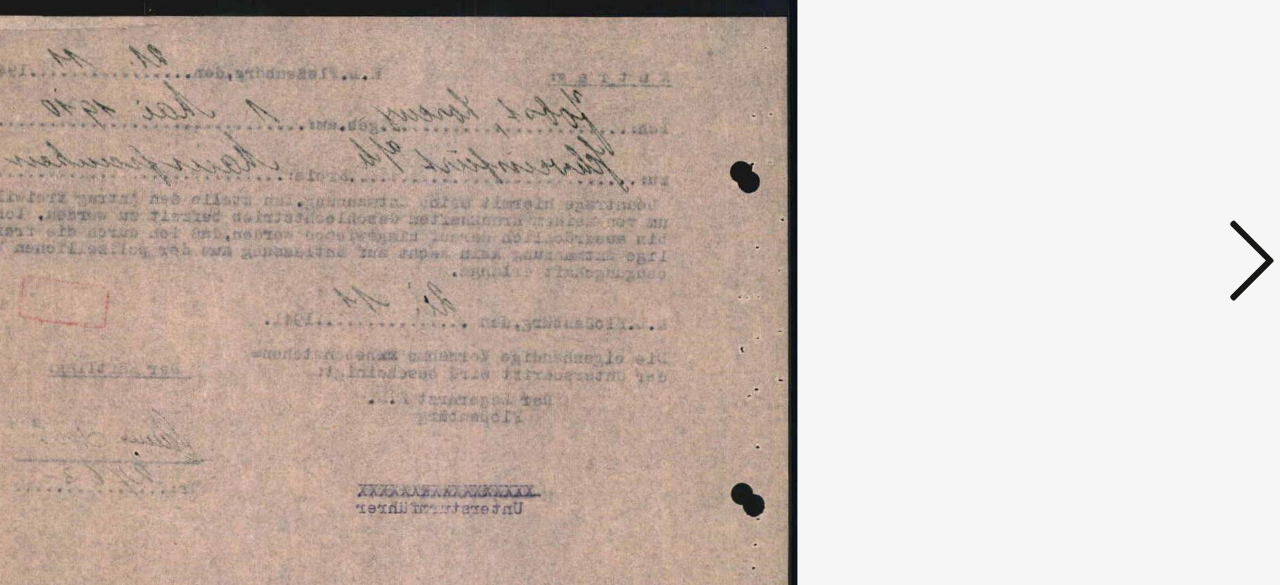 click at bounding box center (1102, 241) 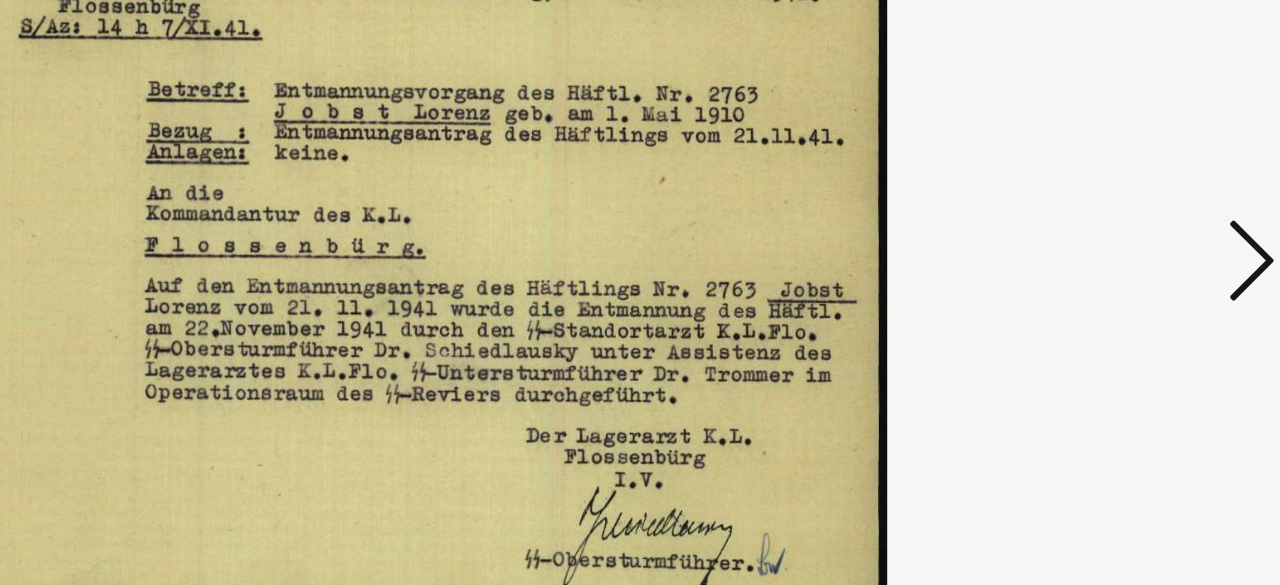 click at bounding box center (1102, 241) 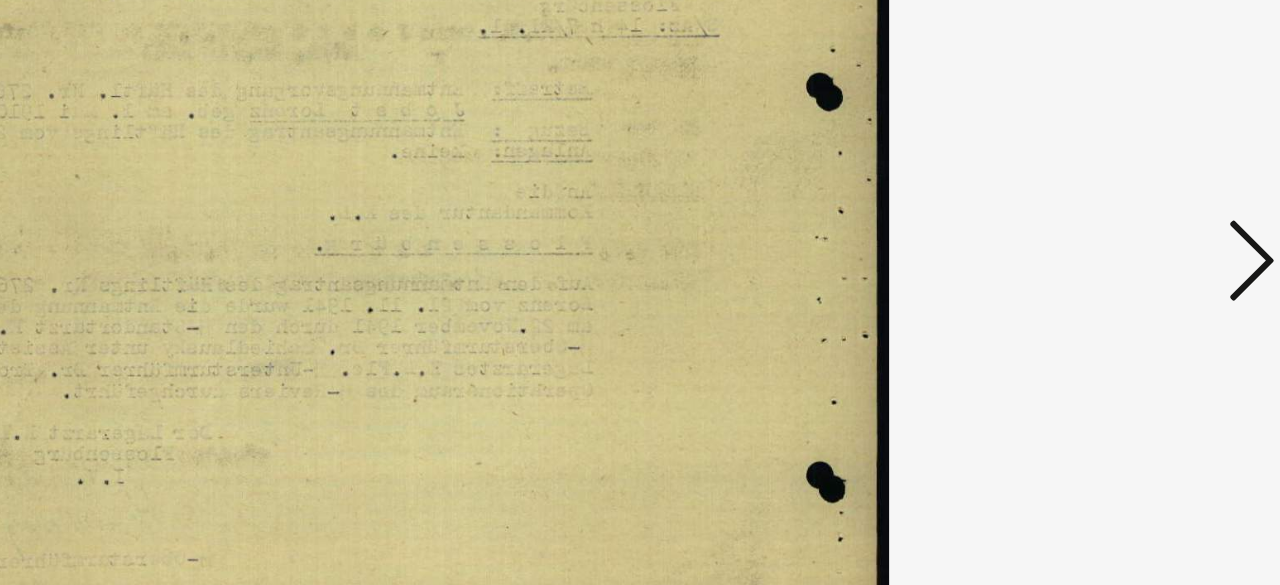 click at bounding box center [1102, 241] 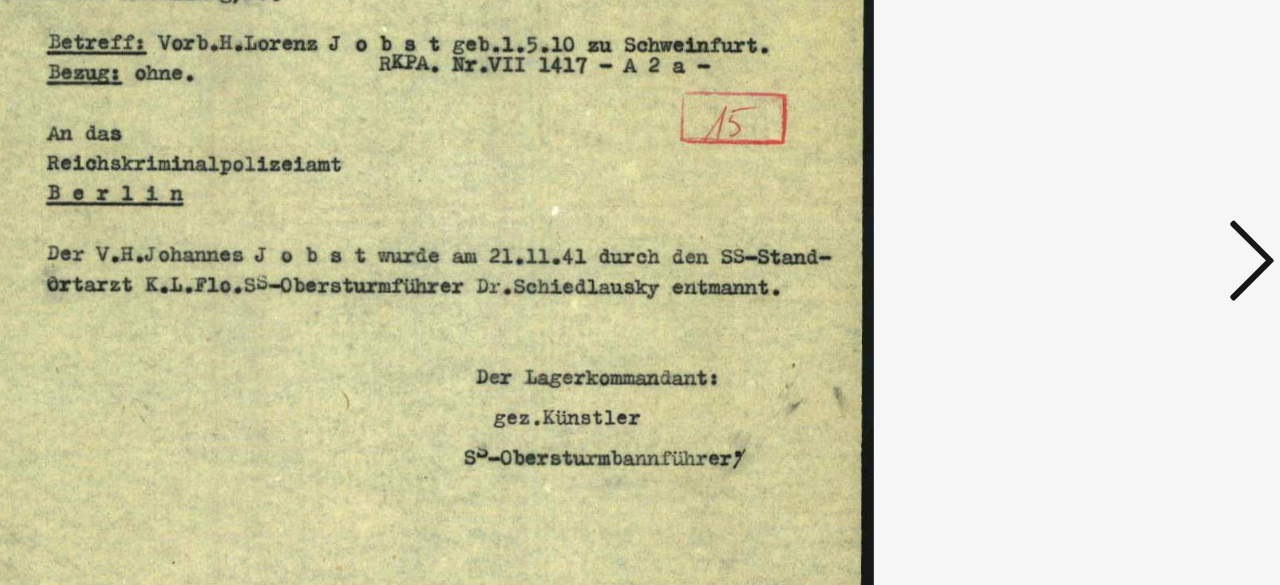 click at bounding box center [1102, 241] 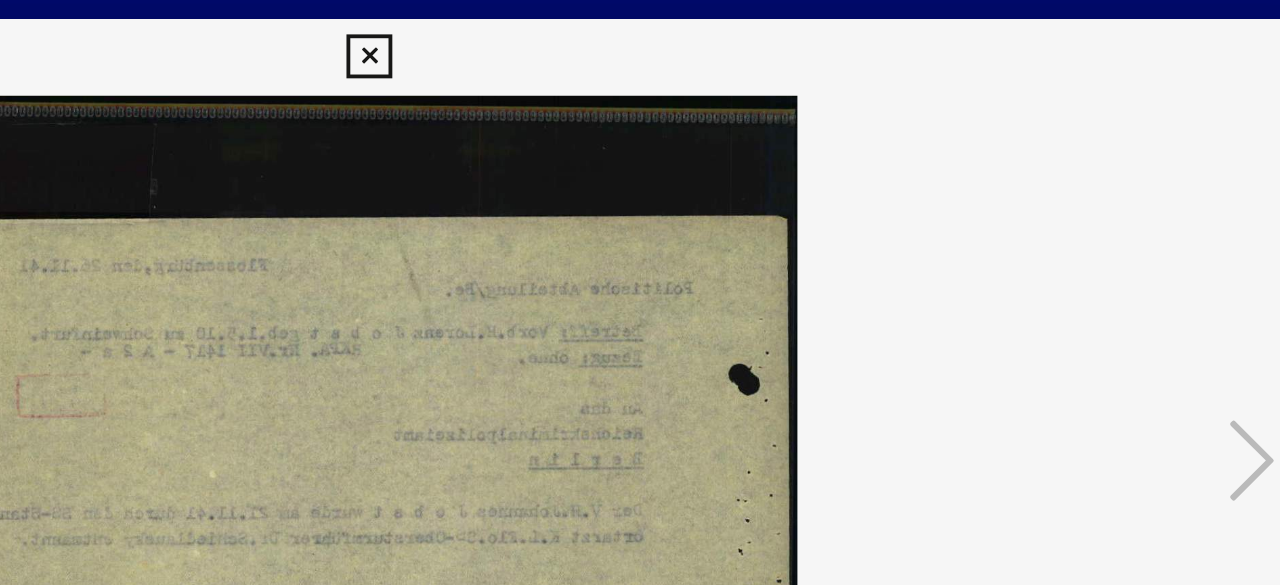 click at bounding box center (639, 30) 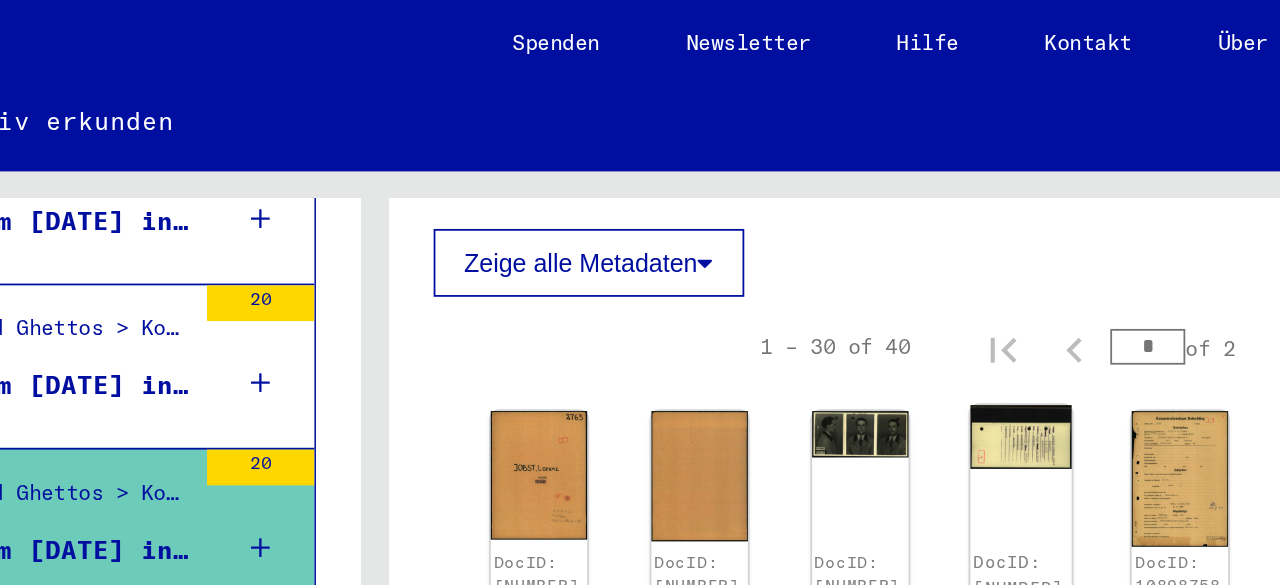 scroll, scrollTop: 532, scrollLeft: 0, axis: vertical 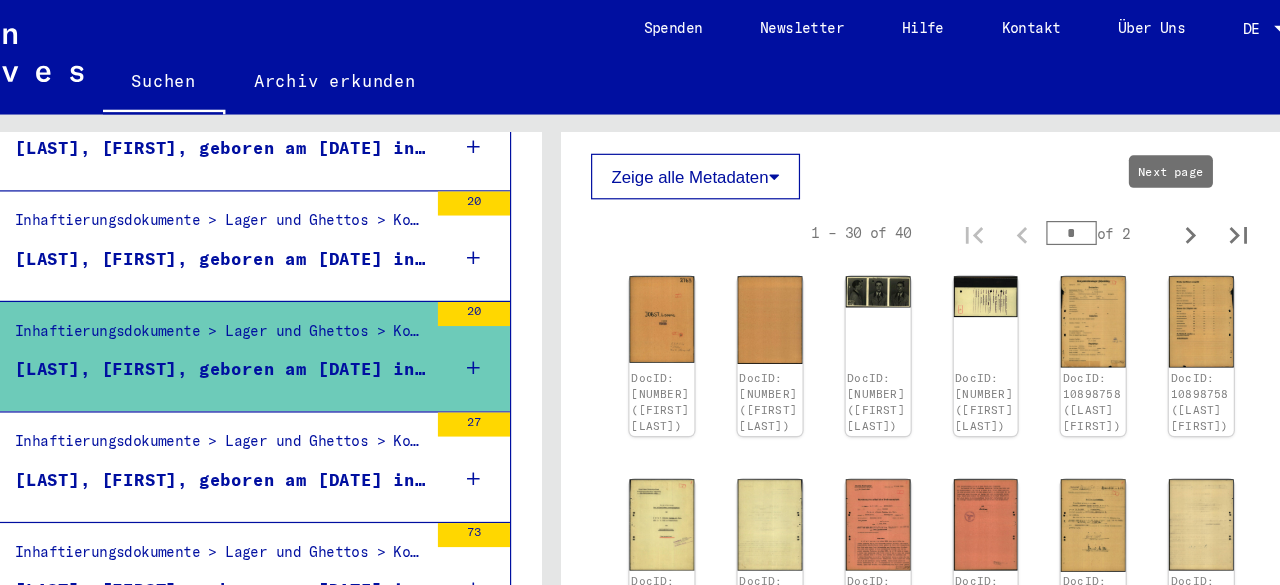 click 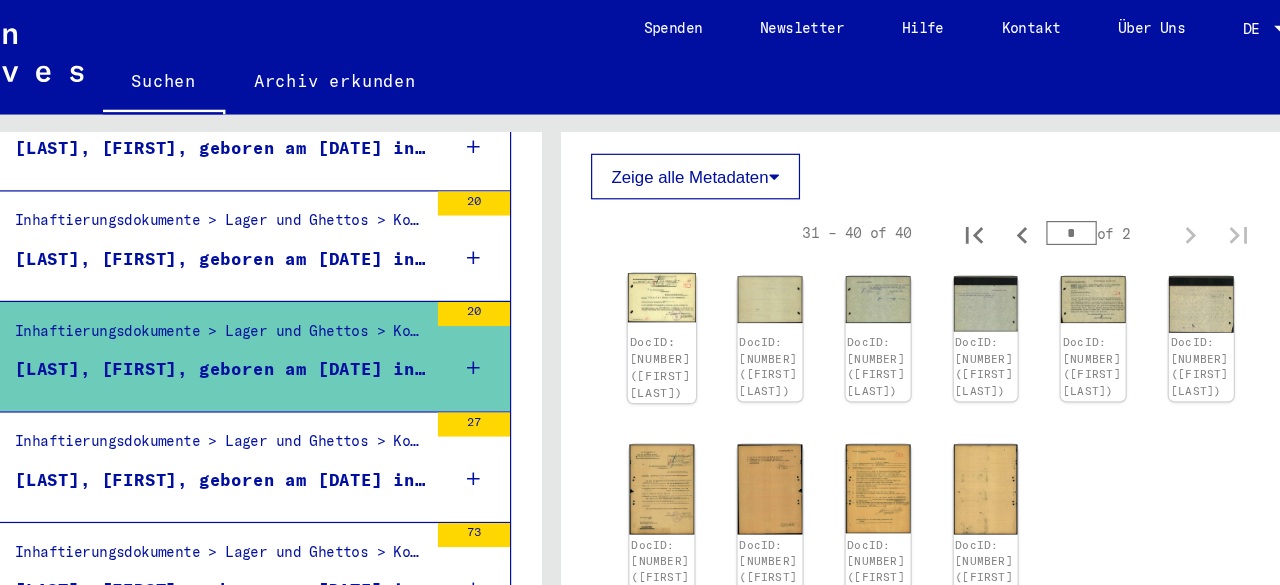 click 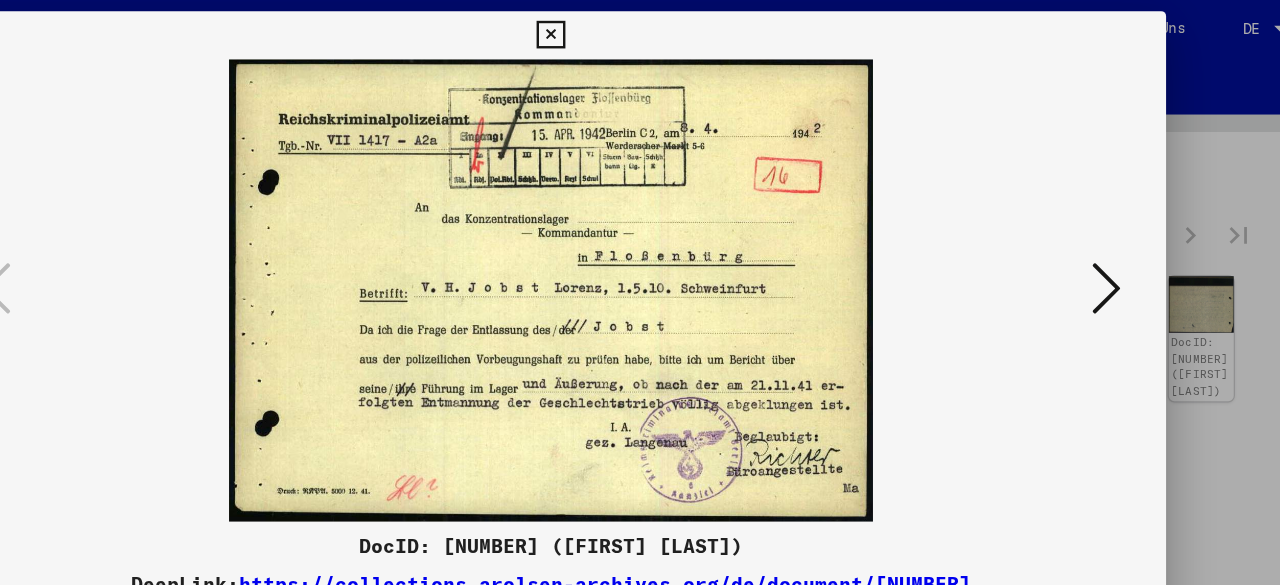 click at bounding box center [1102, 242] 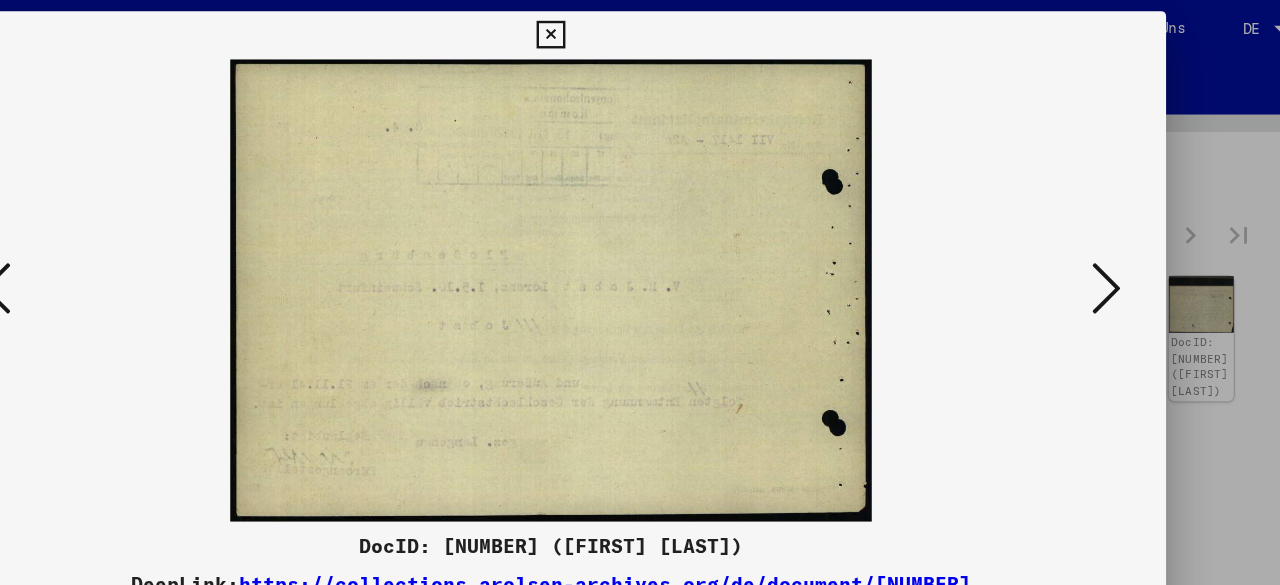 click at bounding box center [1102, 242] 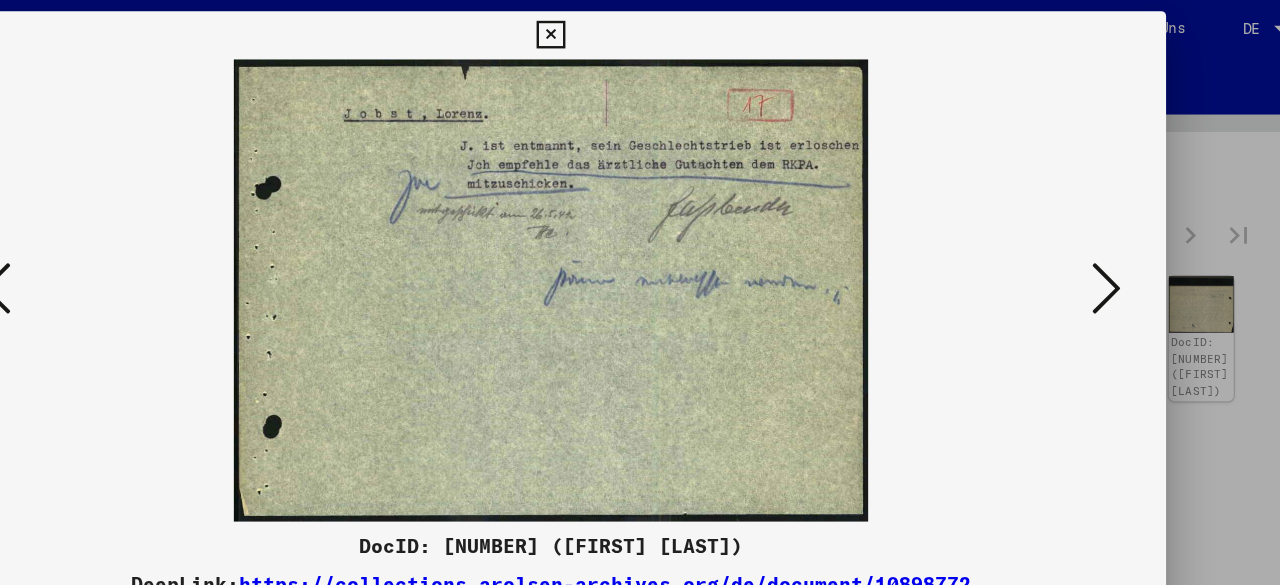 click at bounding box center [1102, 242] 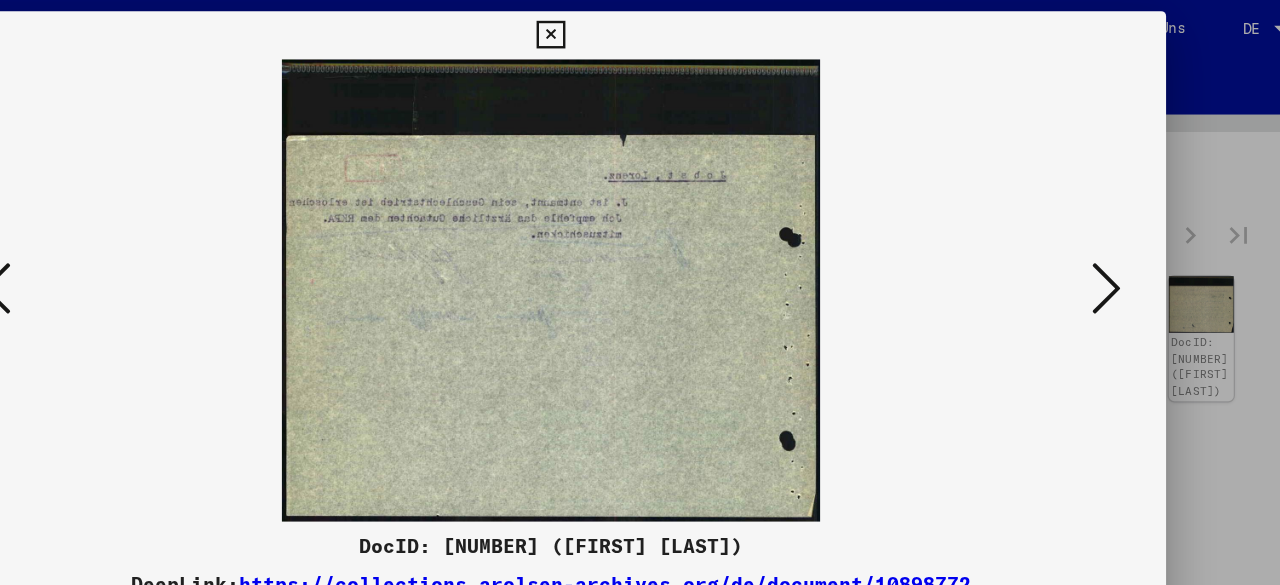 click at bounding box center [1102, 242] 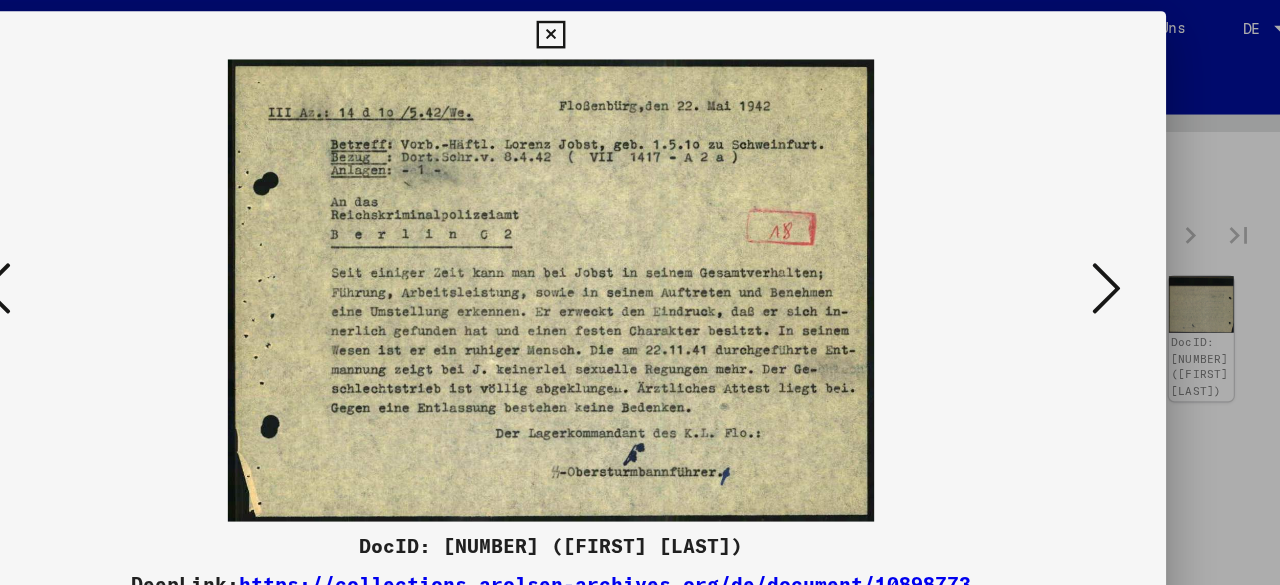 click at bounding box center (1102, 242) 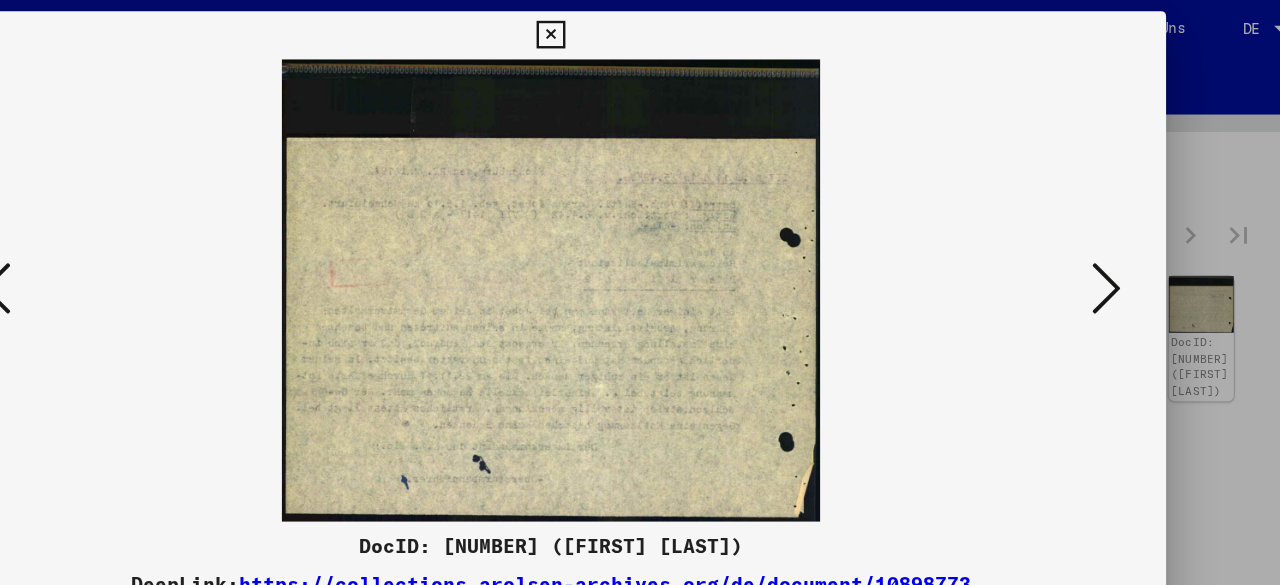 click at bounding box center [1102, 242] 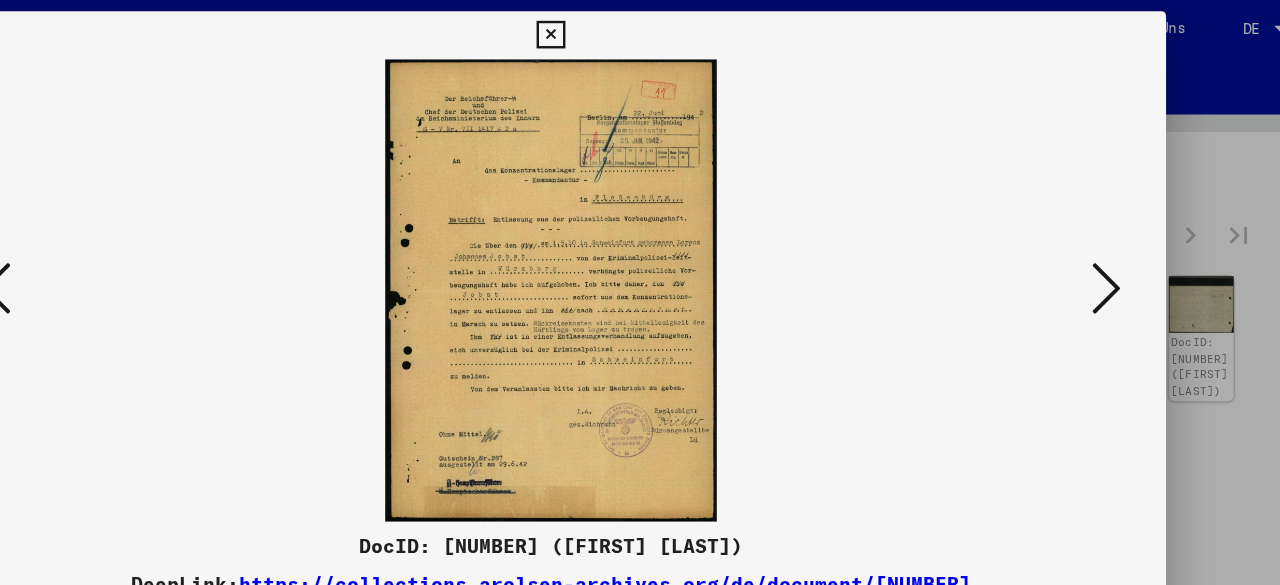 click at bounding box center [1102, 242] 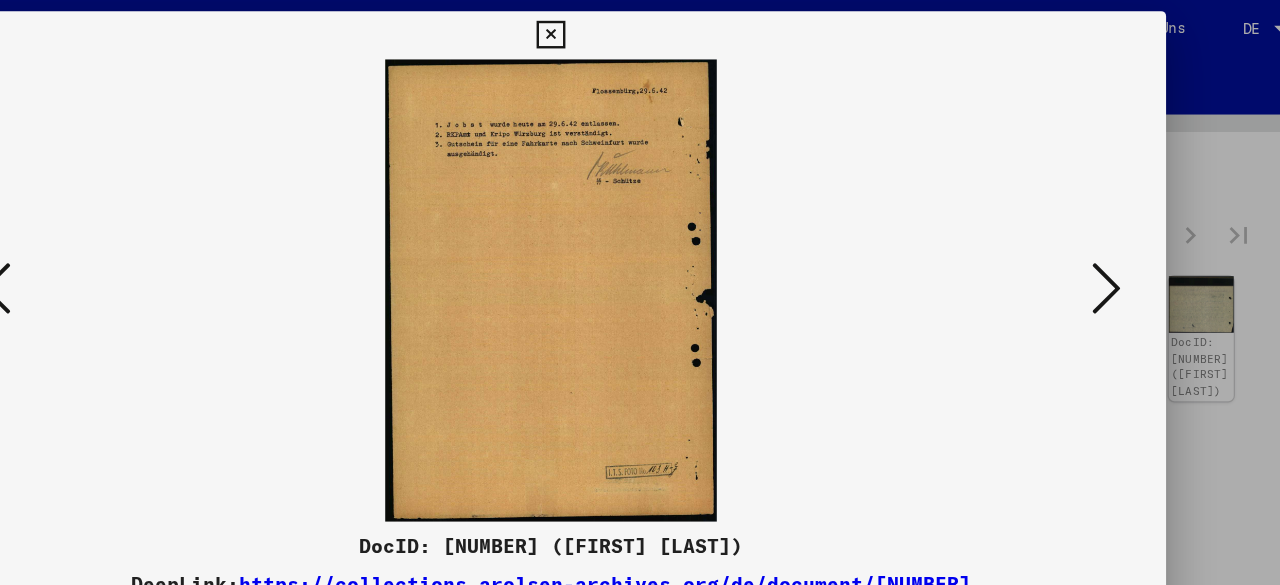 click at bounding box center (1102, 241) 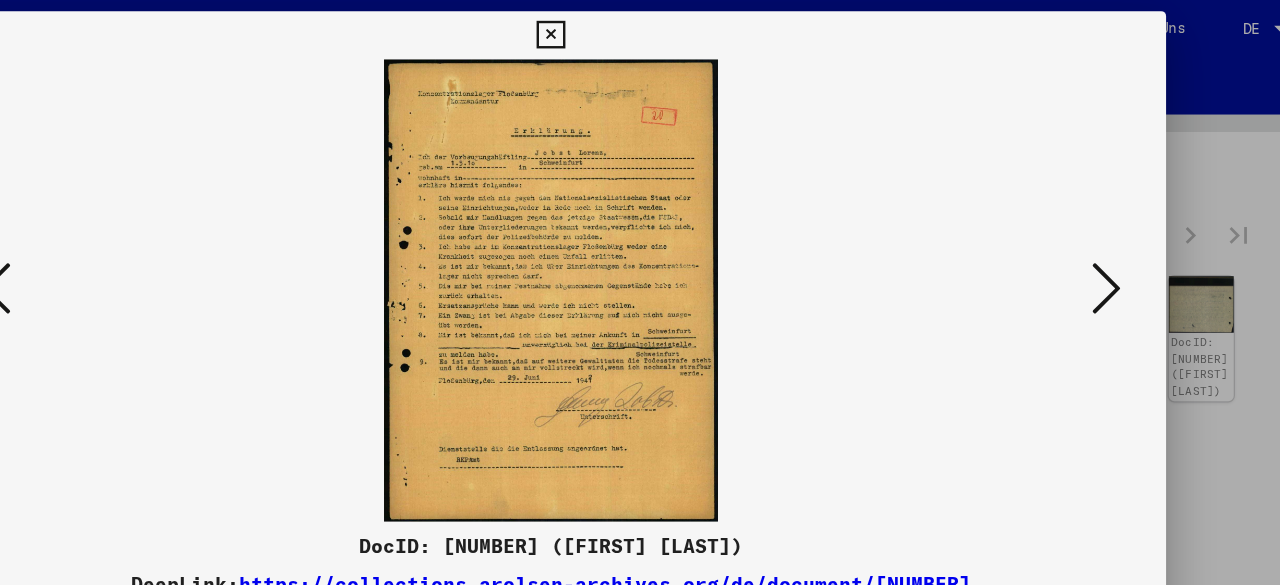 click at bounding box center [1102, 241] 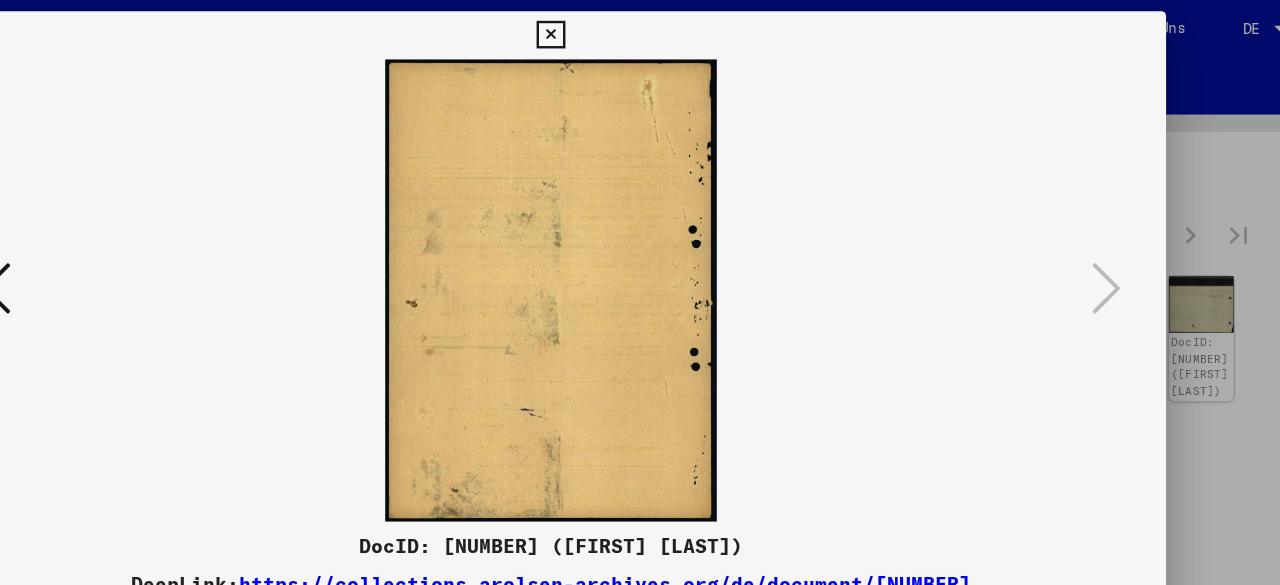 click at bounding box center (639, 30) 